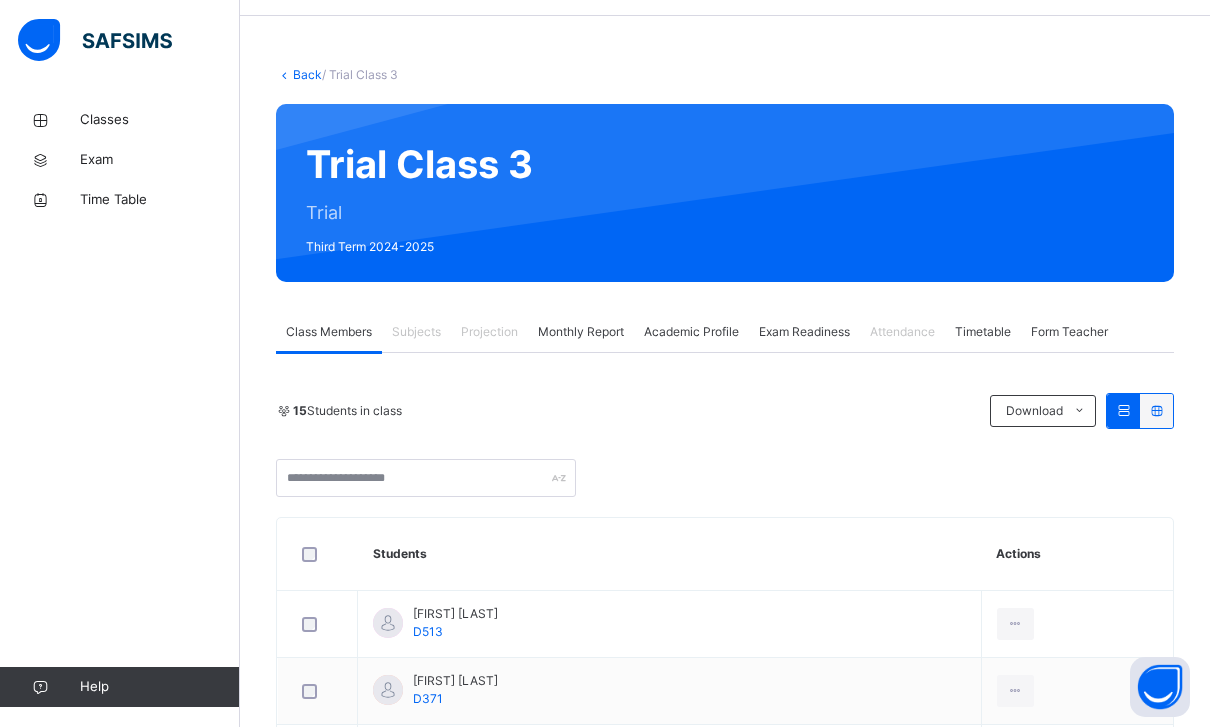 scroll, scrollTop: 0, scrollLeft: 0, axis: both 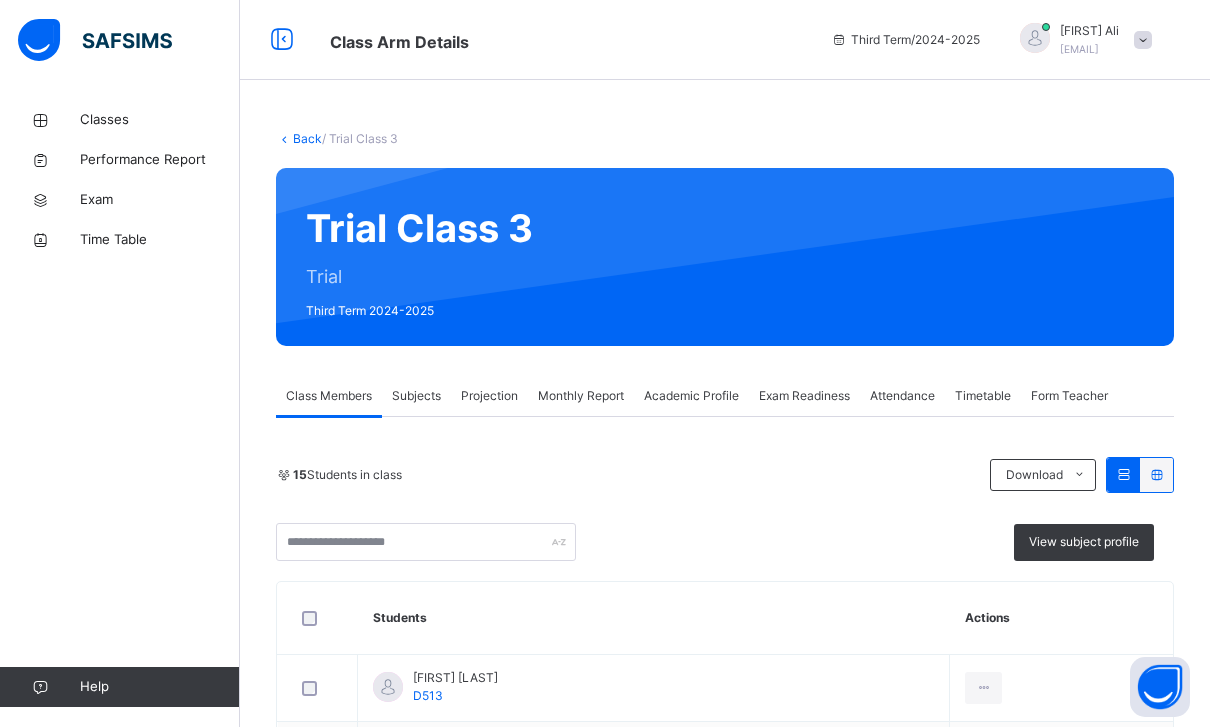 click on "Projection" at bounding box center (489, 396) 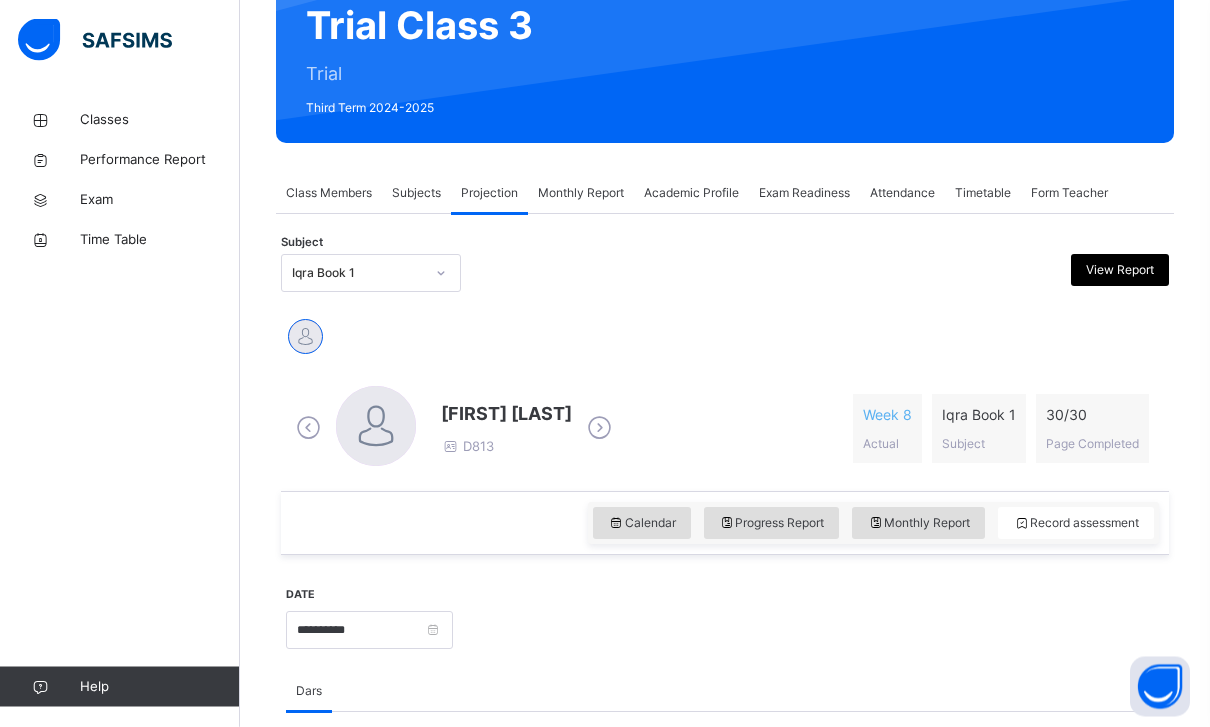 scroll, scrollTop: 206, scrollLeft: 0, axis: vertical 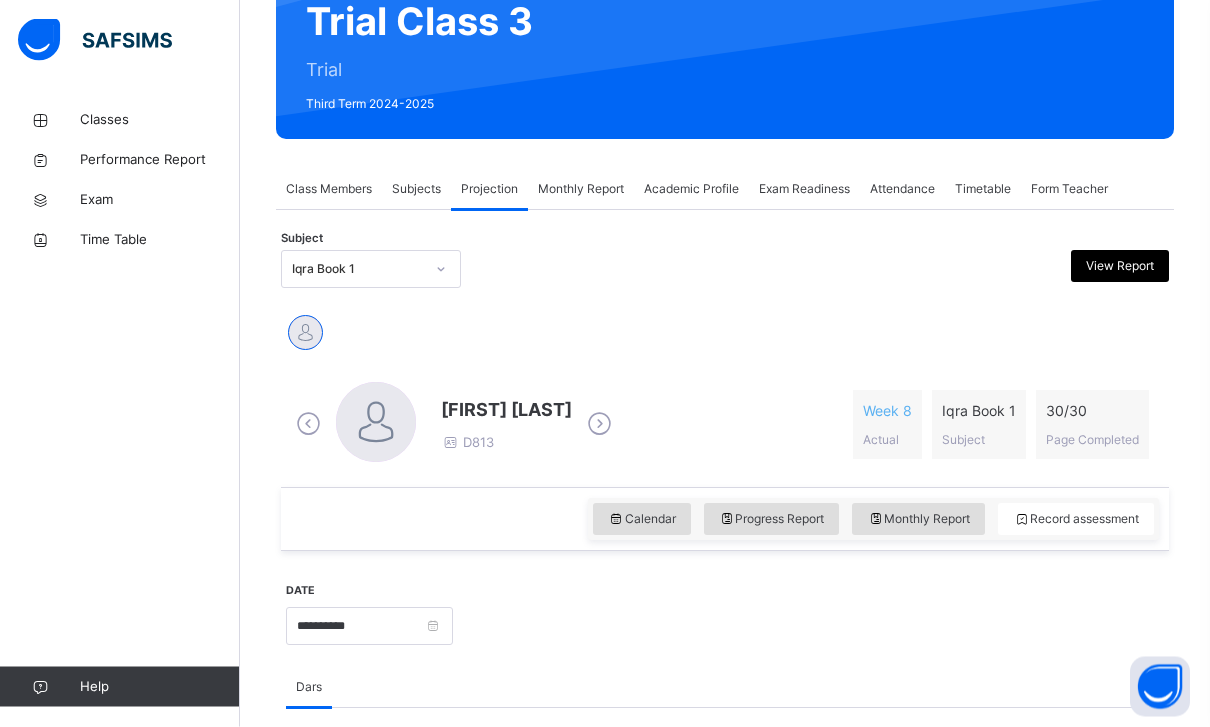 drag, startPoint x: 796, startPoint y: 205, endPoint x: 796, endPoint y: -2, distance: 207 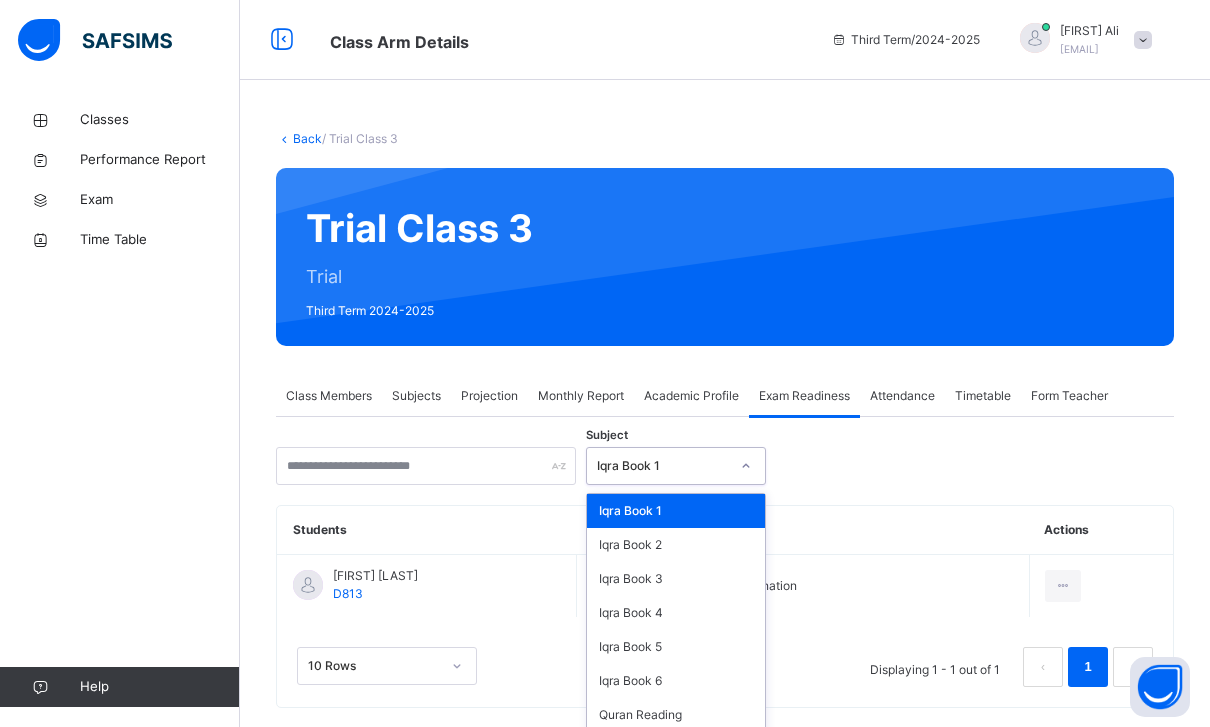 click on "Iqra Book 1" at bounding box center [663, 466] 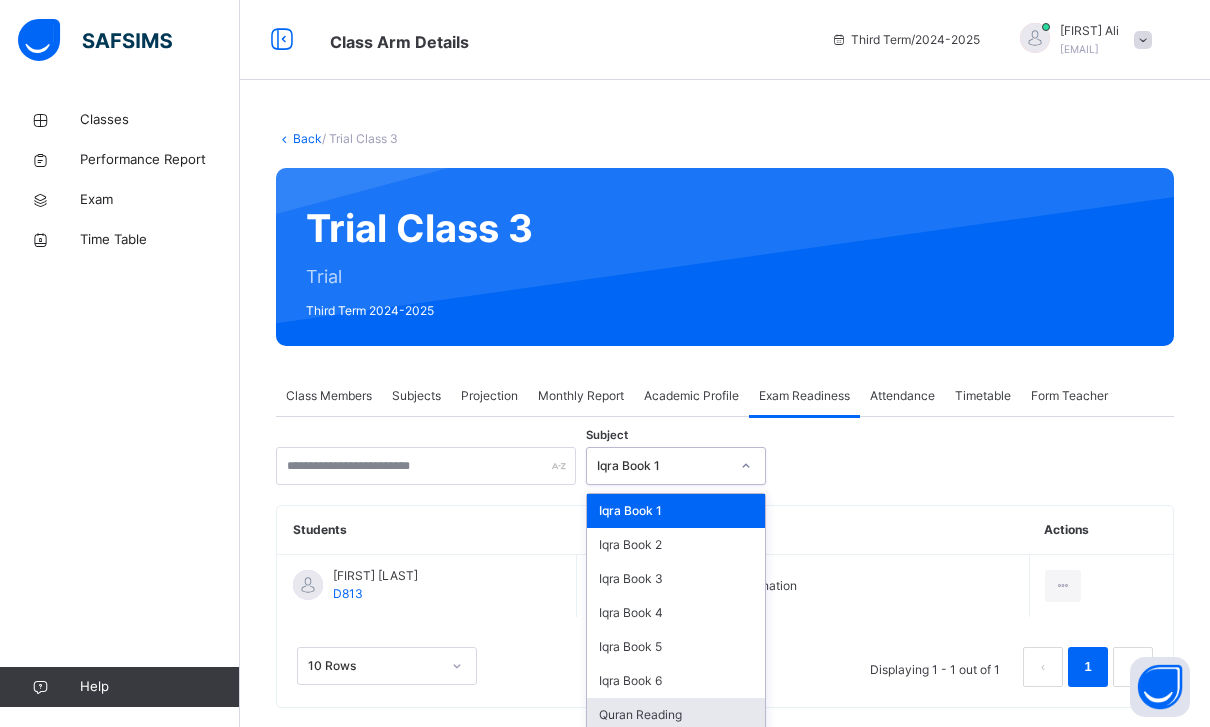click on "Quran Reading" at bounding box center (676, 715) 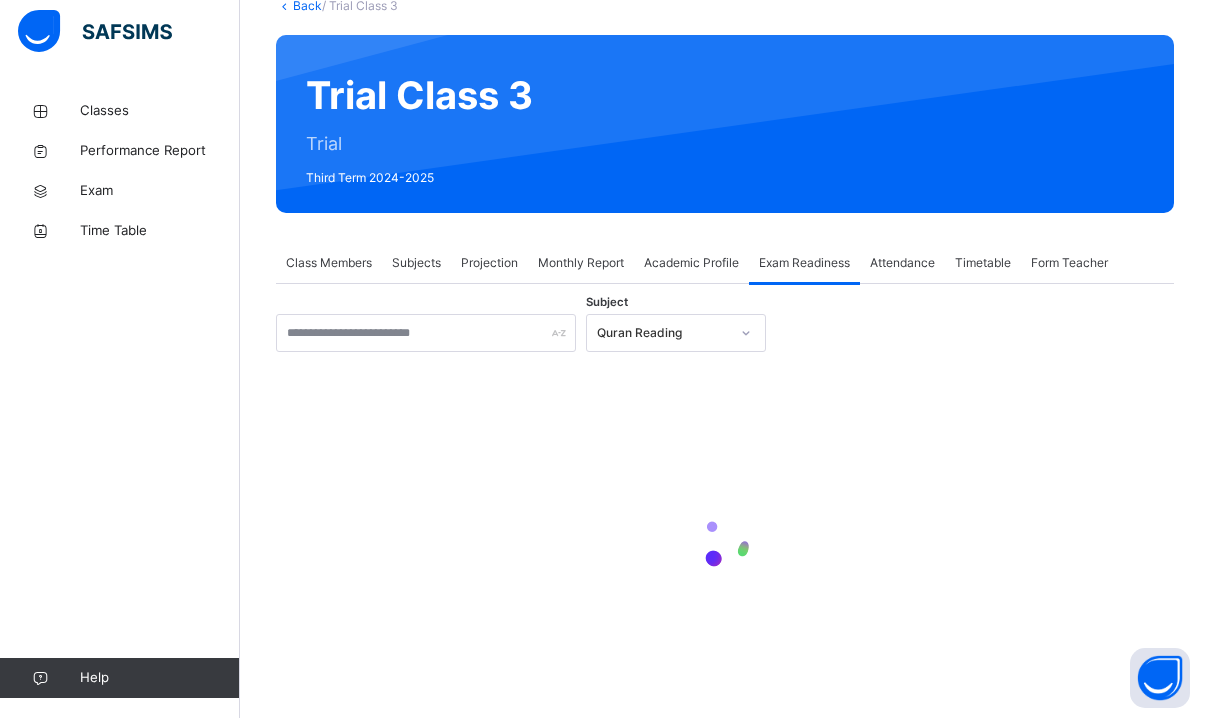 scroll, scrollTop: 93, scrollLeft: 0, axis: vertical 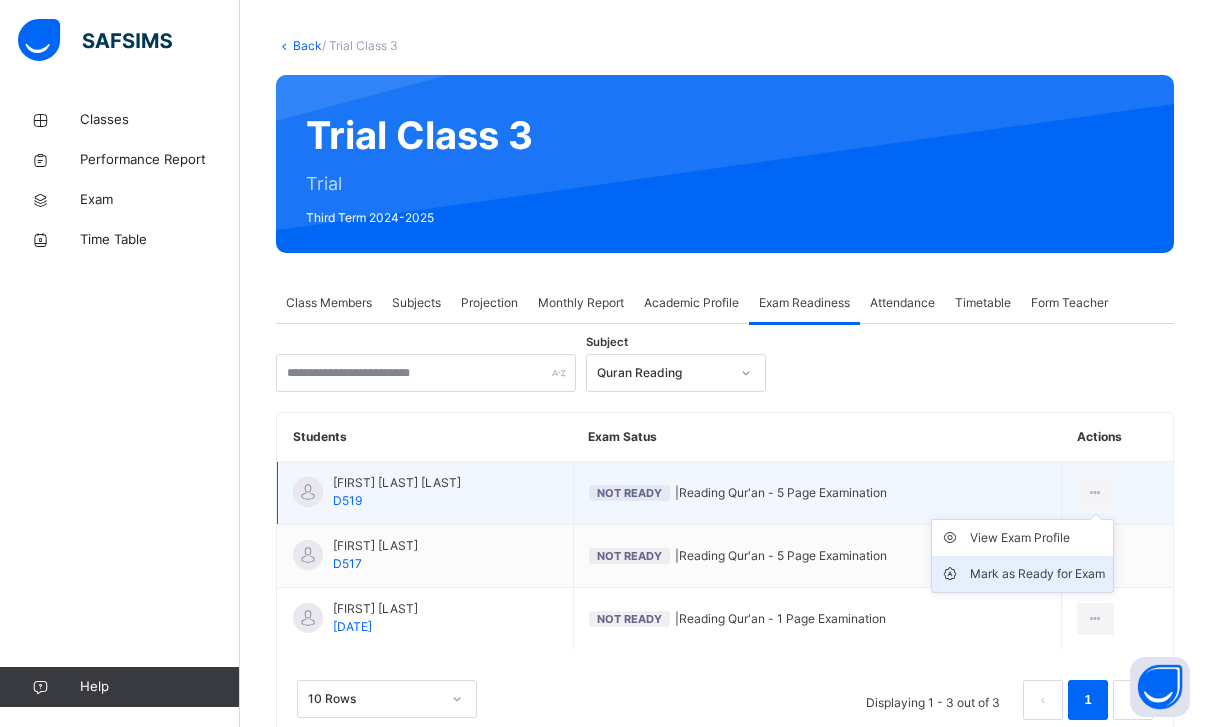 click on "Mark as  Ready for Exam" at bounding box center [1037, 574] 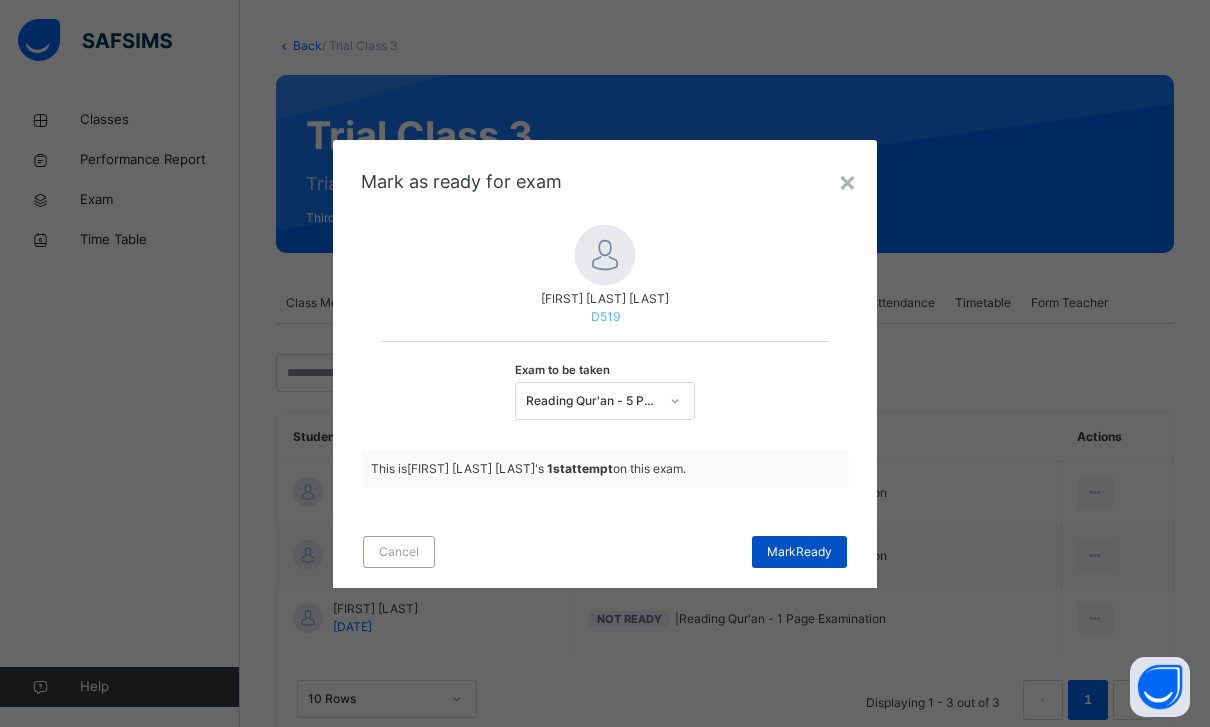 click on "Mark   Ready" at bounding box center (799, 552) 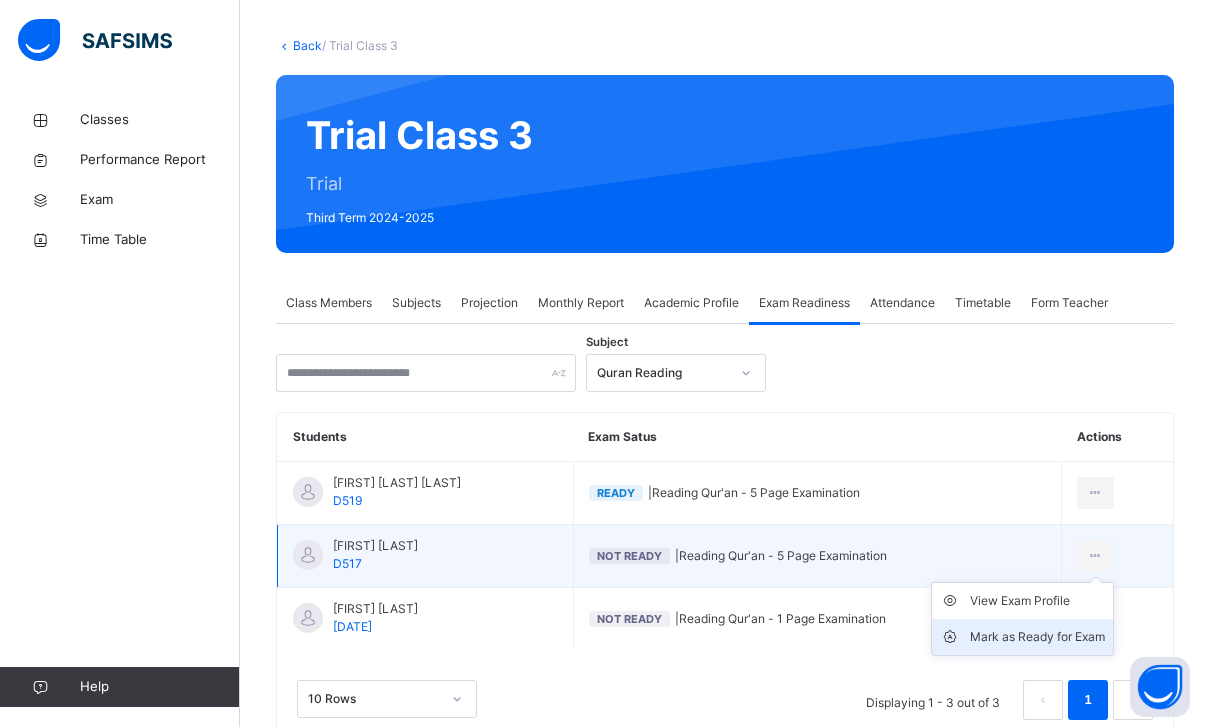 click on "Mark as  Ready for Exam" at bounding box center [1037, 637] 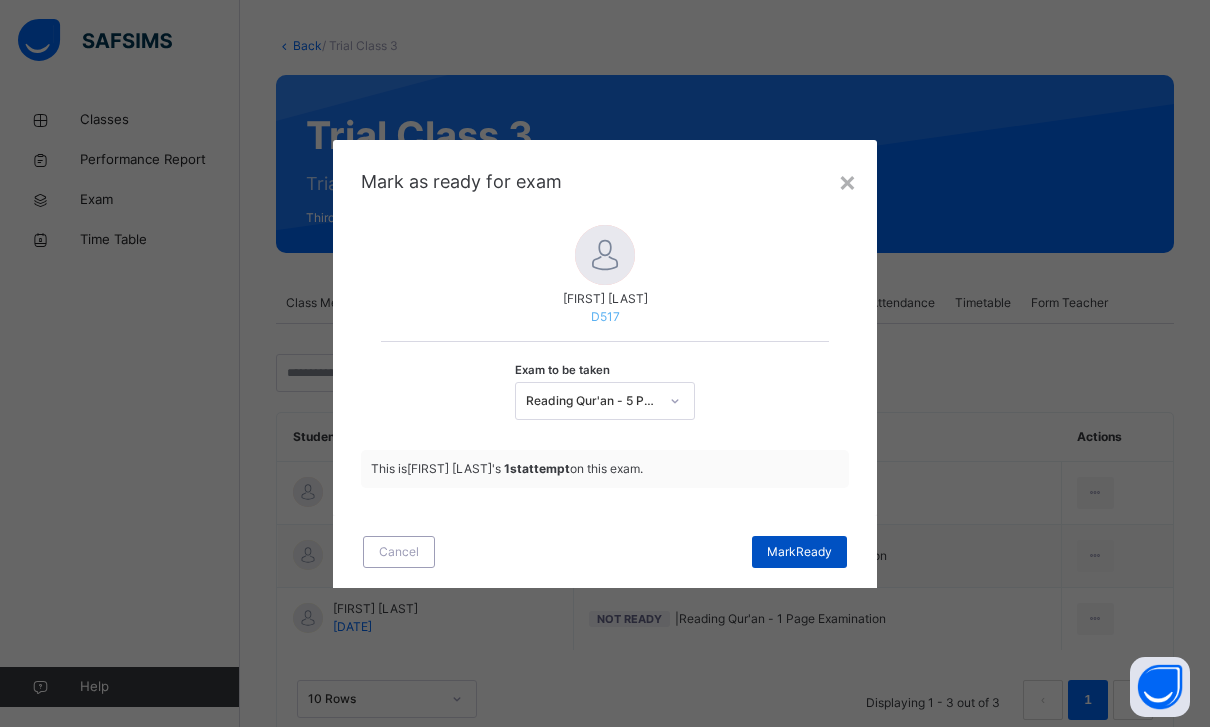click on "Mark   Ready" at bounding box center (799, 552) 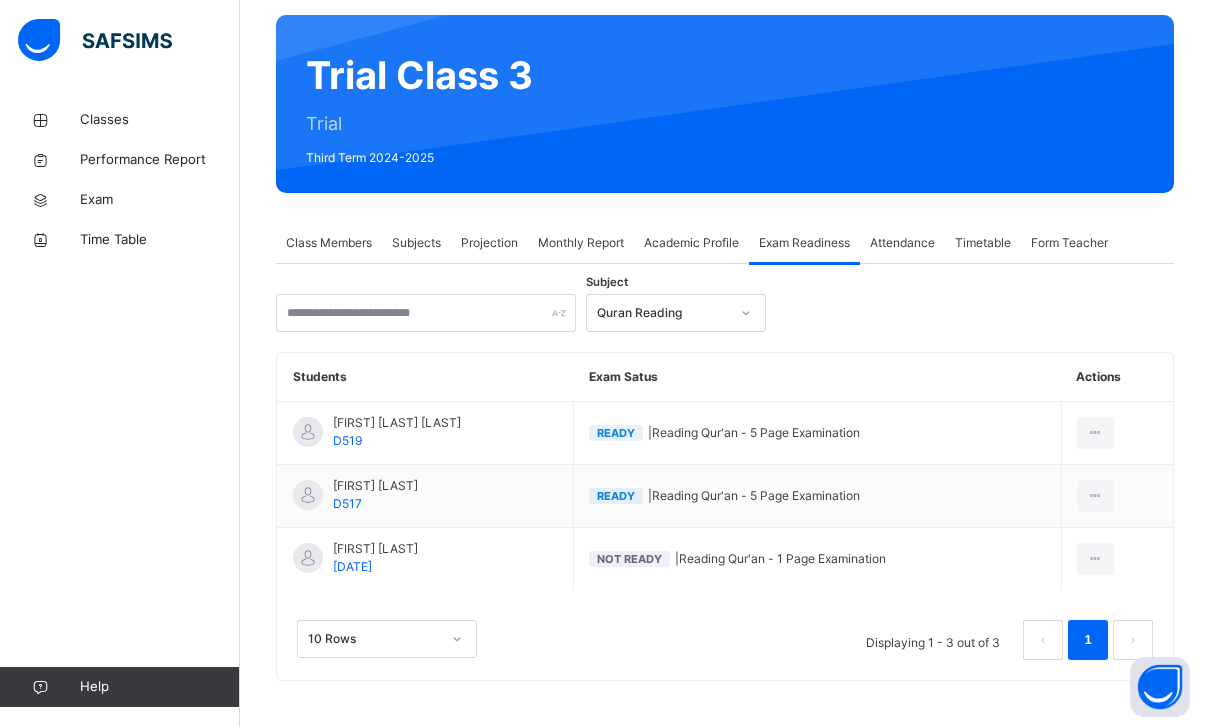 scroll, scrollTop: 157, scrollLeft: 0, axis: vertical 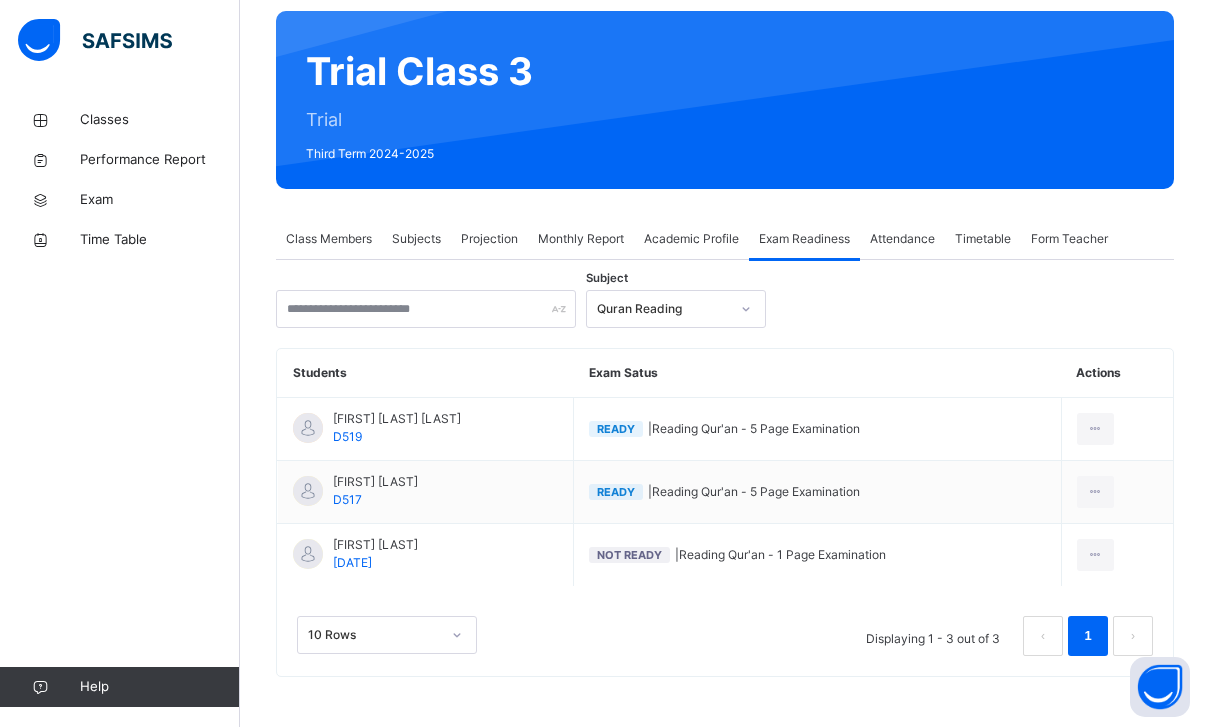 click on "Monthly Report" at bounding box center (581, 239) 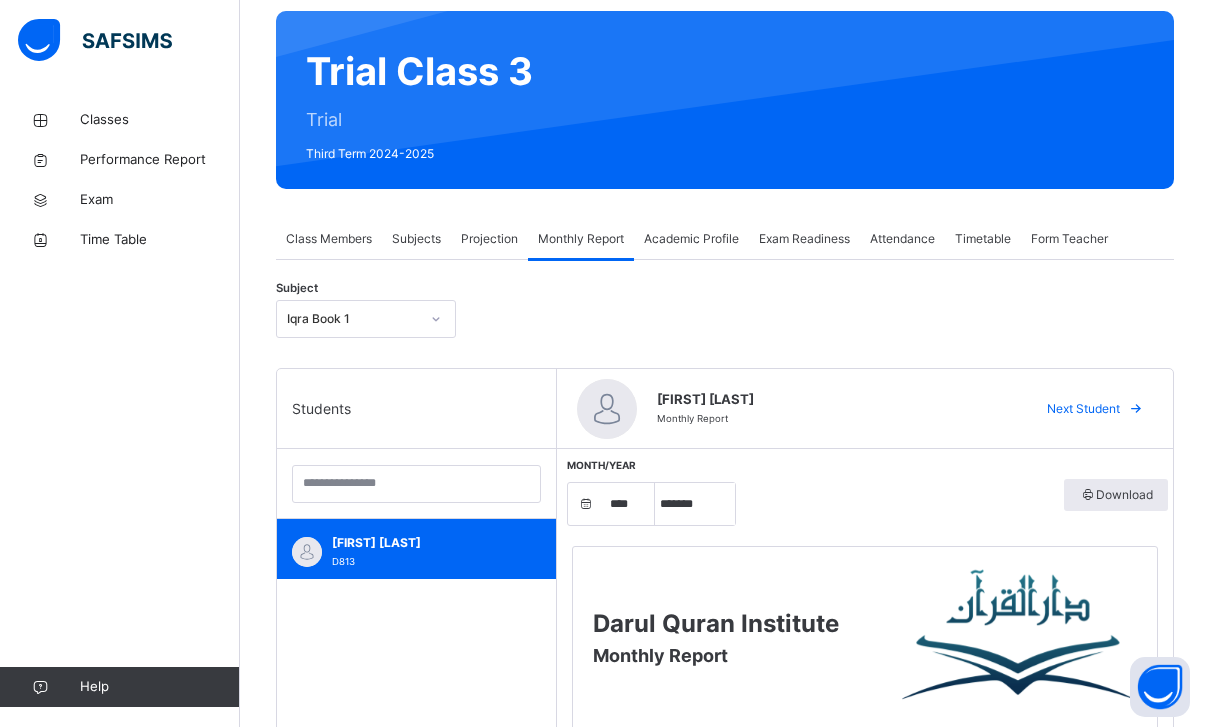 click on "Academic Profile" at bounding box center (691, 239) 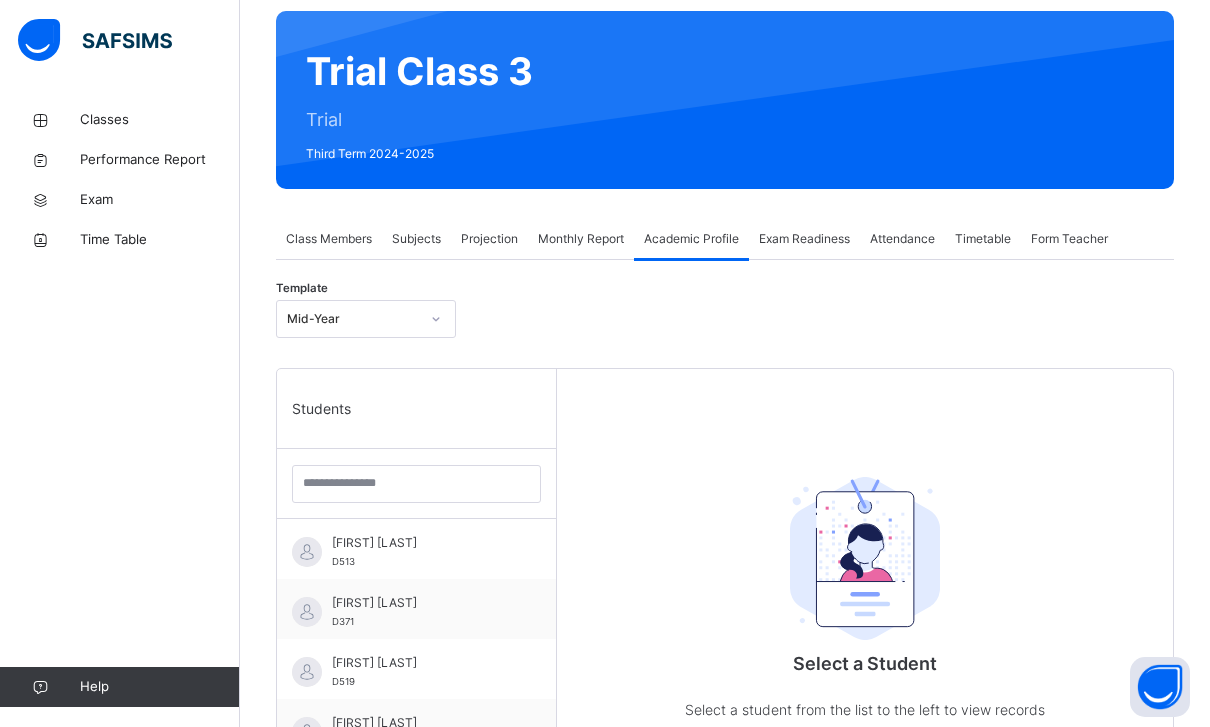 click on "Exam Readiness" at bounding box center [804, 239] 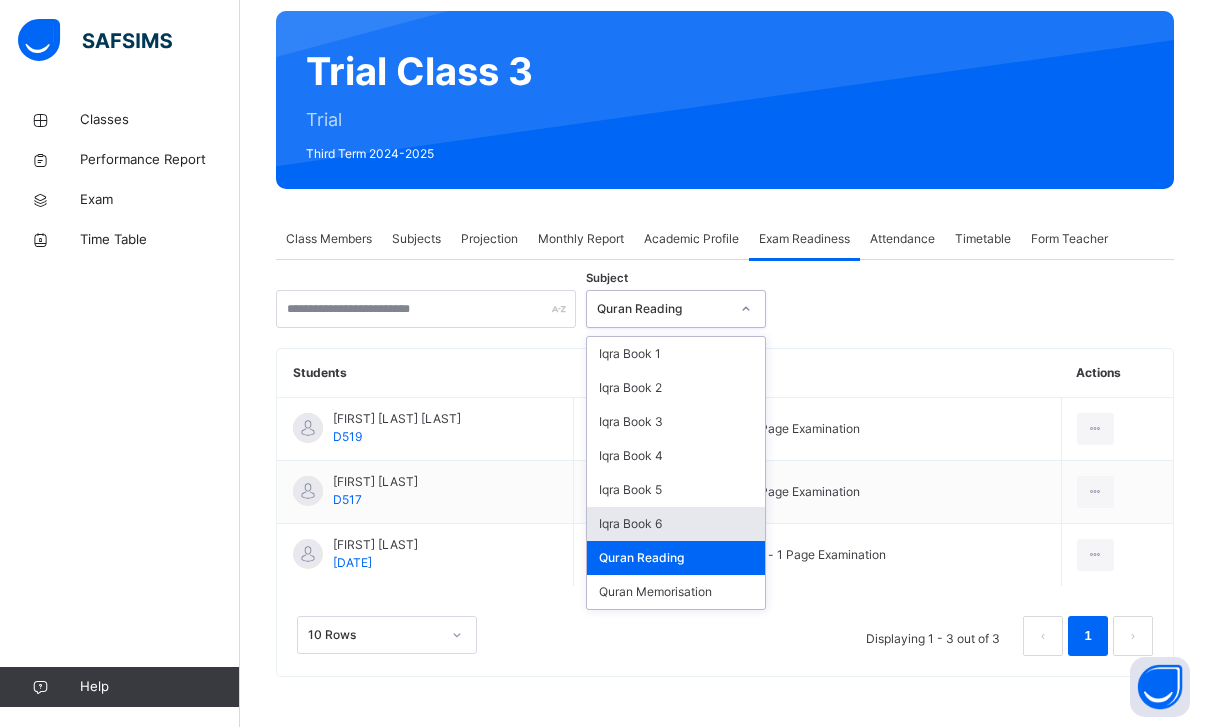 click on "Iqra Book 6" at bounding box center [676, 524] 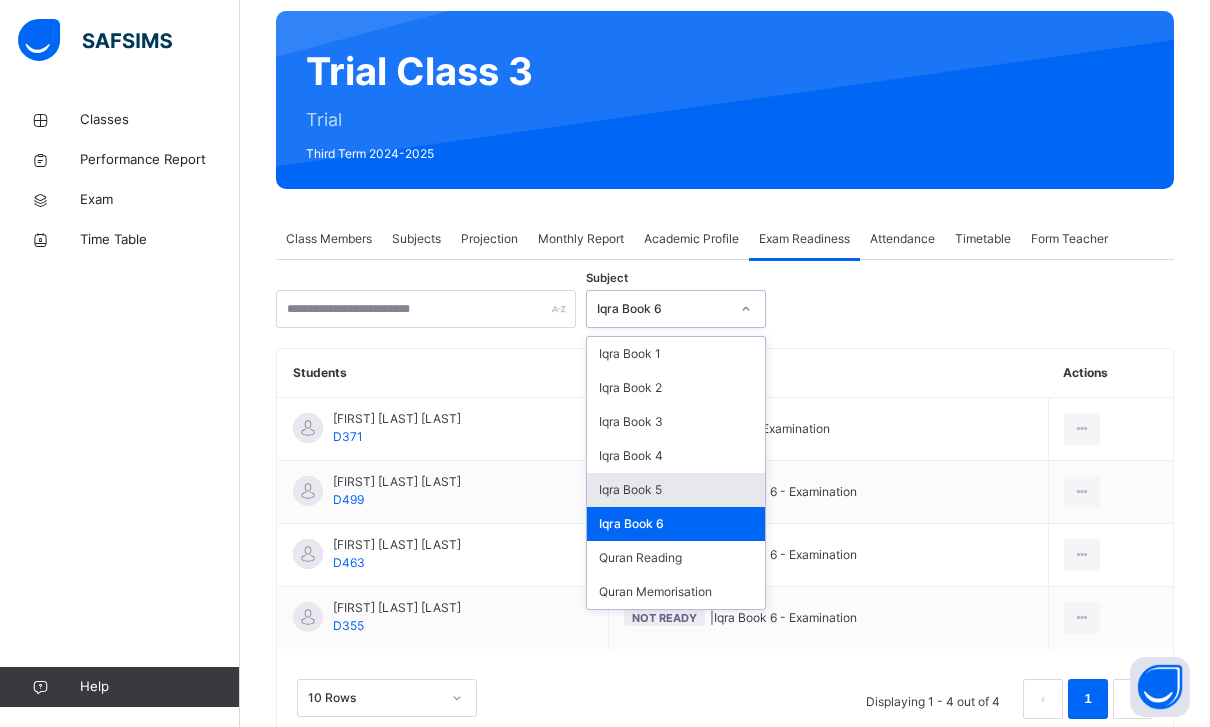 click on "Iqra Book 5" at bounding box center [676, 490] 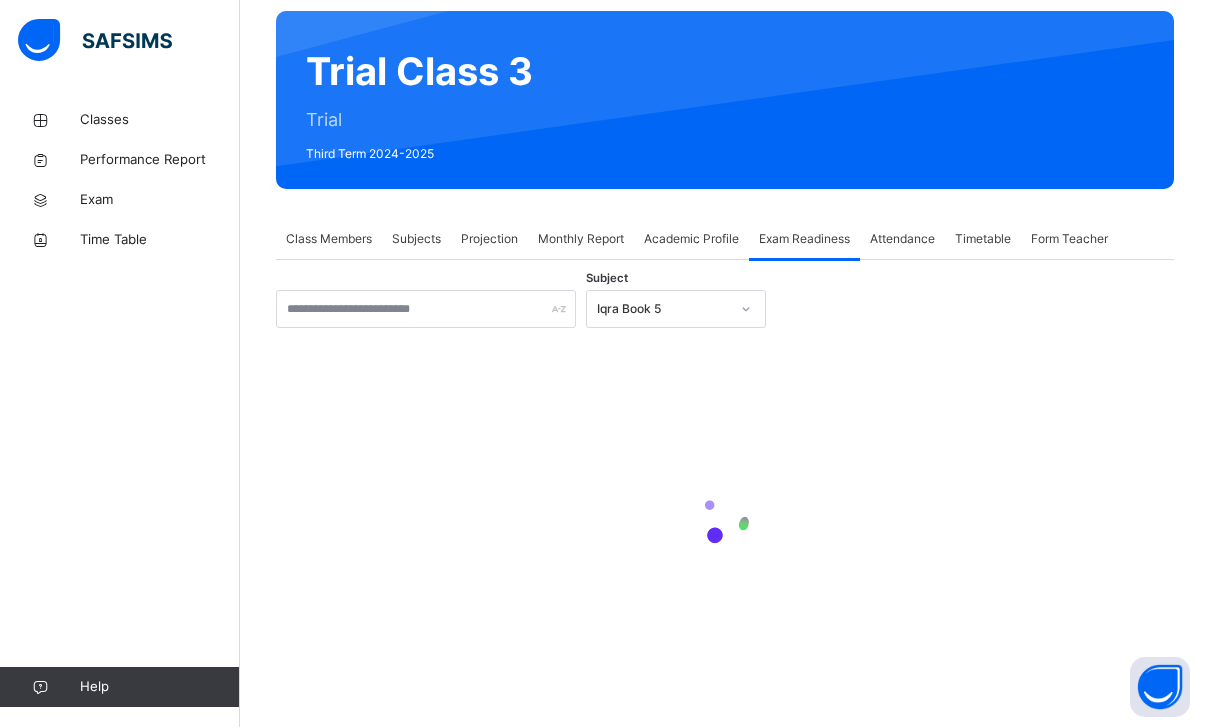 scroll, scrollTop: 94, scrollLeft: 0, axis: vertical 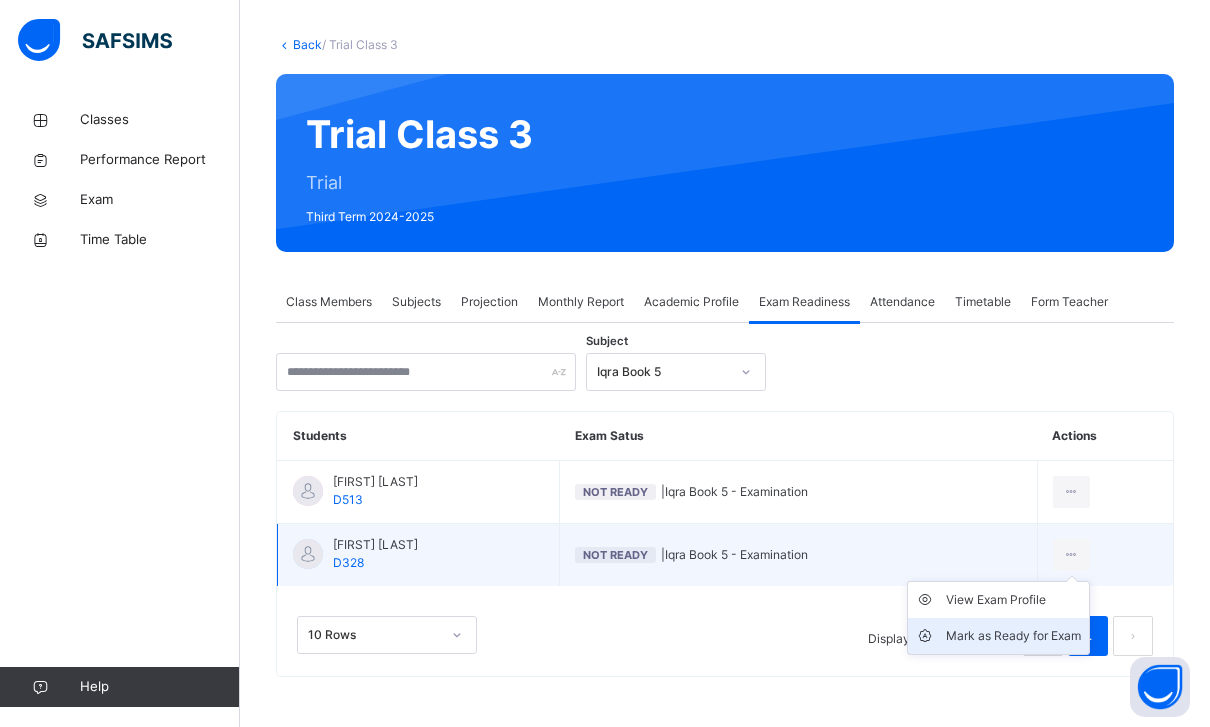 click on "Mark as  Ready for Exam" at bounding box center (1013, 636) 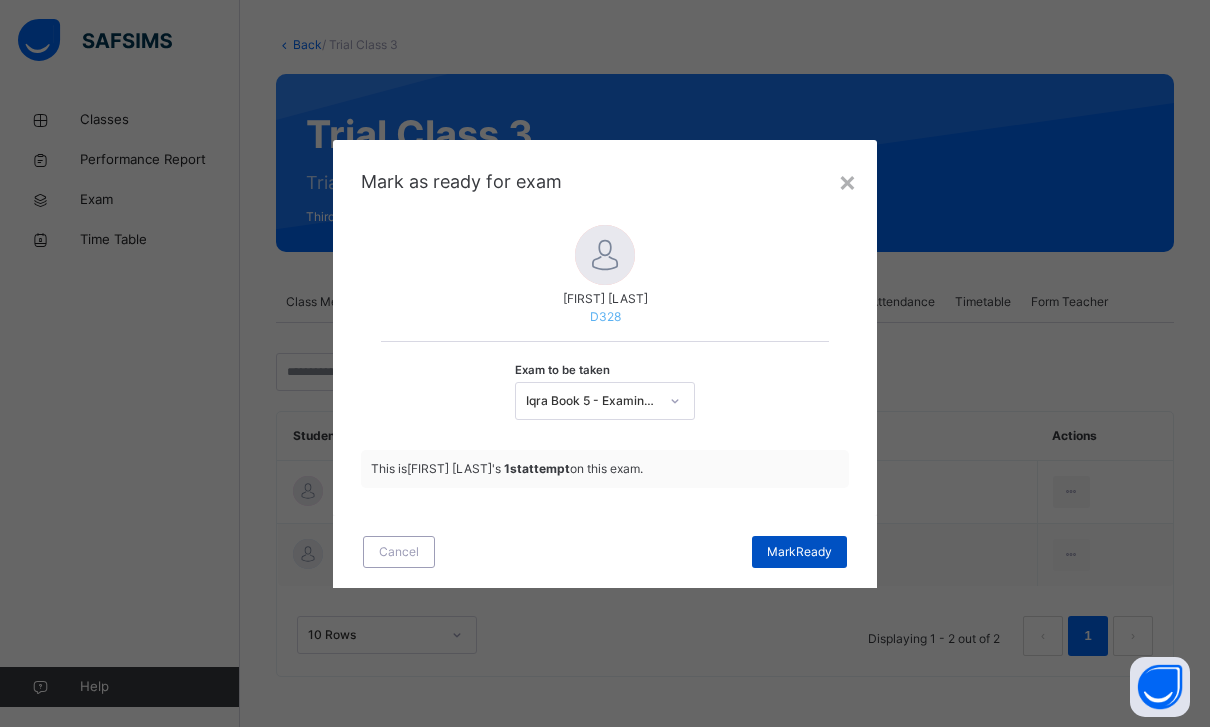click on "Mark   Ready" at bounding box center [799, 552] 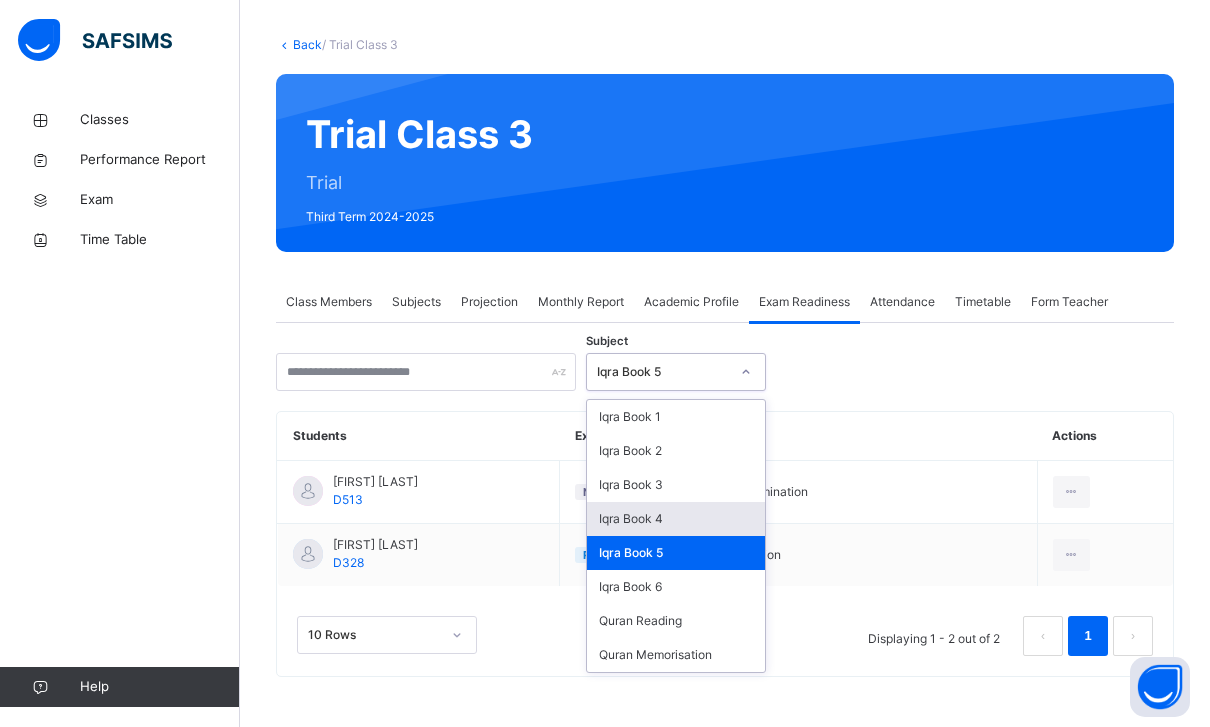 click on "Iqra Book 4" at bounding box center [676, 519] 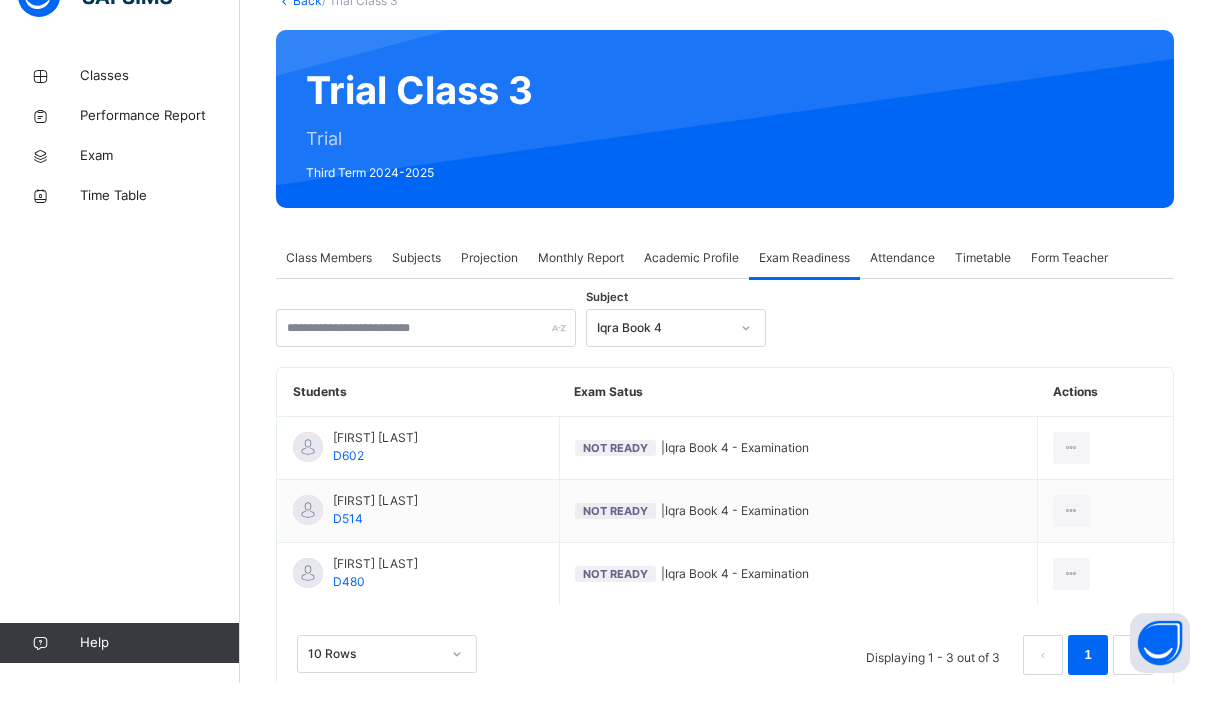 scroll, scrollTop: 93, scrollLeft: 0, axis: vertical 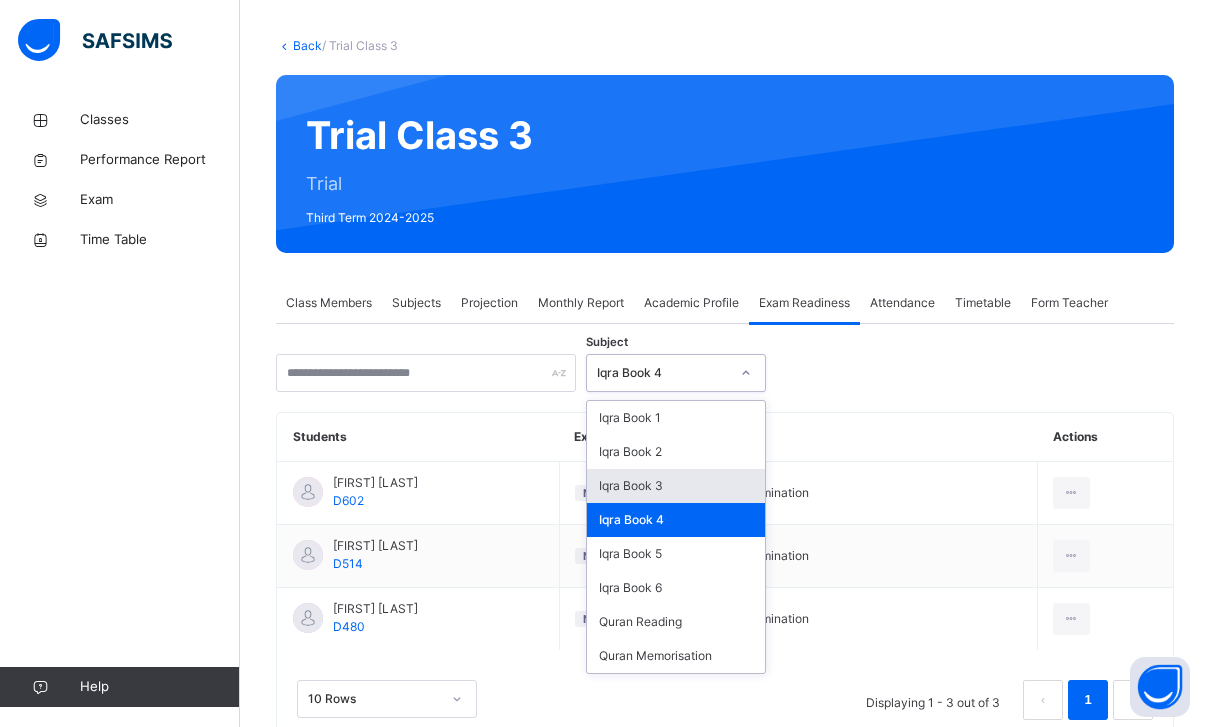 click on "Iqra Book 3" at bounding box center [676, 486] 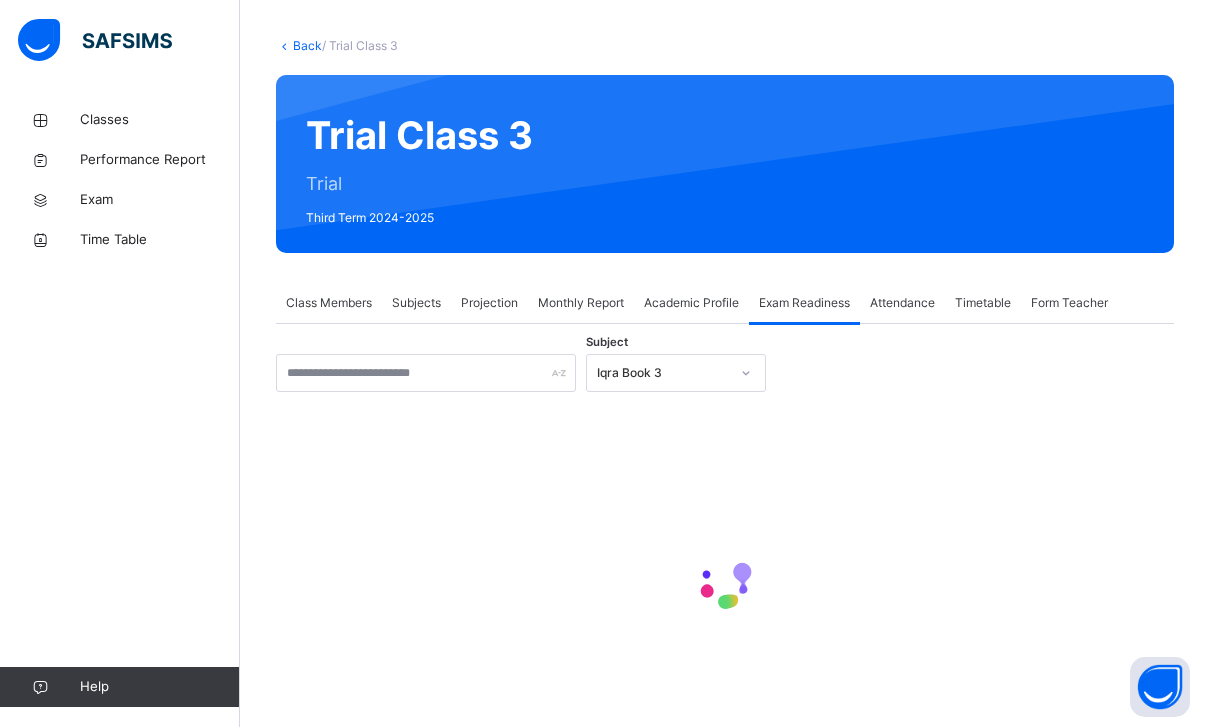 scroll, scrollTop: 0, scrollLeft: 0, axis: both 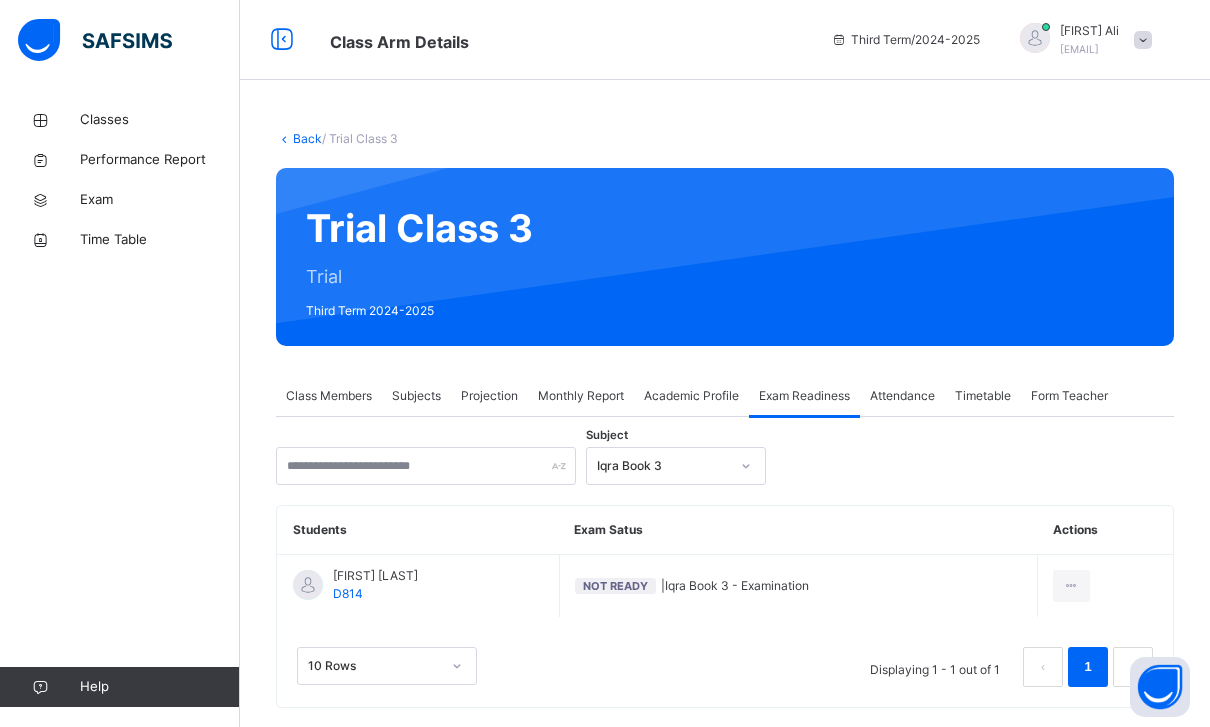 click on "Subject Iqra Book 3 Students Exam Satus Actions Zakariya     Mohamed D814 Not Ready |  Iqra Book 3 - Examination View Exam Profile Mark as  Ready for Exam 10 Rows Displaying 1 - 1 out of 1 1 × Mark as ready for exam Exam to be taken This is  's   1st  attempt  on this exam.   Cancel Mark  Not  Ready" at bounding box center (725, 562) 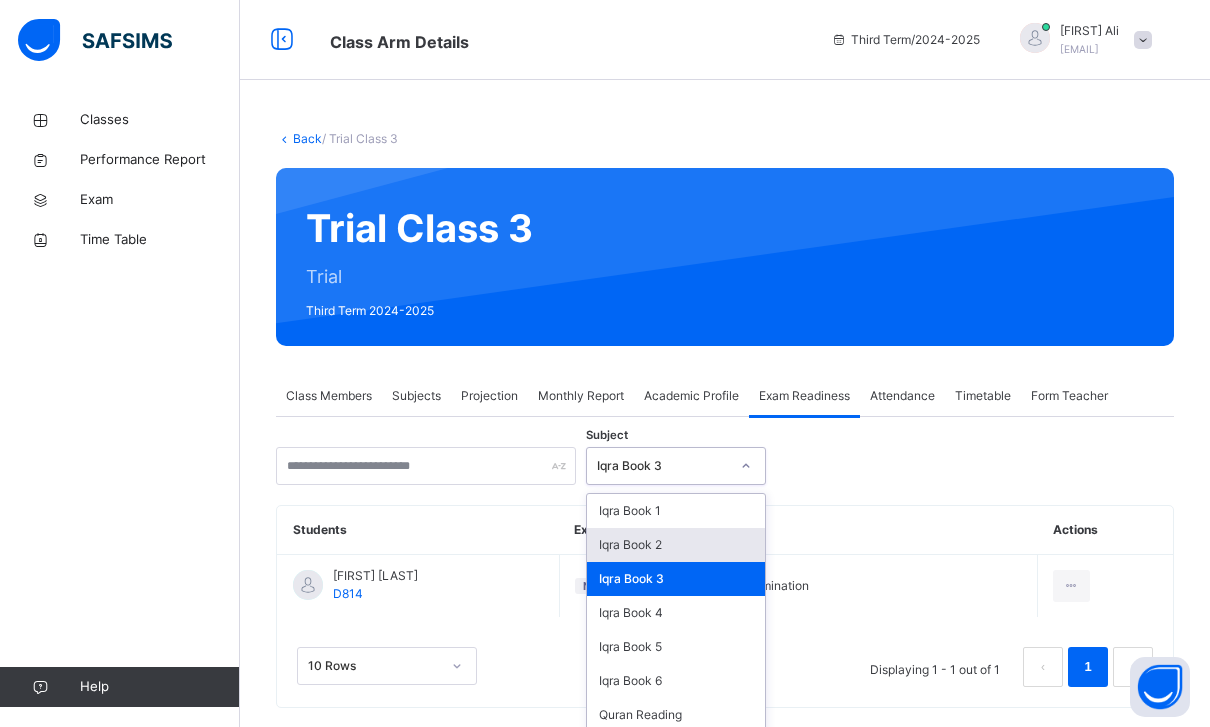 click on "Iqra Book 2" at bounding box center [676, 545] 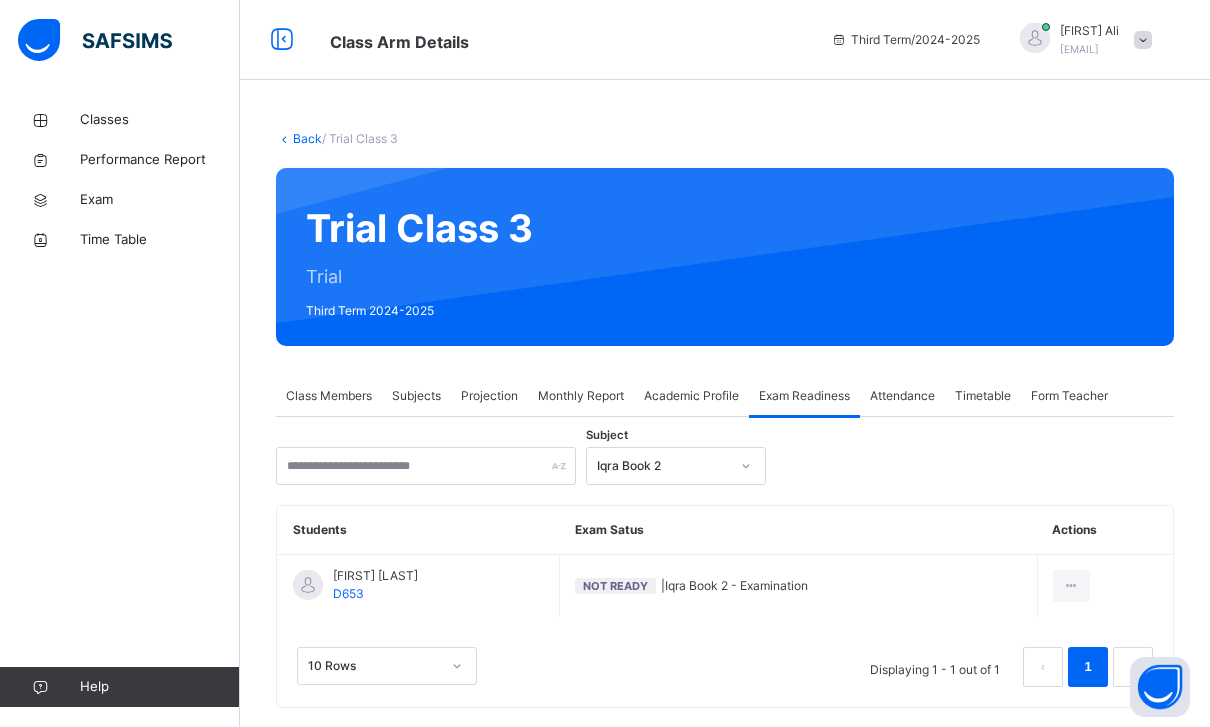 click on "Class Members" at bounding box center [329, 396] 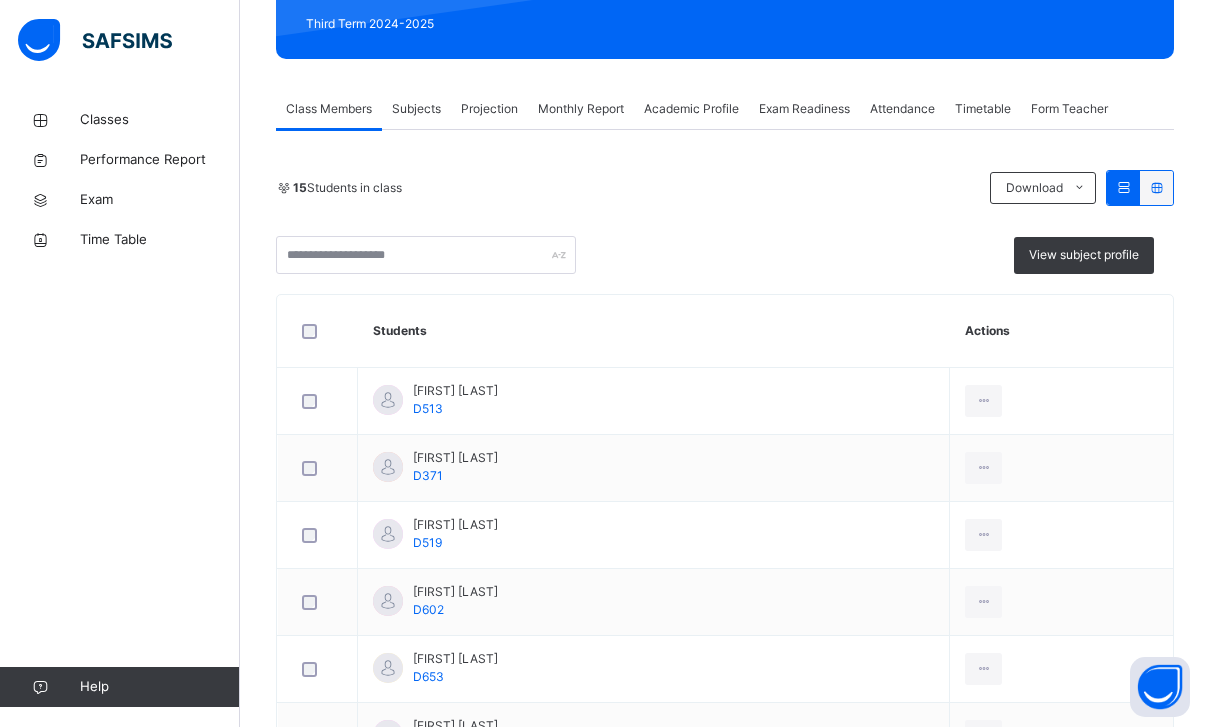 scroll, scrollTop: 309, scrollLeft: 0, axis: vertical 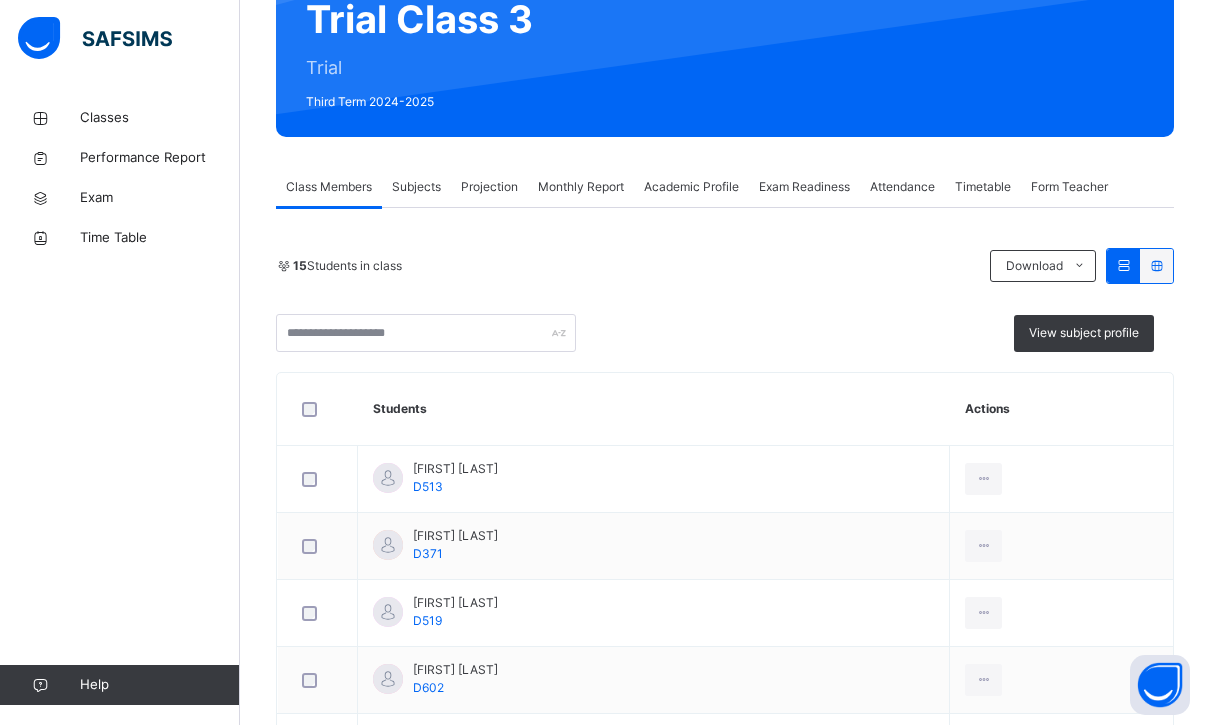 click on "Monthly Report" at bounding box center [581, 189] 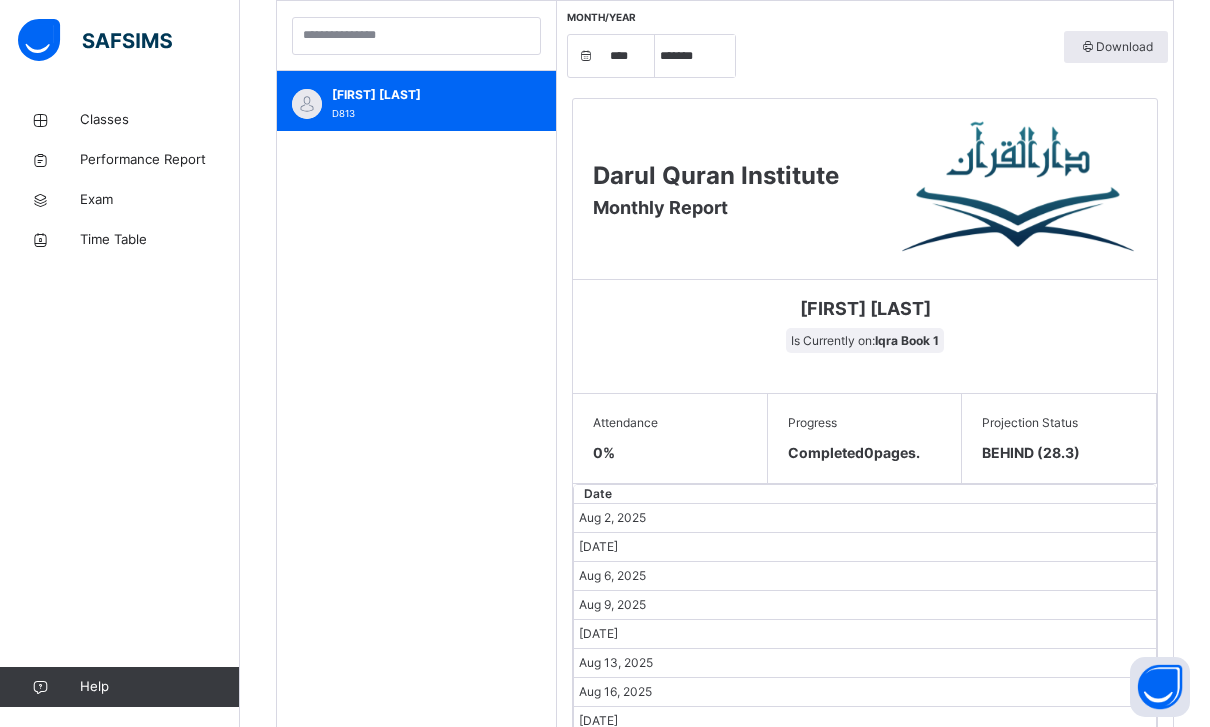 scroll, scrollTop: 345, scrollLeft: 0, axis: vertical 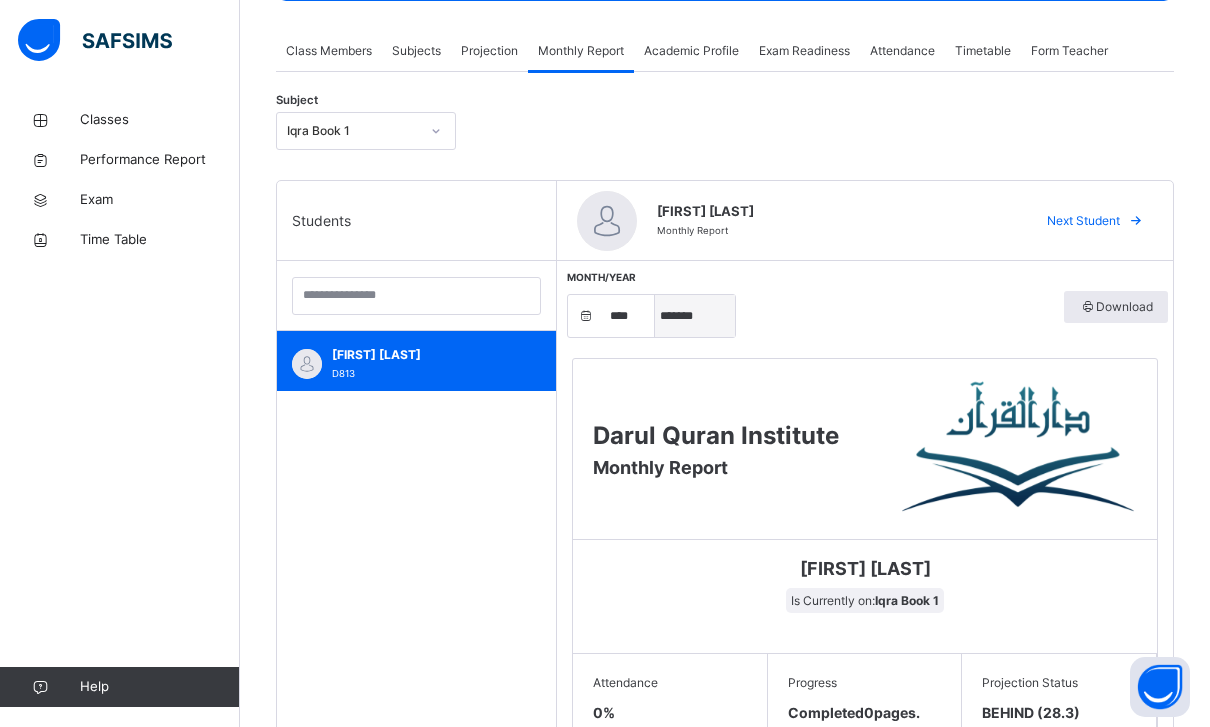 click on "***** ******* ******** ***** ***** *** **** **** ****** ********* ******* ******** ********" at bounding box center [695, 316] 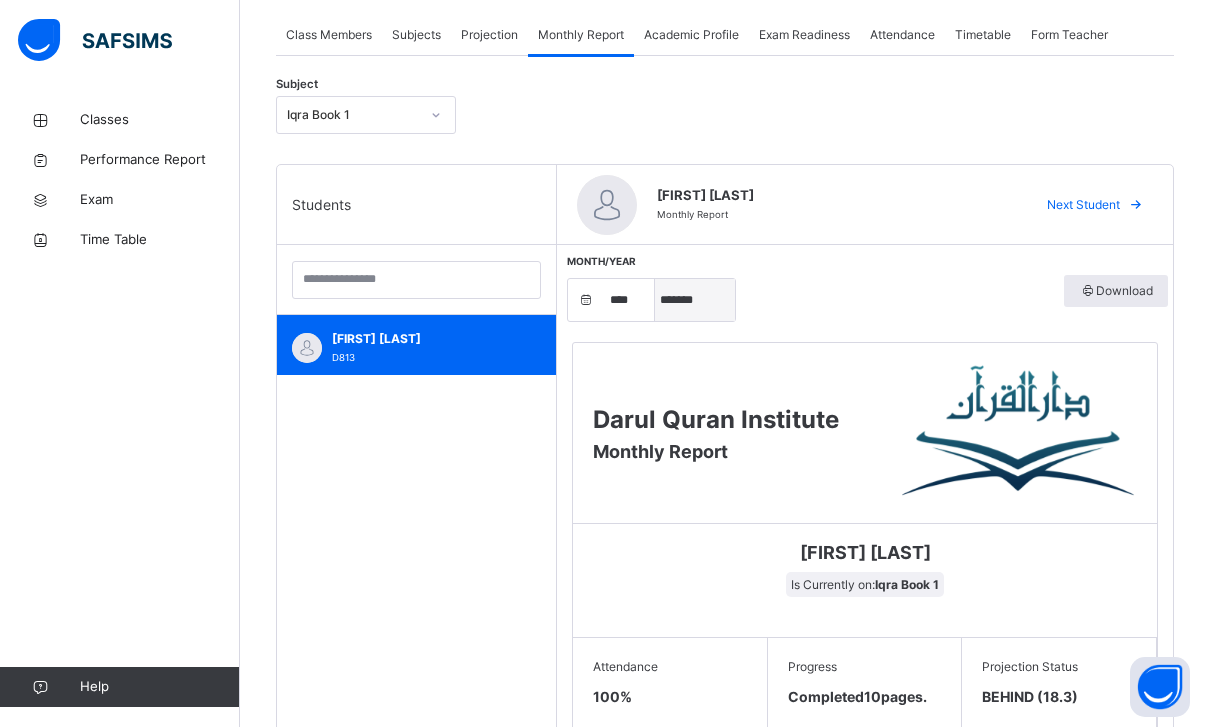 scroll, scrollTop: 294, scrollLeft: 0, axis: vertical 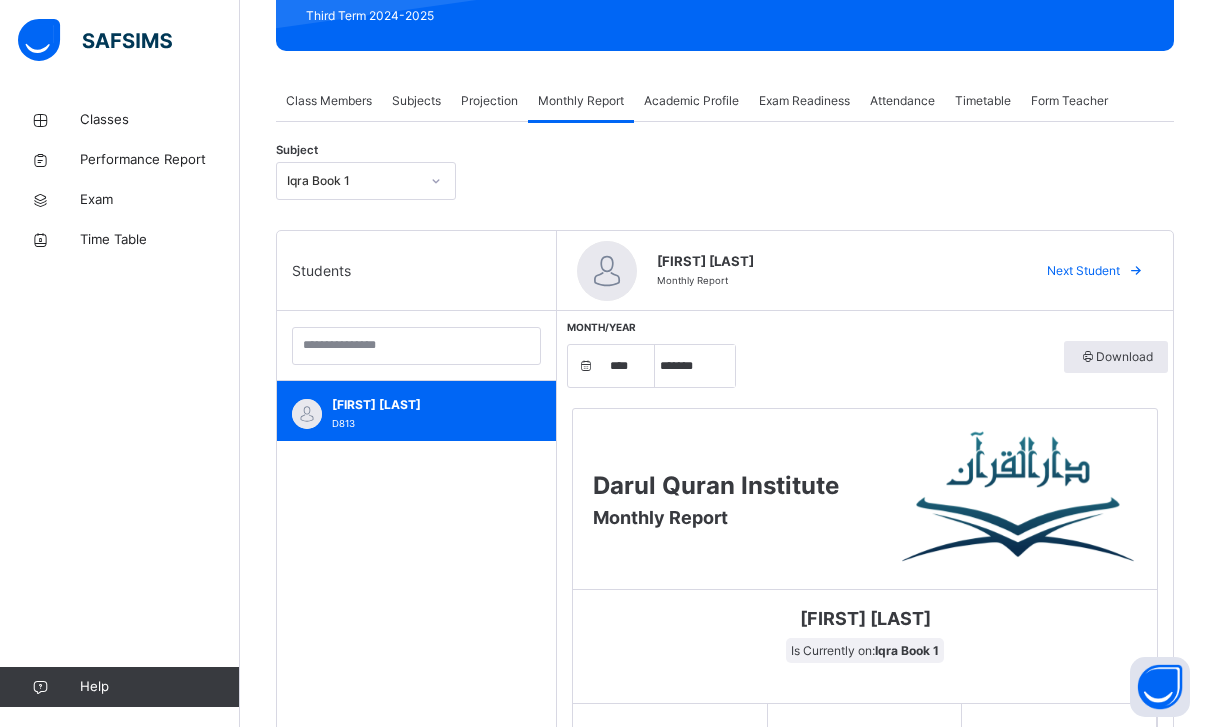 click on "Students" at bounding box center [416, 271] 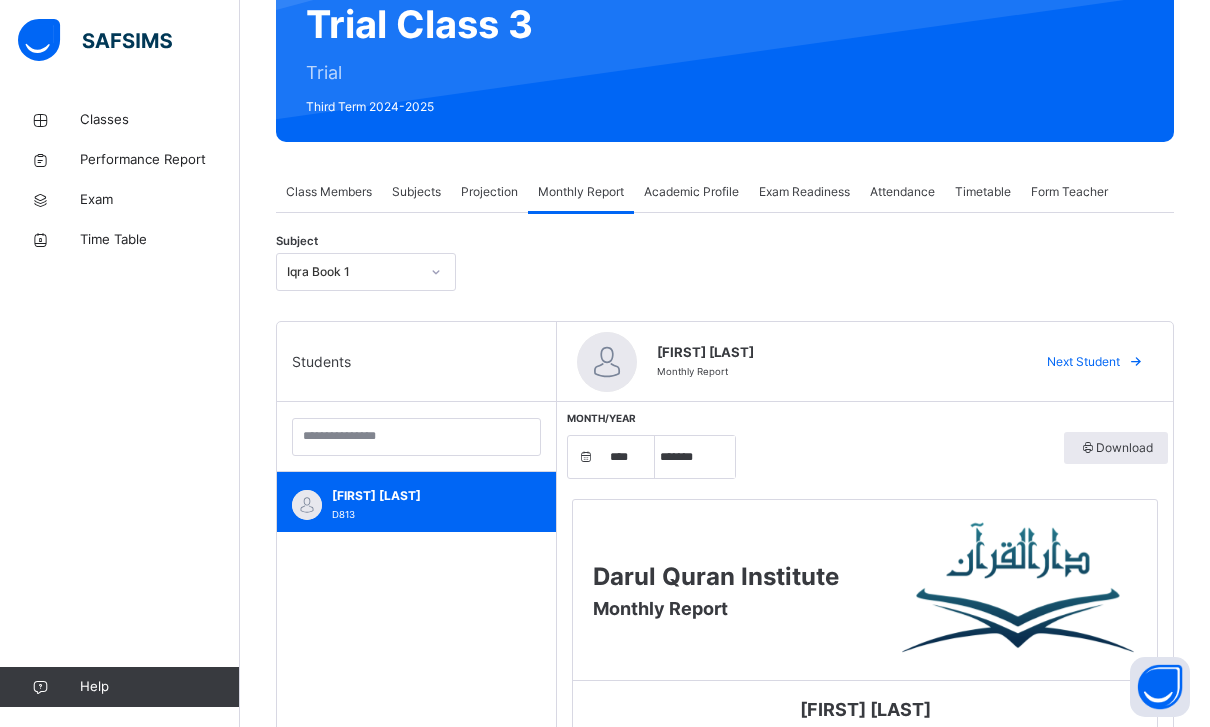 scroll, scrollTop: 202, scrollLeft: 0, axis: vertical 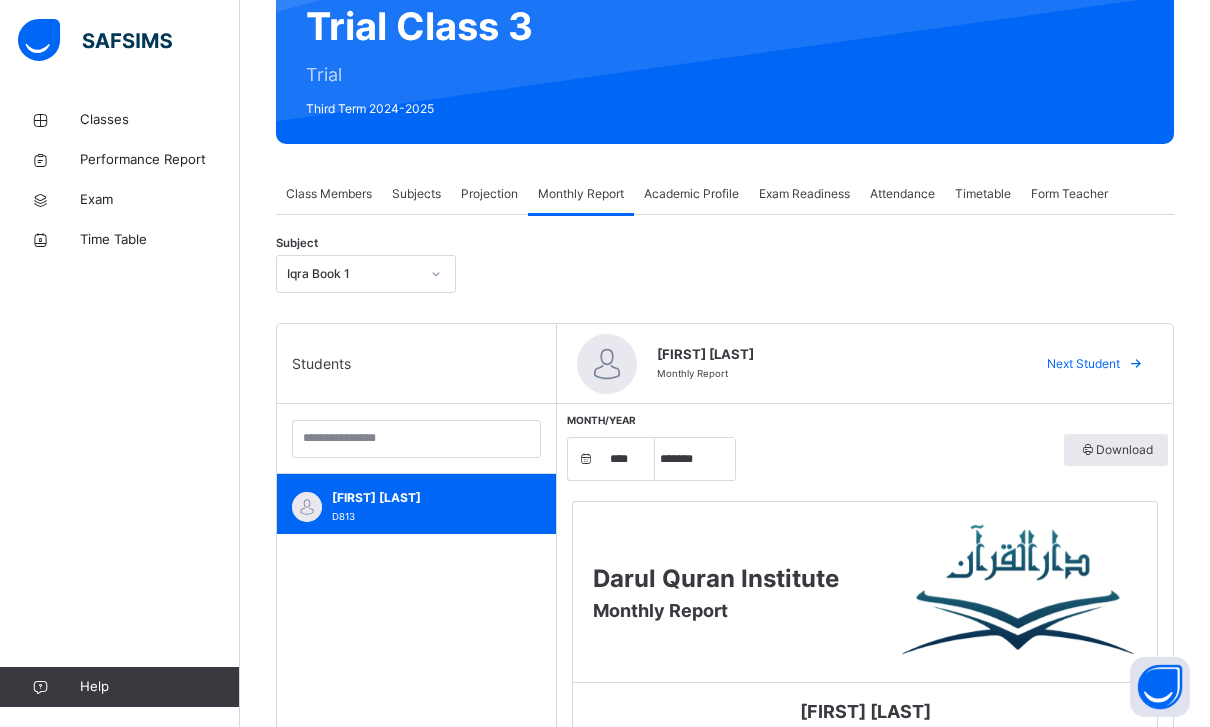 click on "Attendance" at bounding box center [902, 194] 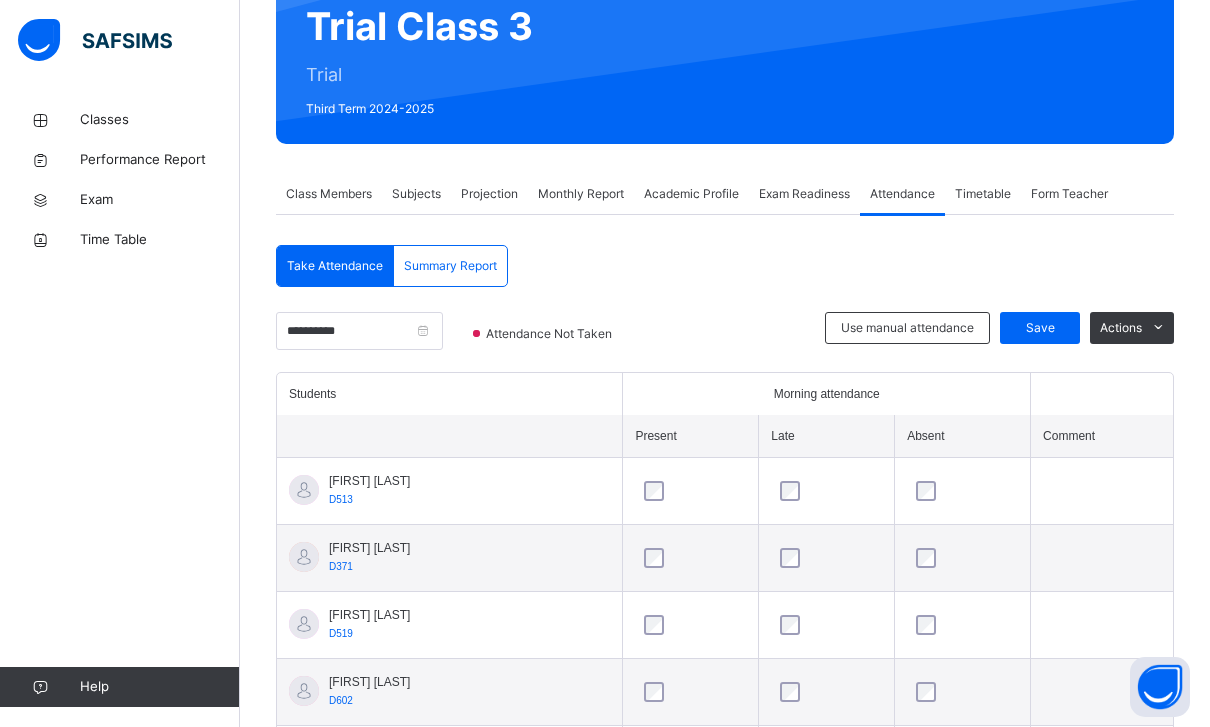 click on "Class Members" at bounding box center [329, 194] 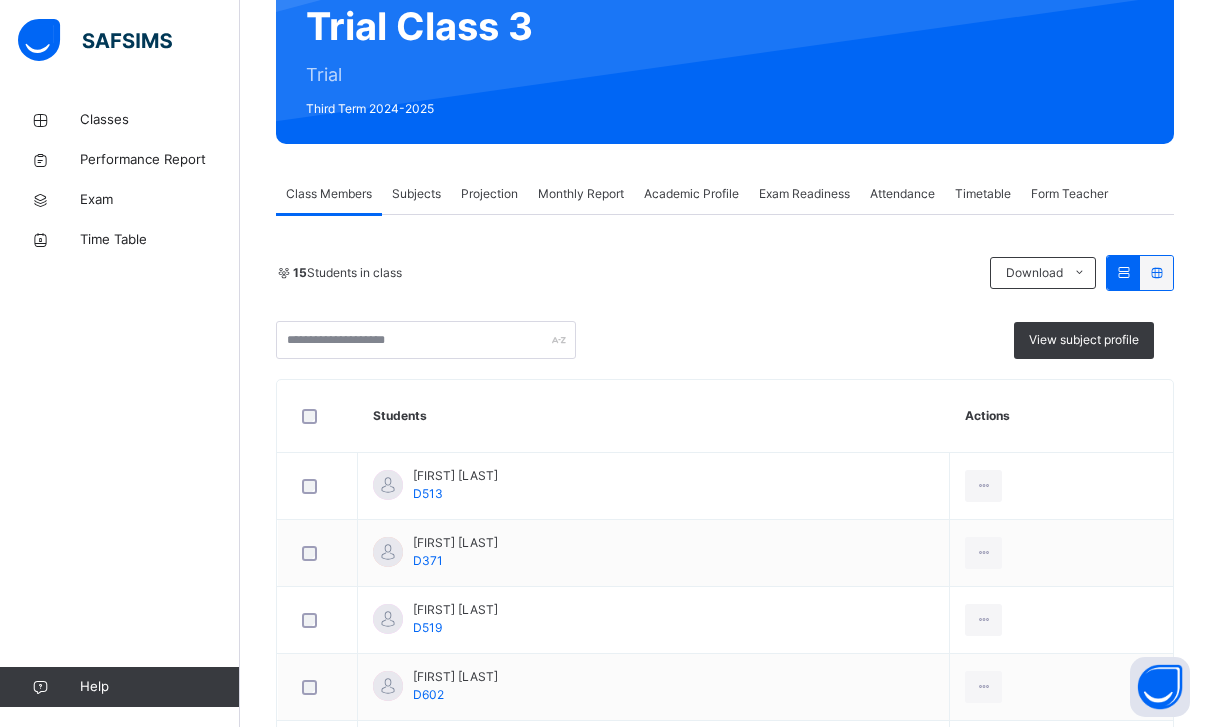 click on "Subjects" at bounding box center [416, 194] 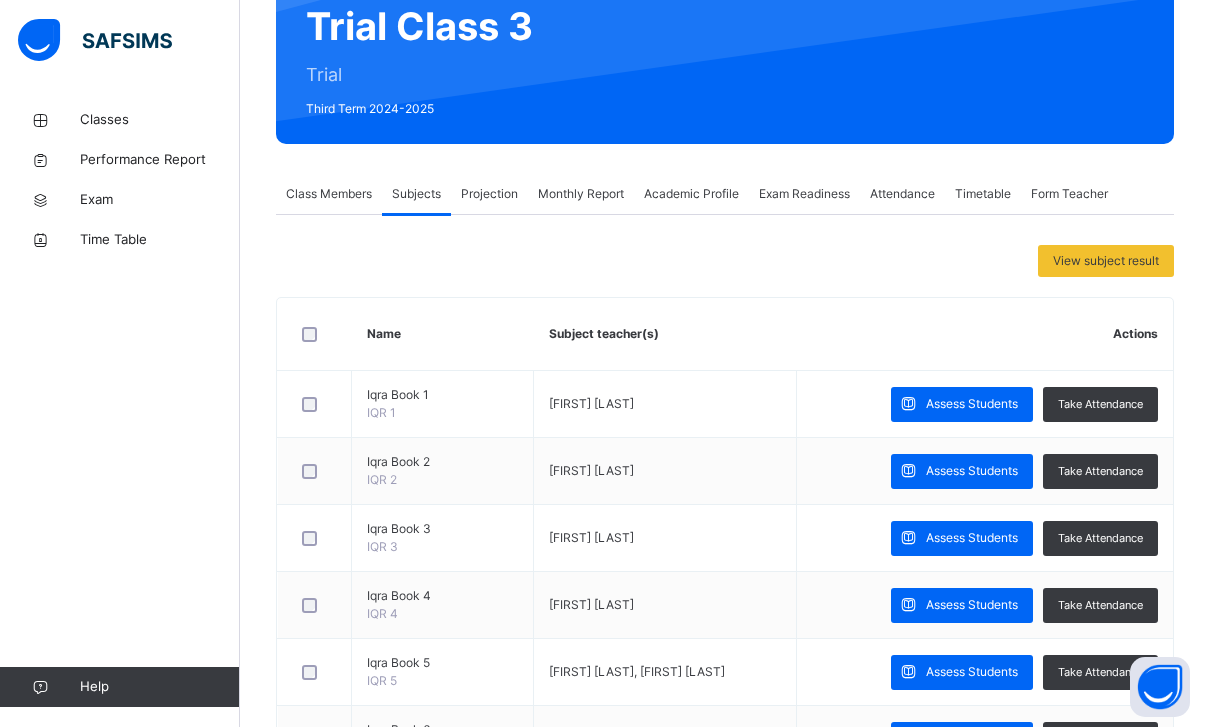 click on "Class Members" at bounding box center [329, 194] 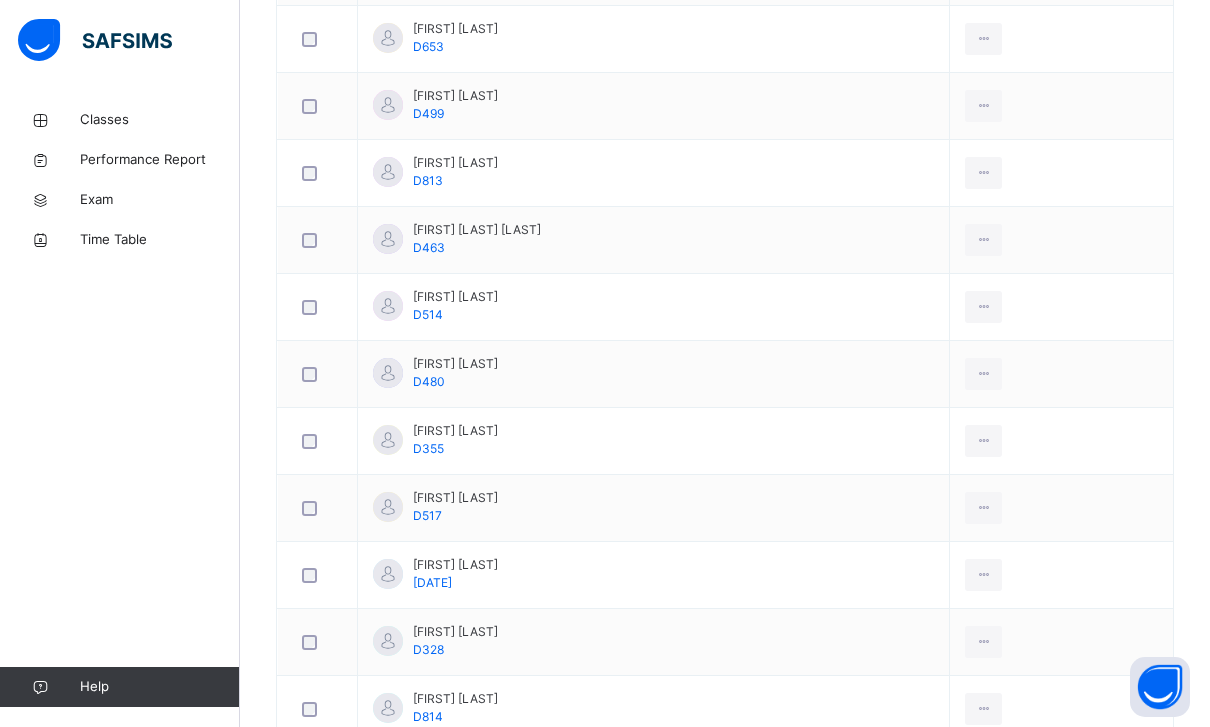scroll, scrollTop: 979, scrollLeft: 0, axis: vertical 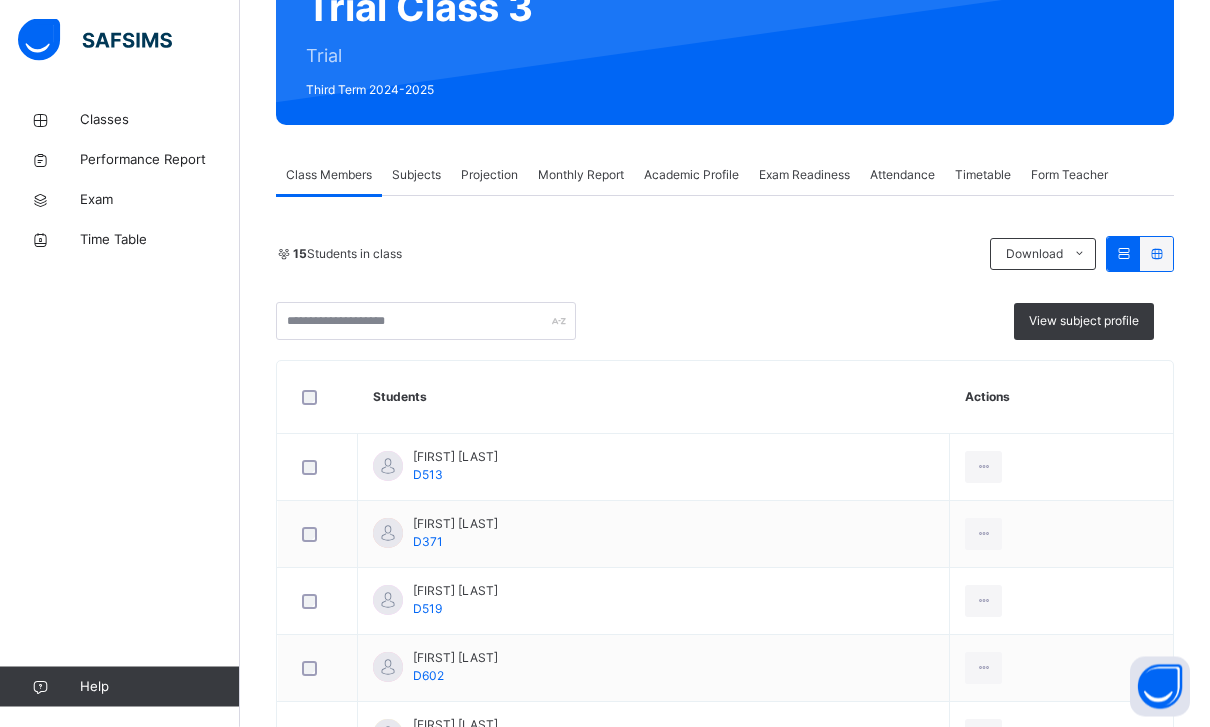 click on "Attendance" at bounding box center (902, 176) 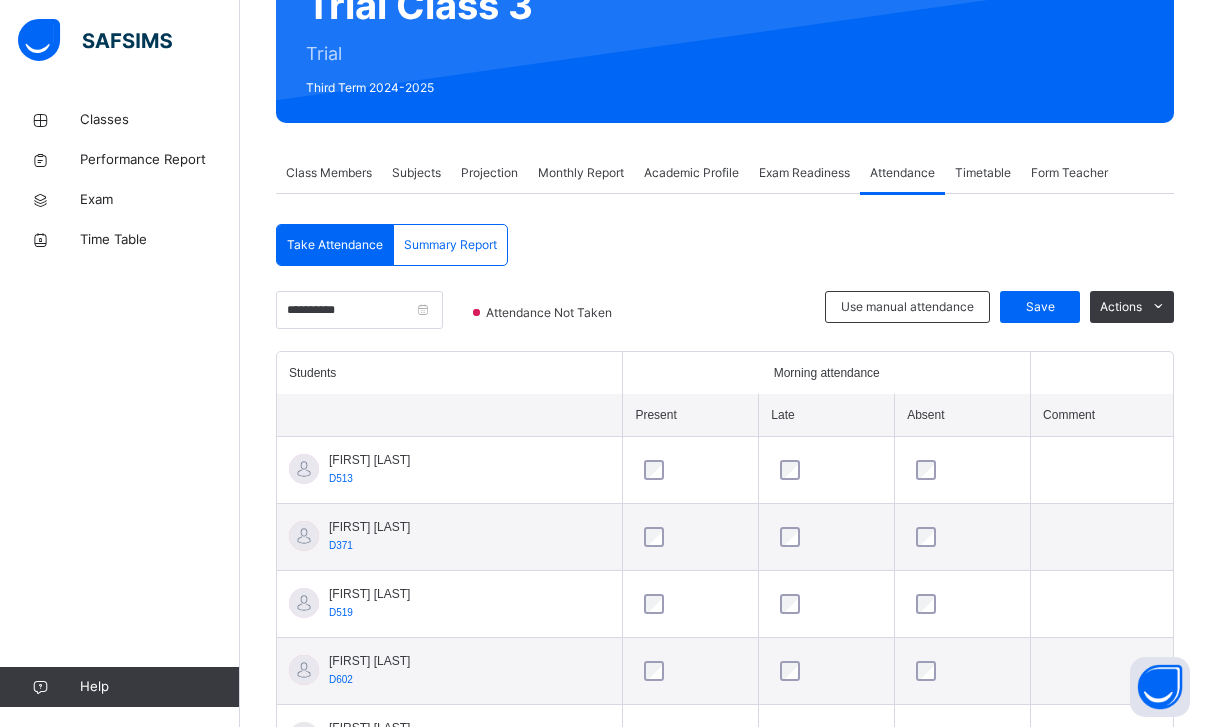 scroll, scrollTop: 245, scrollLeft: 0, axis: vertical 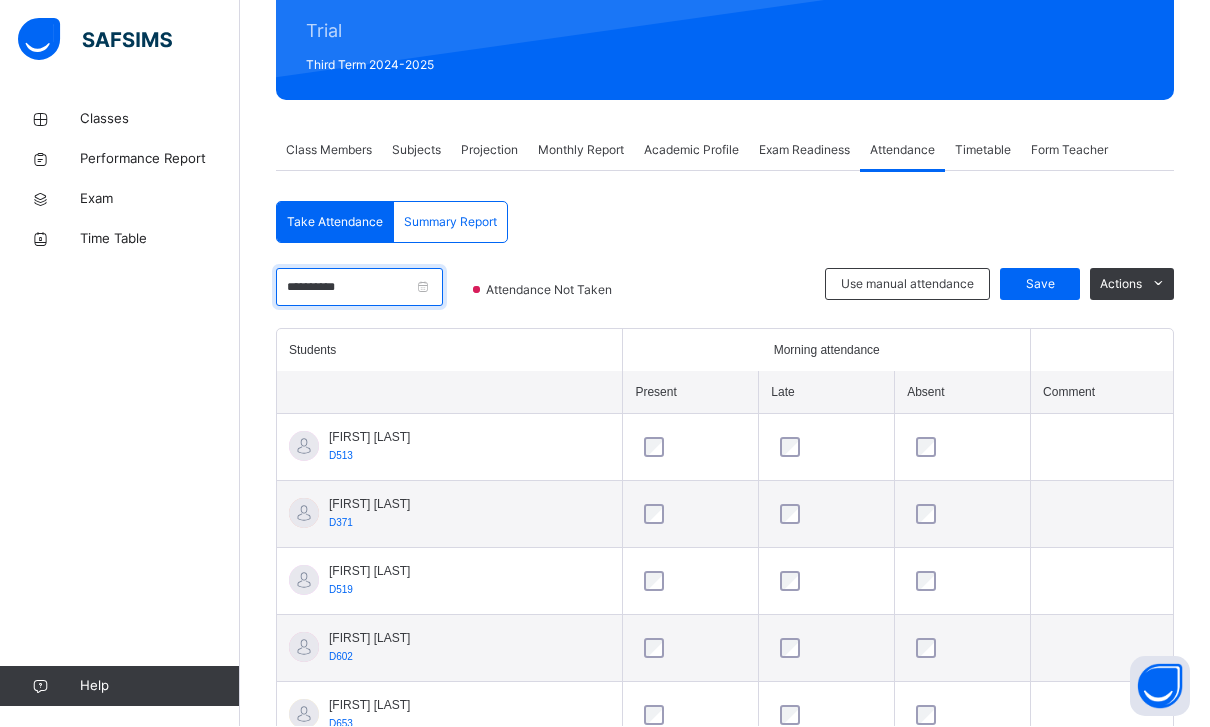 click on "**********" at bounding box center (359, 288) 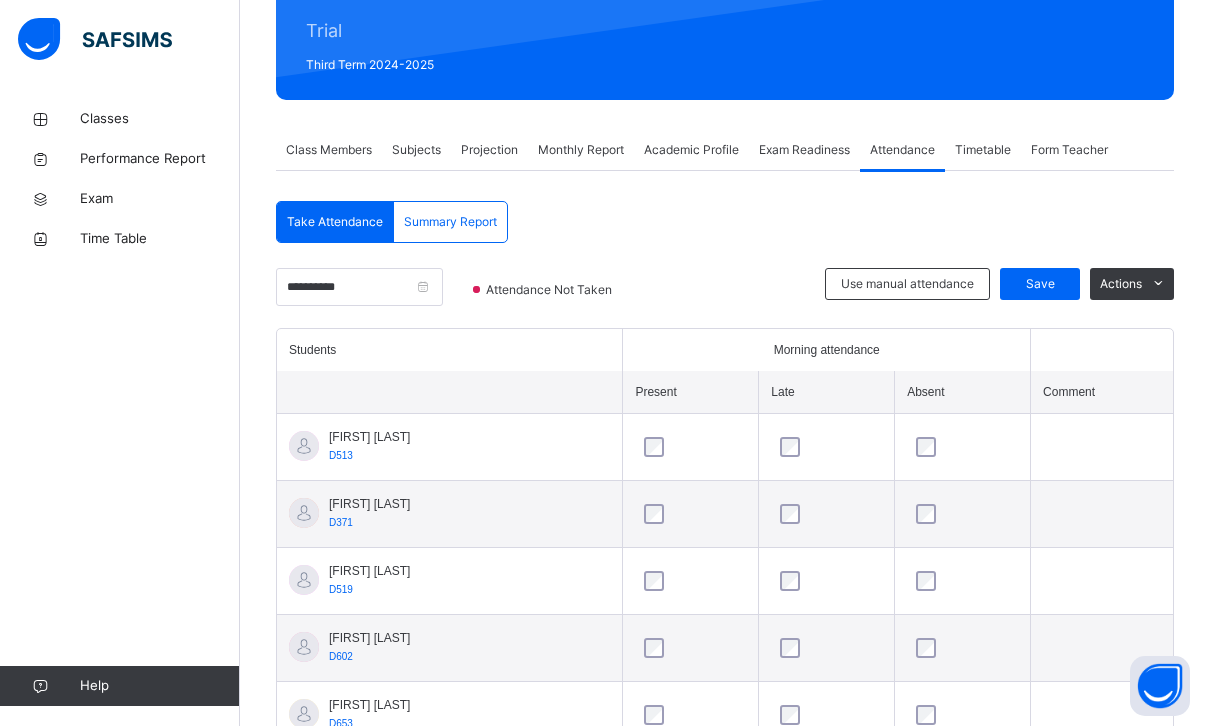 scroll, scrollTop: 246, scrollLeft: 0, axis: vertical 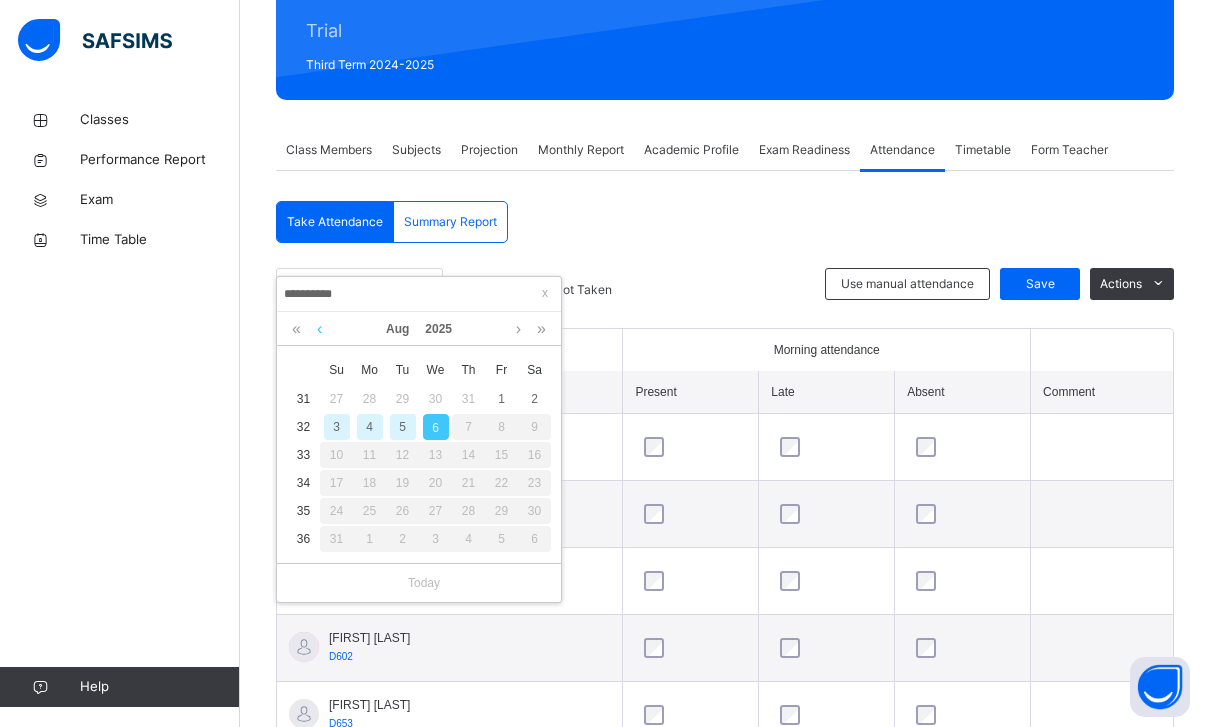 click at bounding box center (319, 329) 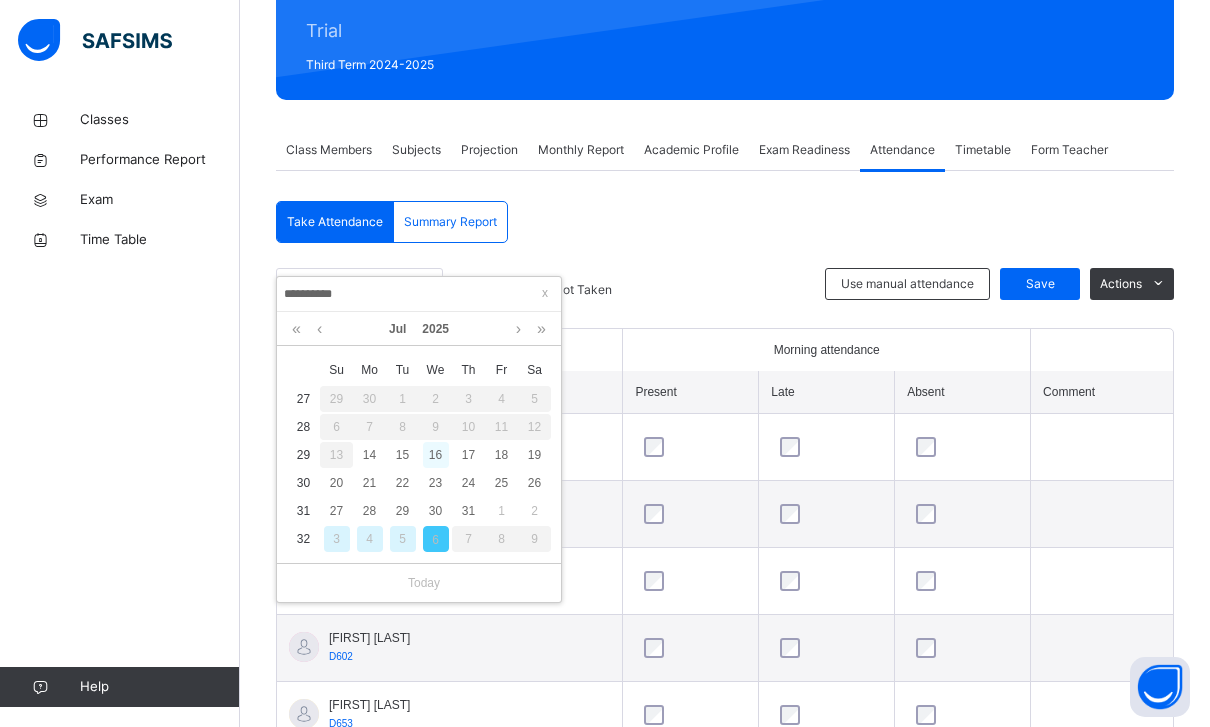 click on "16" at bounding box center [436, 455] 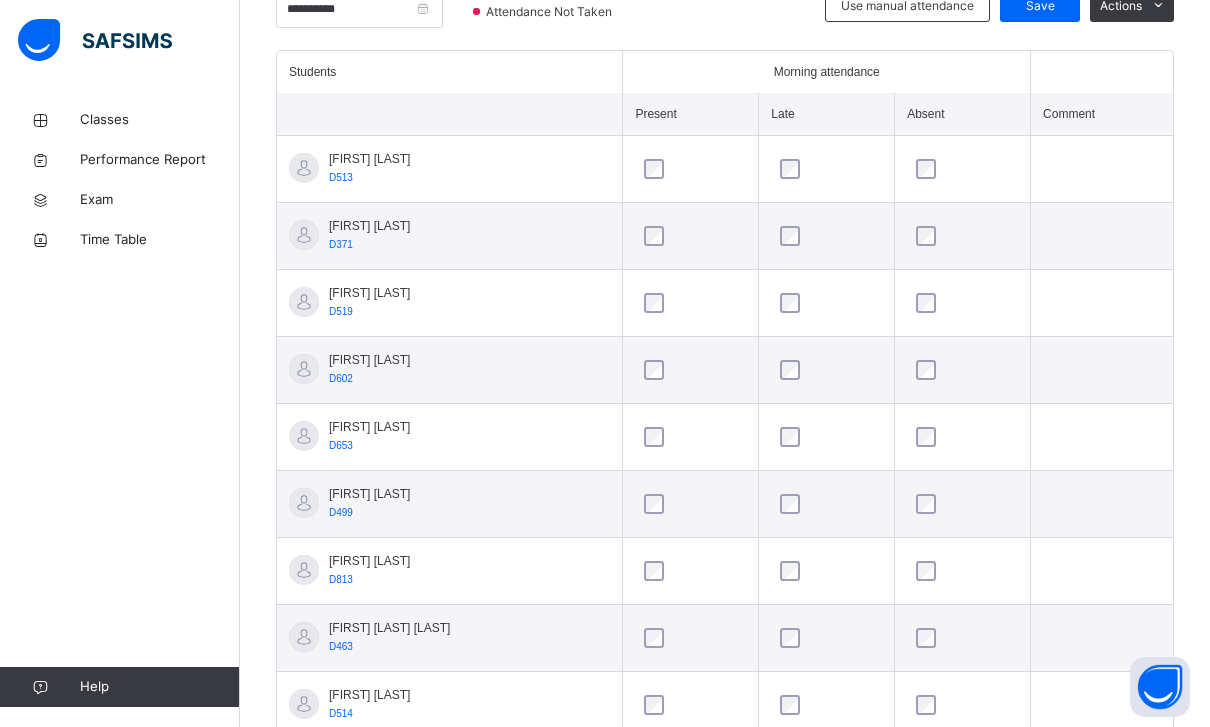 scroll, scrollTop: 929, scrollLeft: 0, axis: vertical 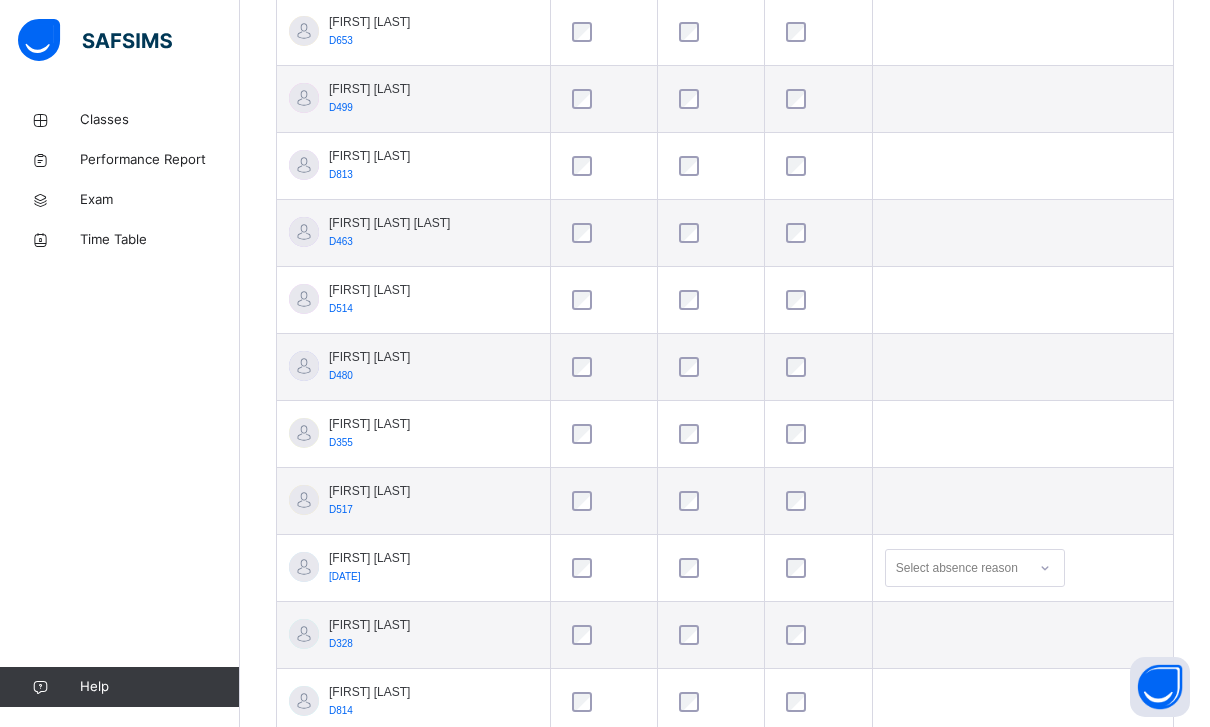 click at bounding box center (1022, 635) 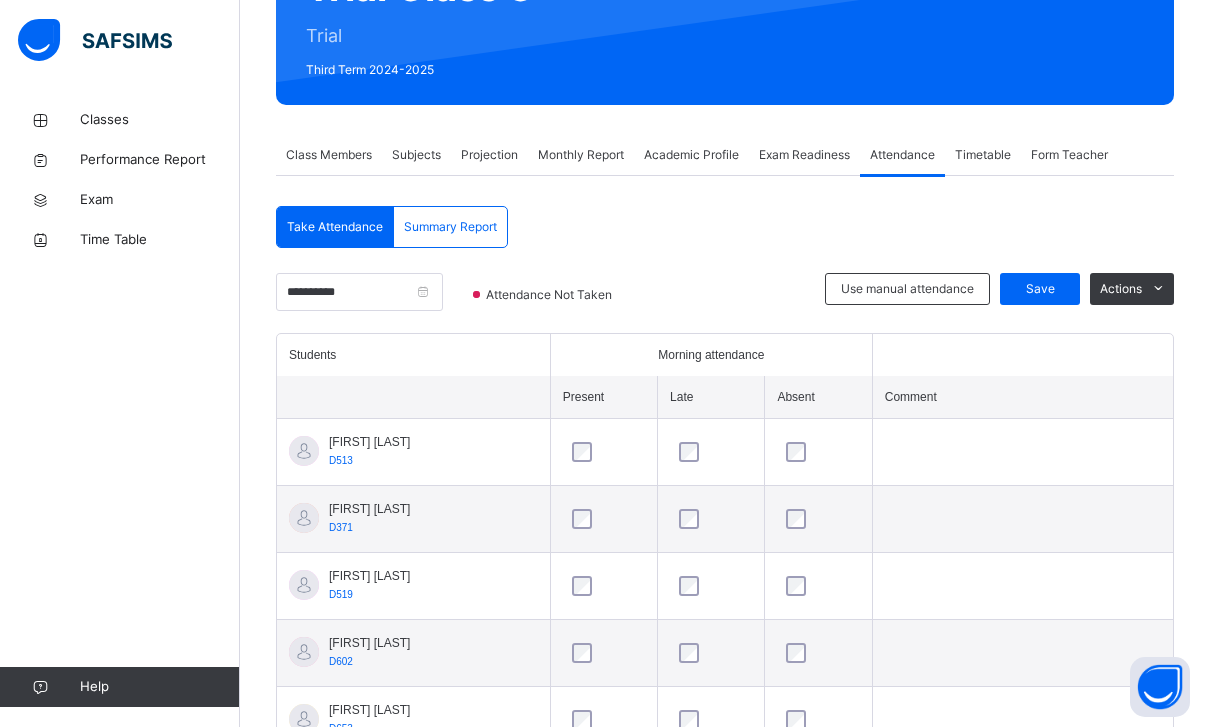 scroll, scrollTop: 0, scrollLeft: 0, axis: both 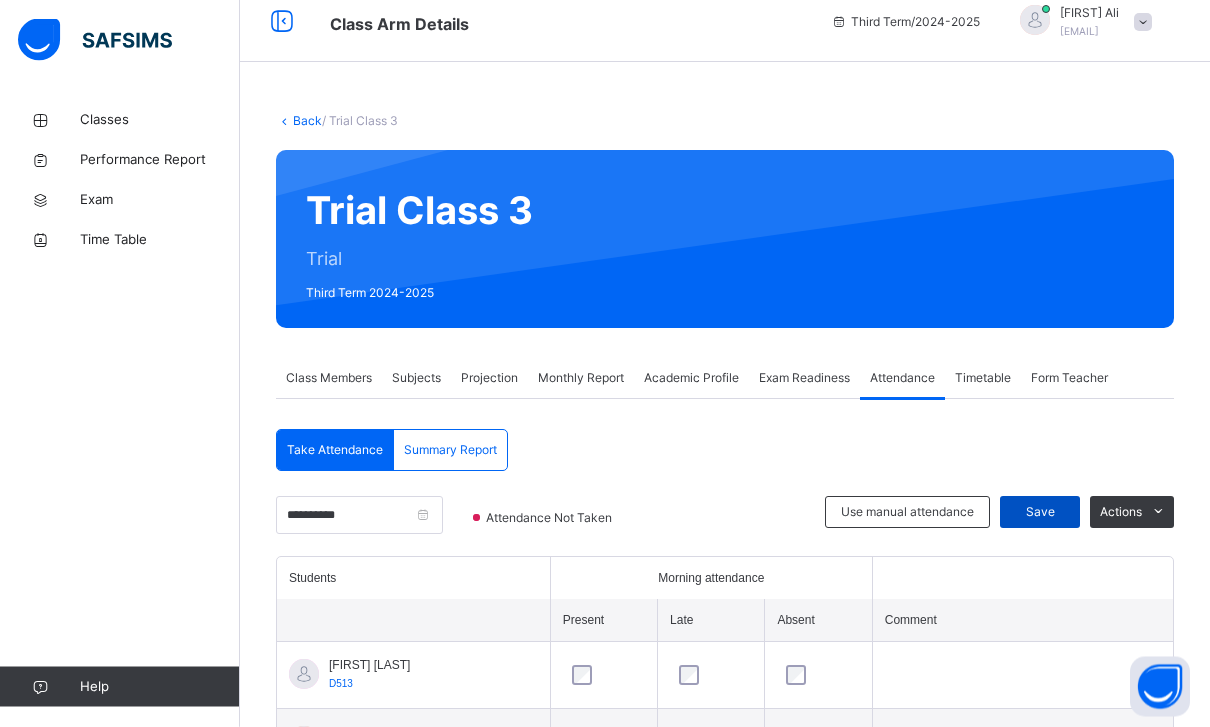 click on "Save" at bounding box center (1040, 513) 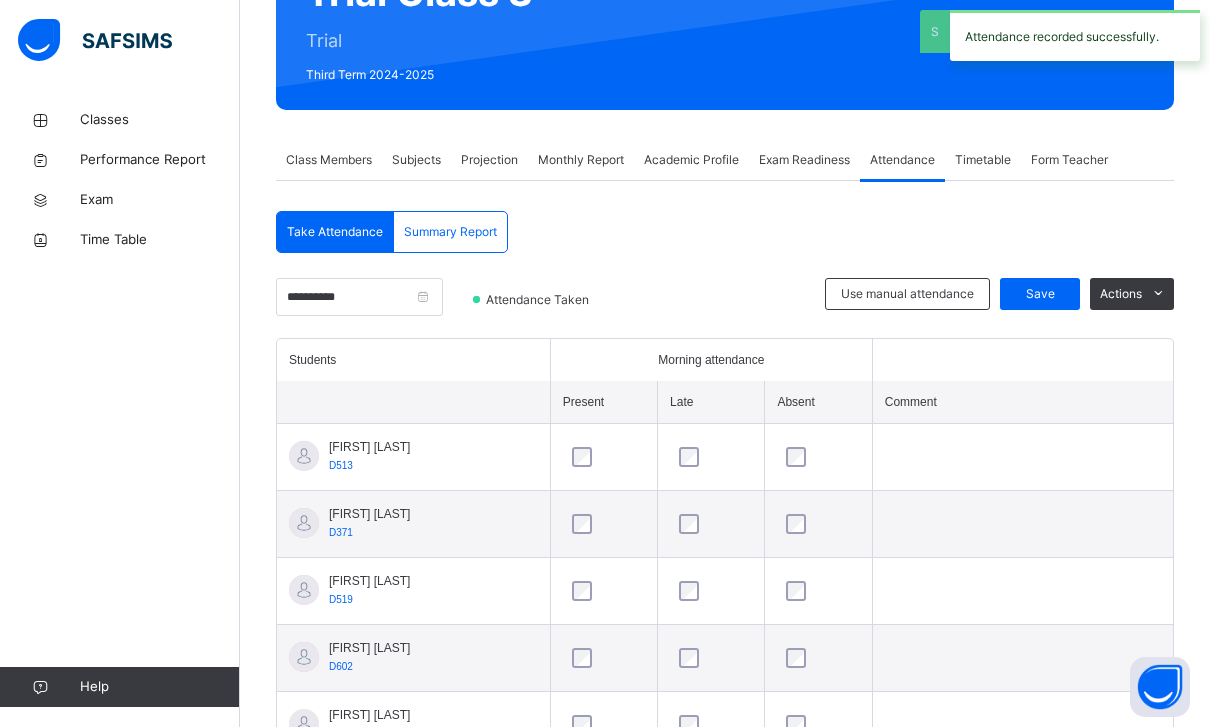 scroll, scrollTop: 203, scrollLeft: 0, axis: vertical 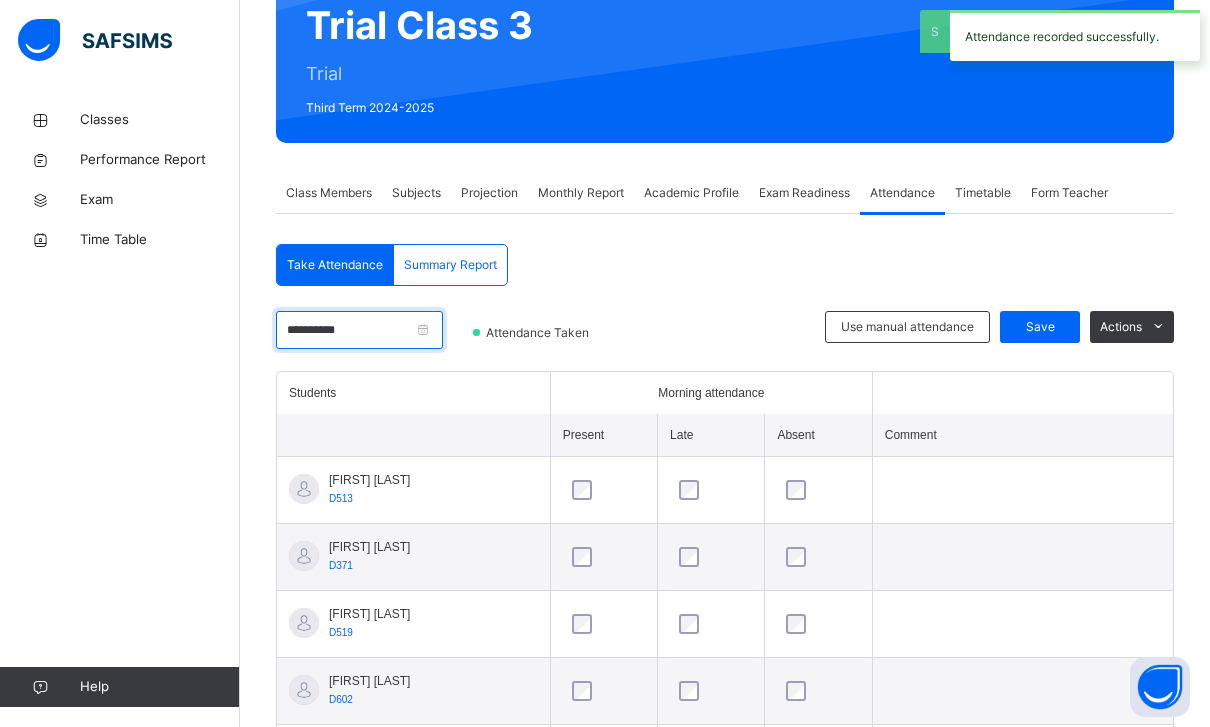 click on "**********" at bounding box center (359, 330) 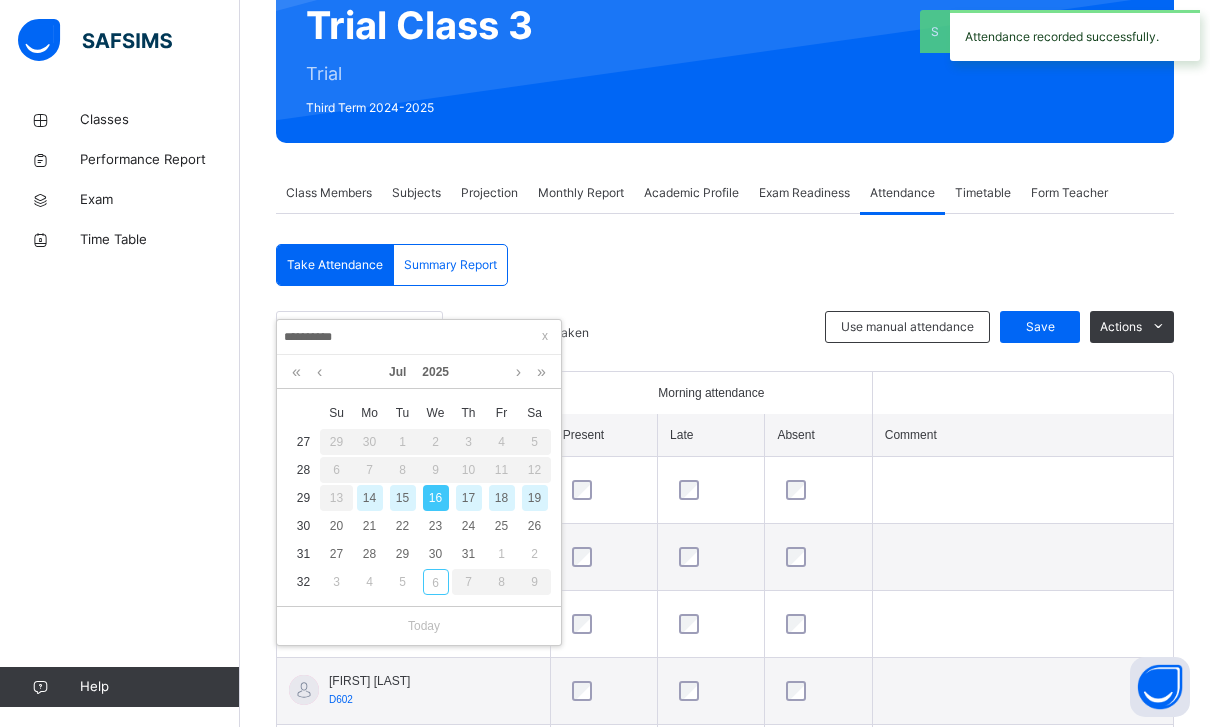 click on "19" at bounding box center (535, 498) 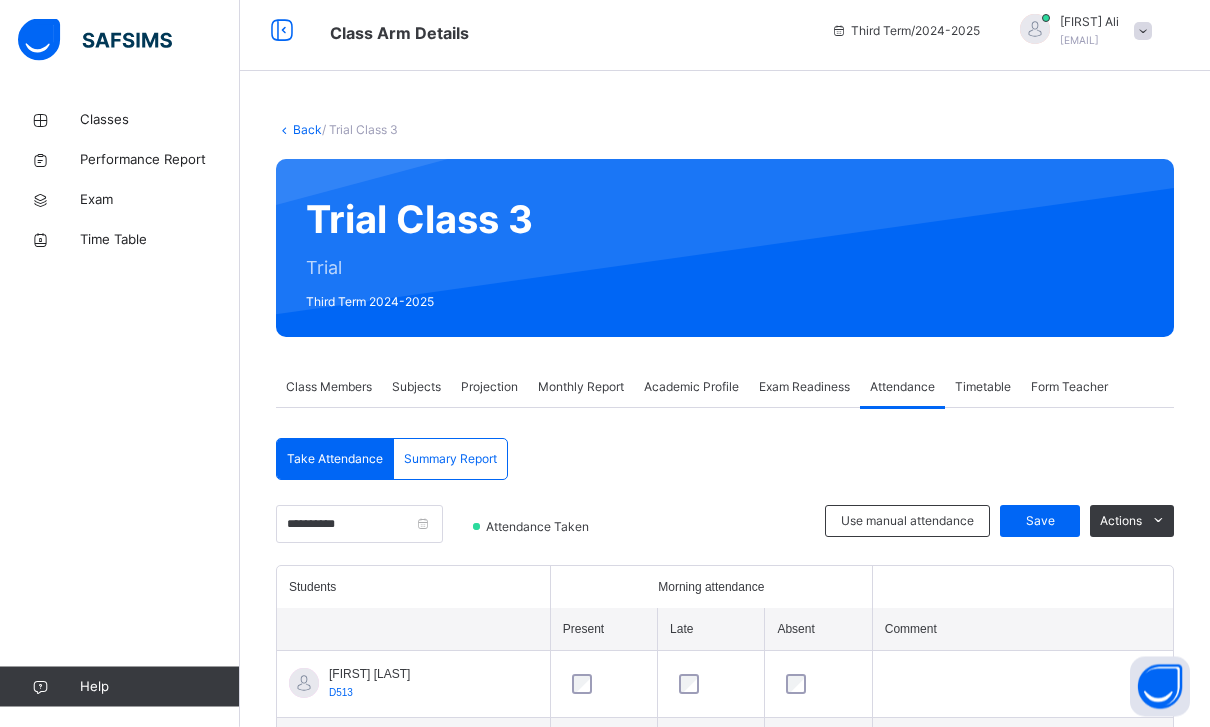 scroll, scrollTop: 0, scrollLeft: 0, axis: both 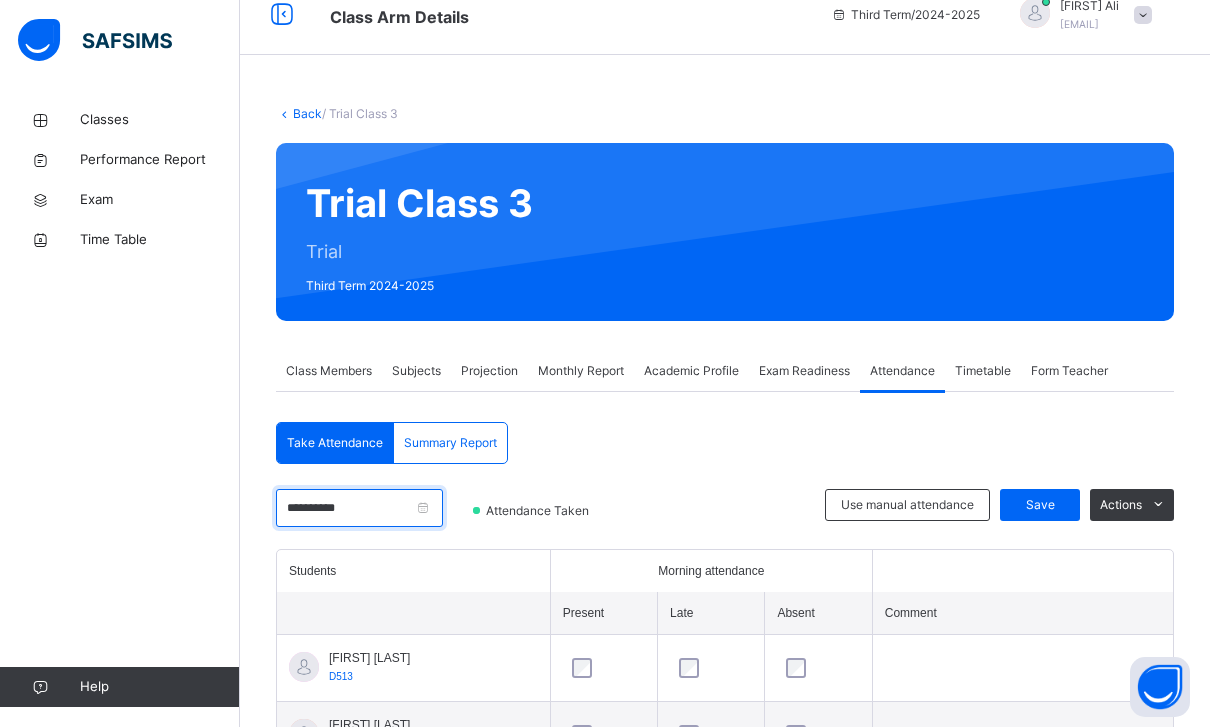 click on "**********" at bounding box center (359, 508) 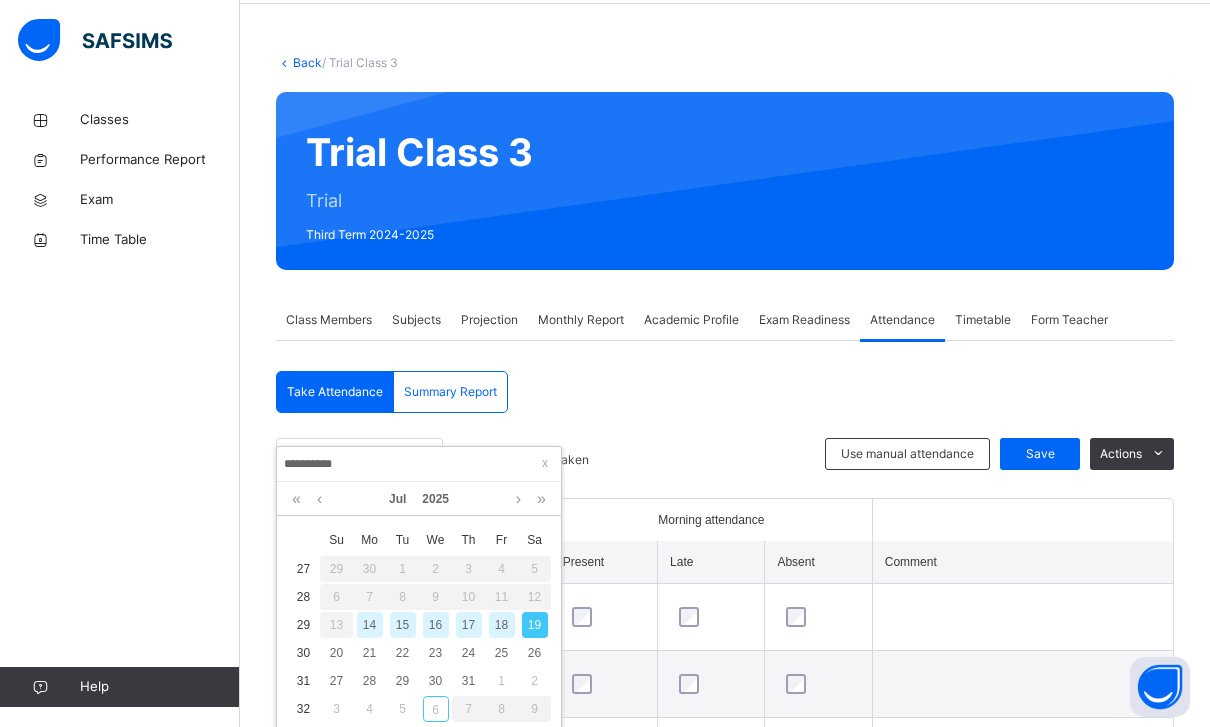 scroll, scrollTop: 82, scrollLeft: 0, axis: vertical 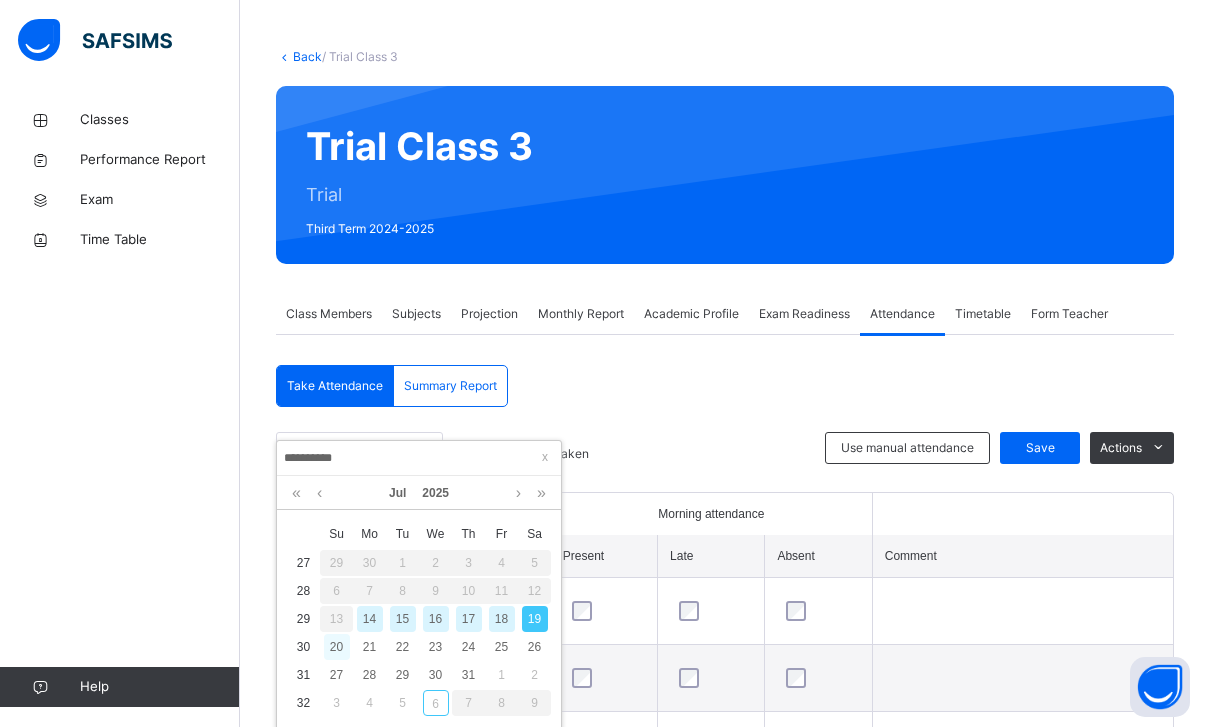click on "20" at bounding box center [337, 647] 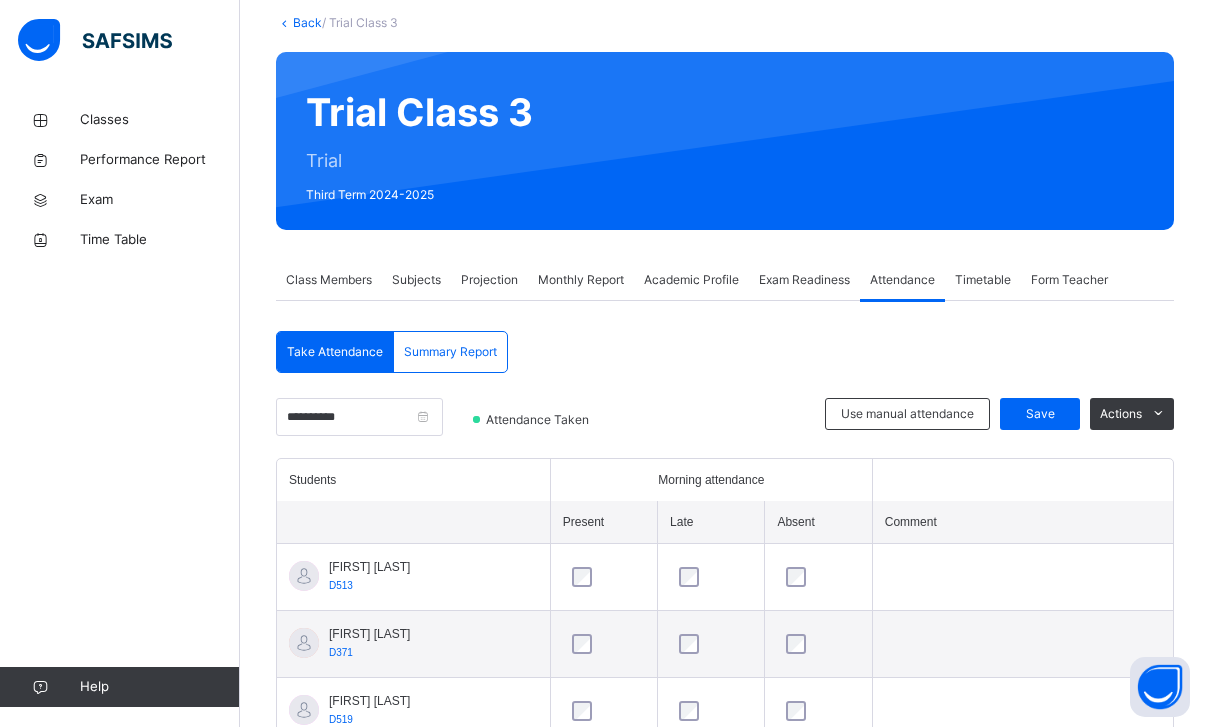 scroll, scrollTop: 115, scrollLeft: 0, axis: vertical 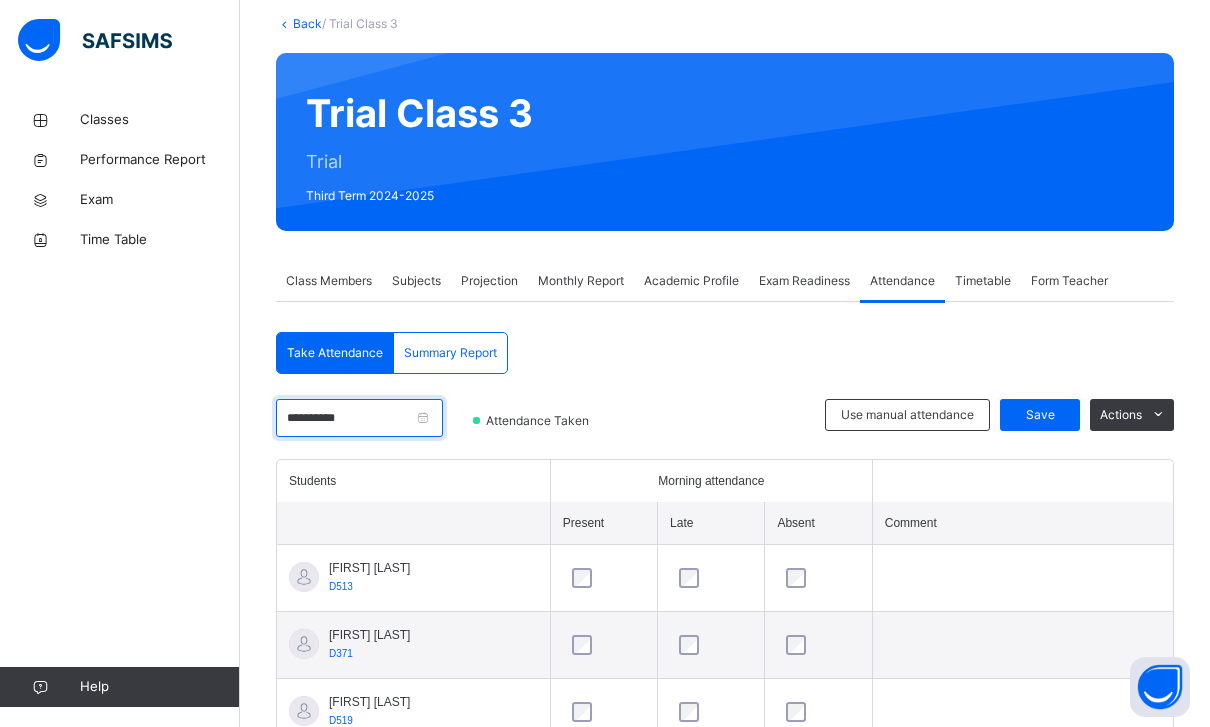 click on "**********" at bounding box center (359, 418) 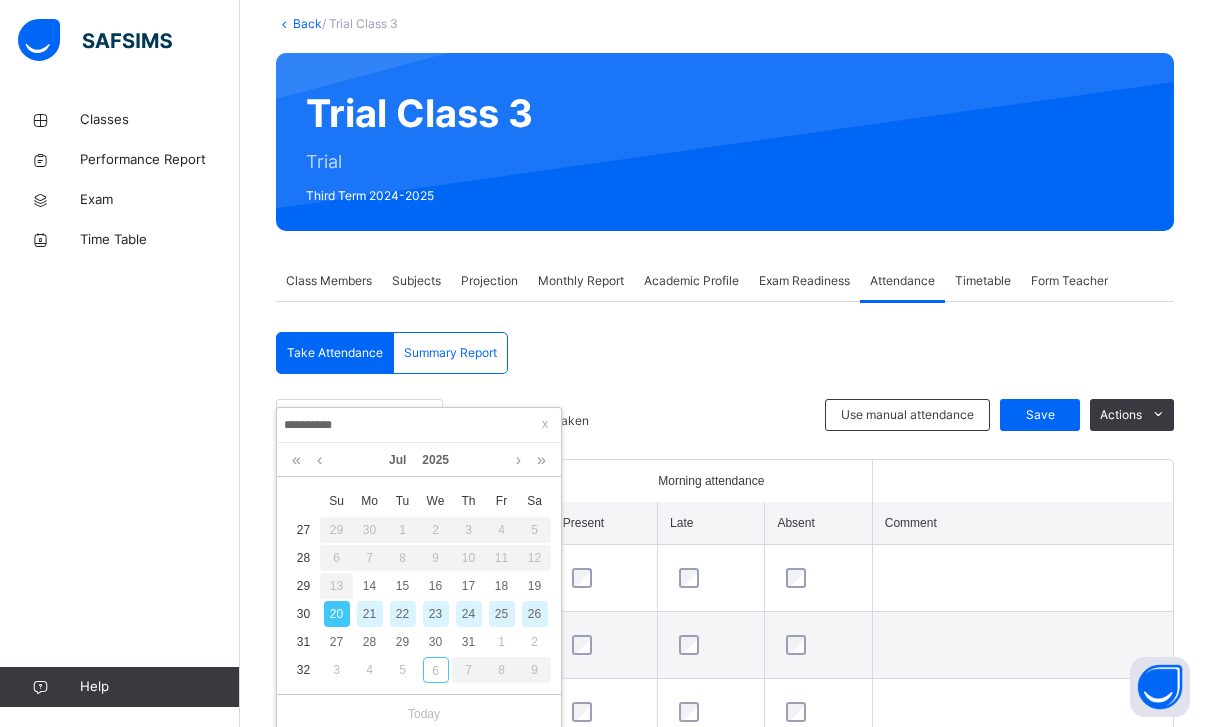 click on "23" at bounding box center [436, 614] 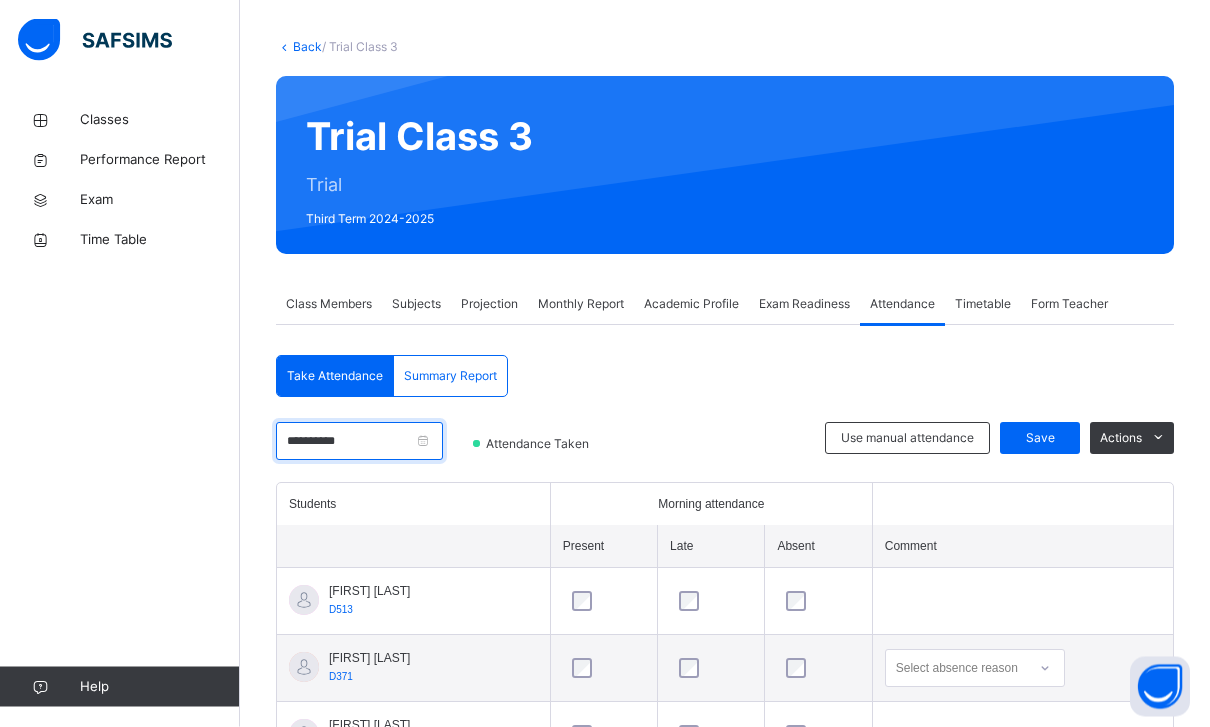 click on "**********" at bounding box center [359, 442] 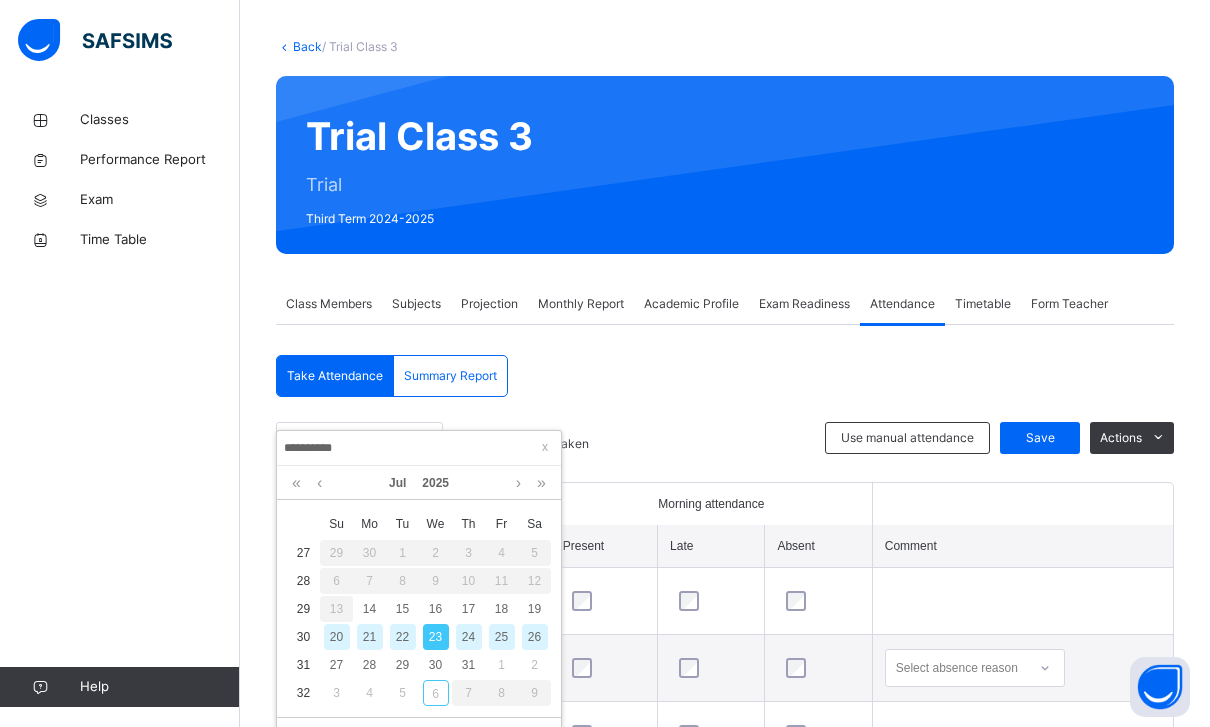 click on "26" at bounding box center [535, 637] 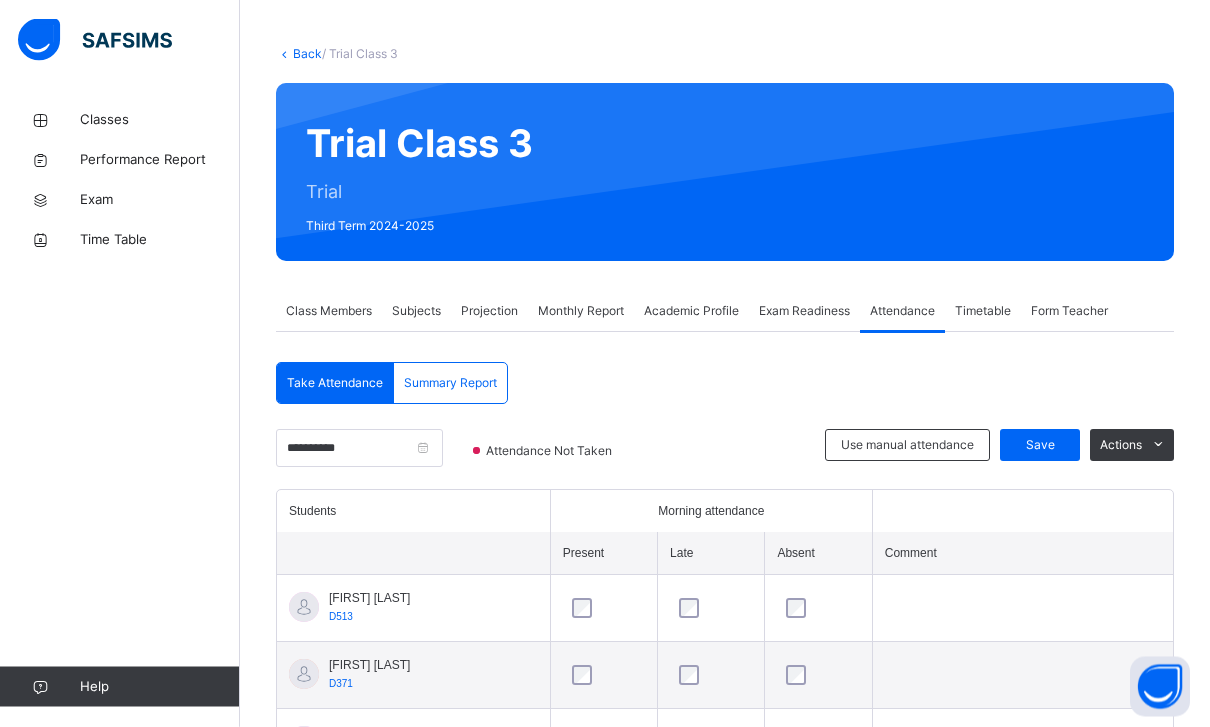 scroll, scrollTop: 76, scrollLeft: 0, axis: vertical 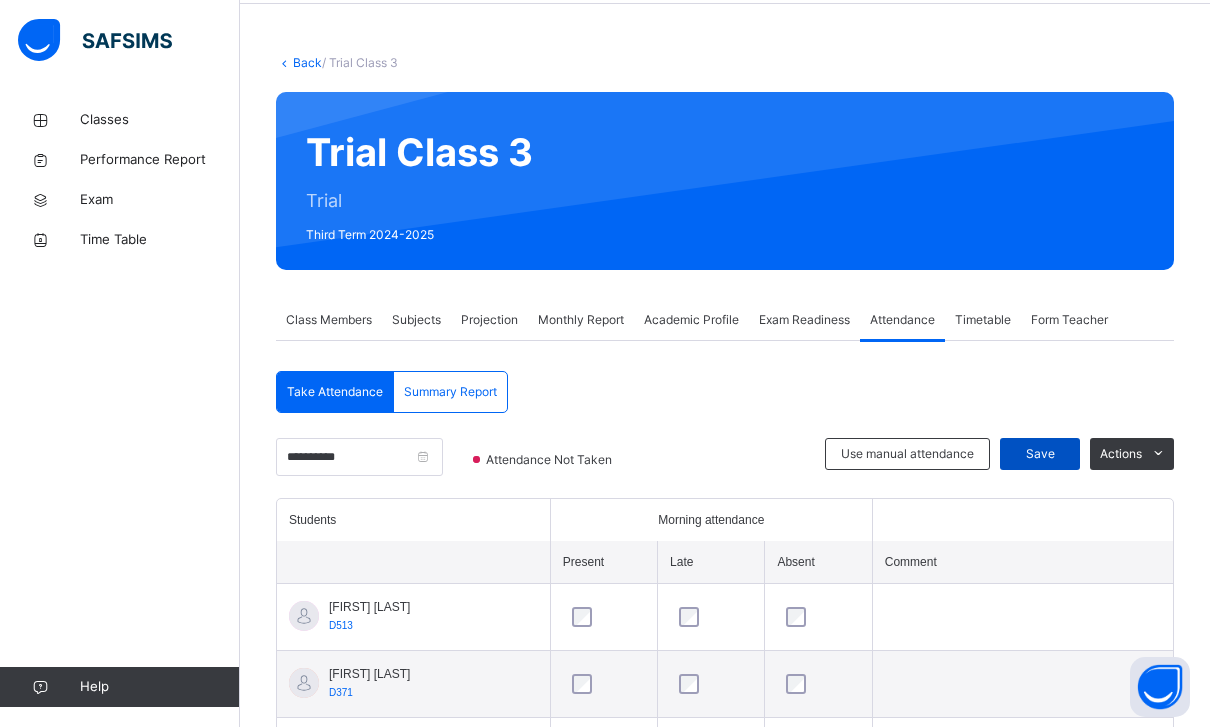 click on "Save" at bounding box center (1040, 454) 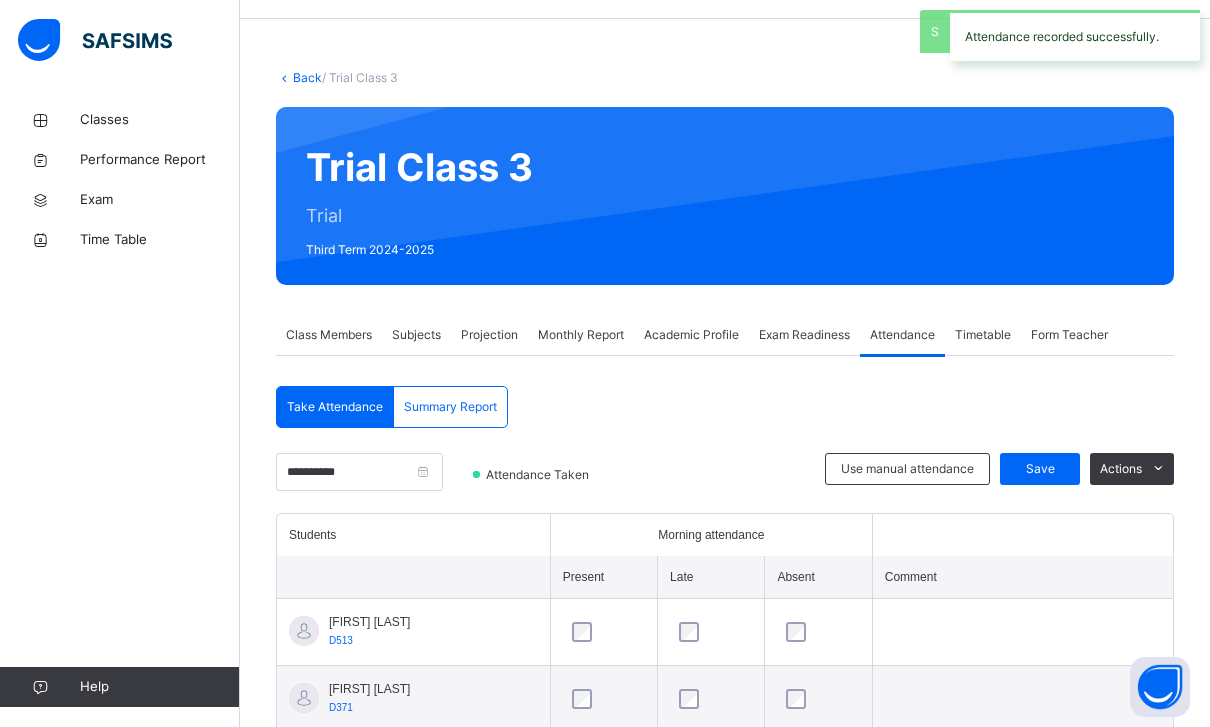 scroll, scrollTop: 60, scrollLeft: 0, axis: vertical 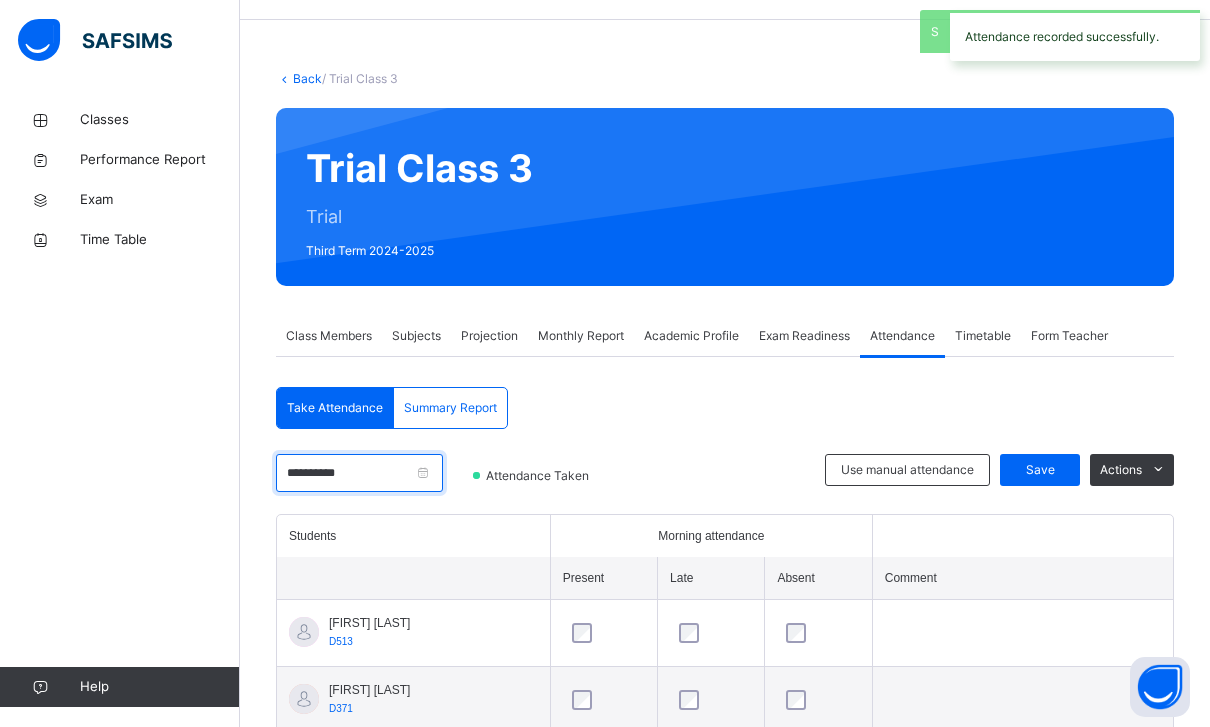 click on "**********" at bounding box center (359, 473) 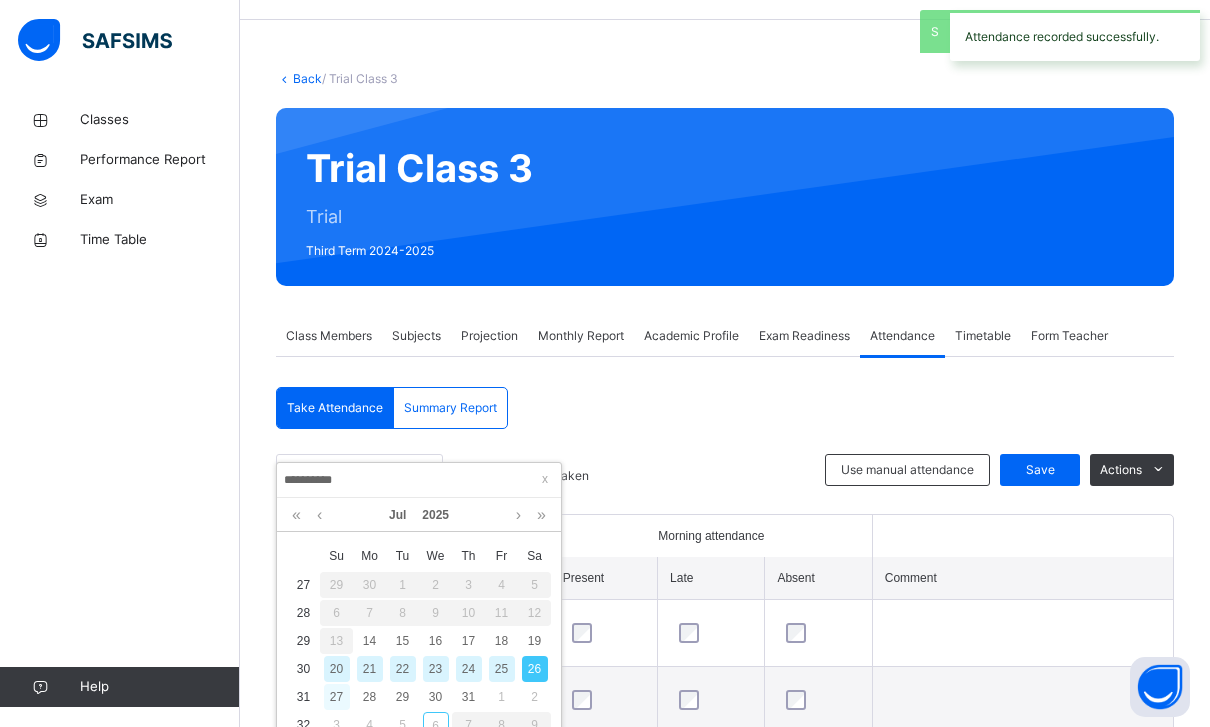 click on "27" at bounding box center [337, 697] 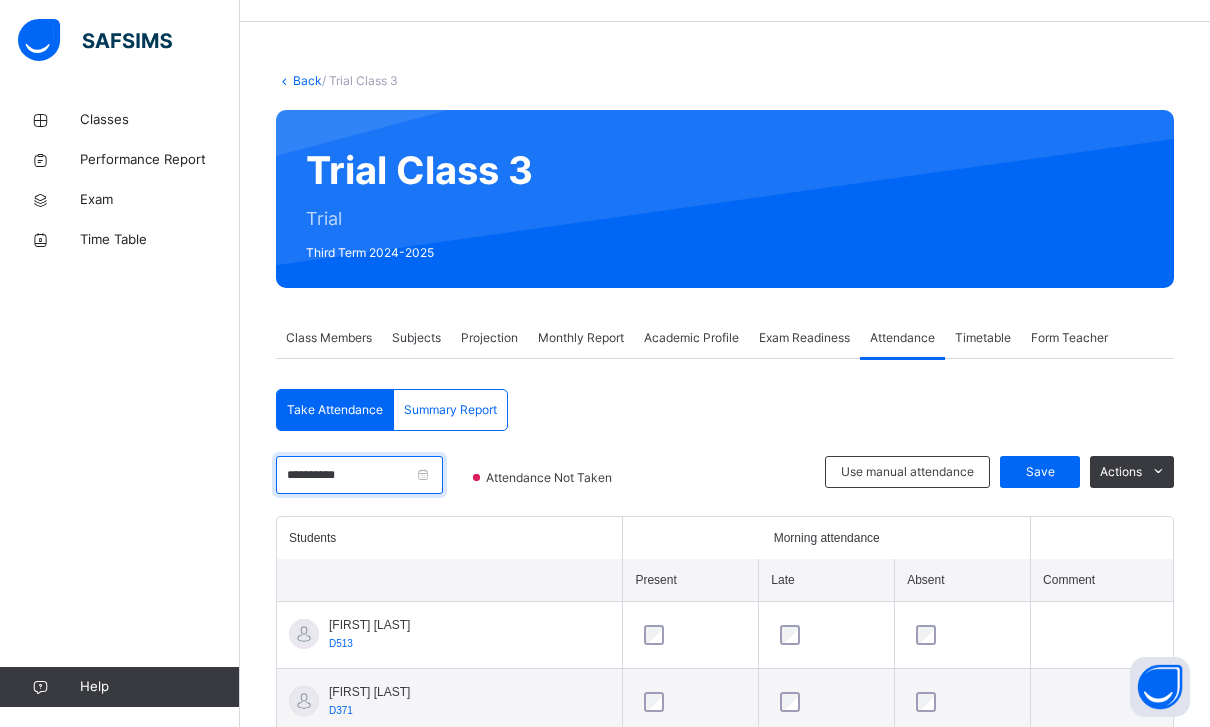 click on "**********" at bounding box center (359, 475) 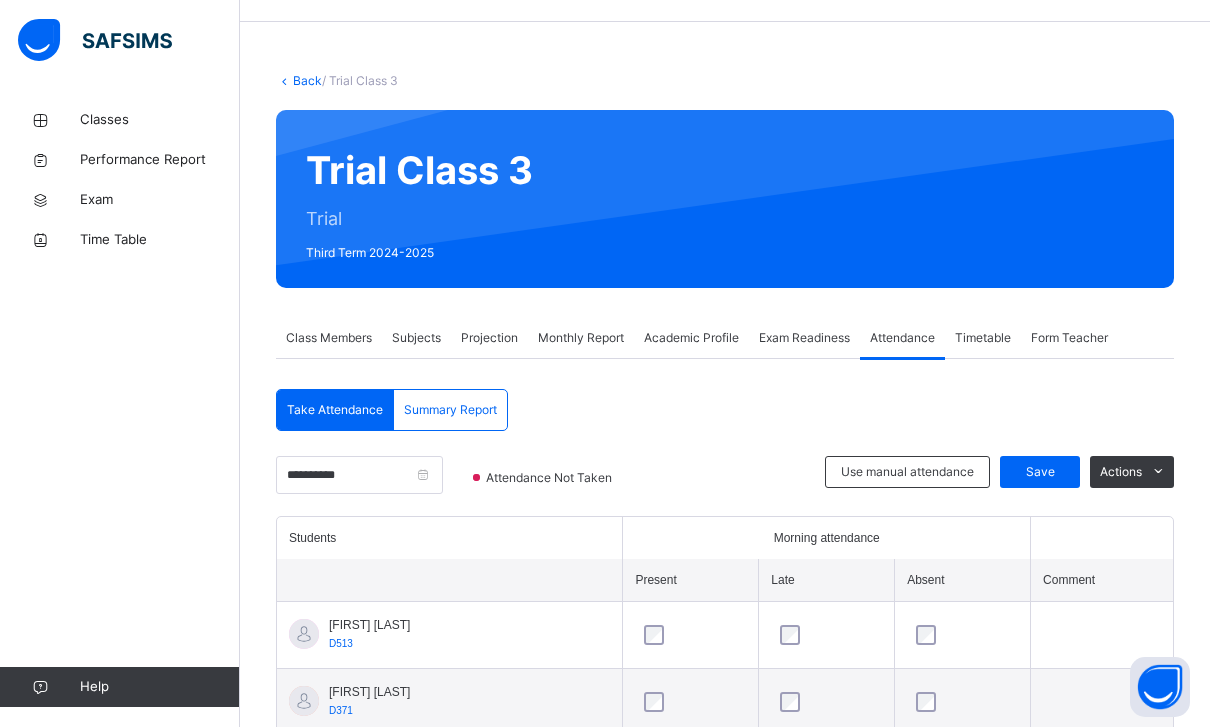 click on "Classes Performance Report Exam Time Table   Help" at bounding box center [120, 403] 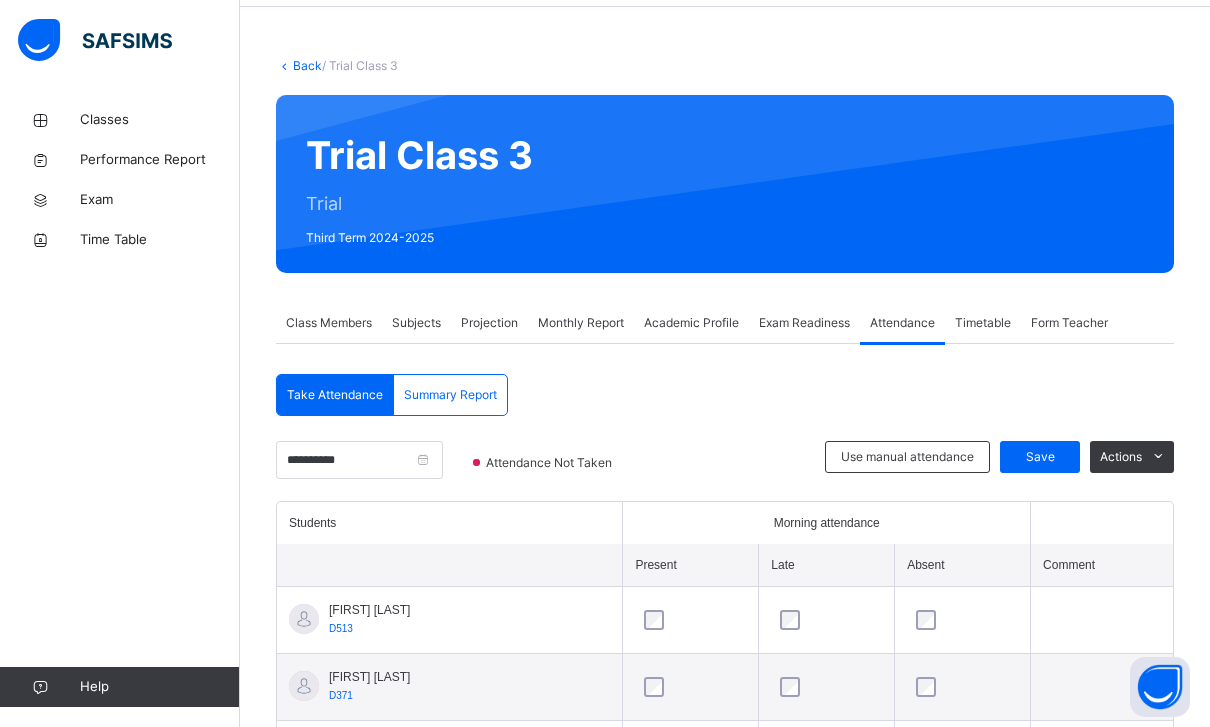 scroll, scrollTop: 72, scrollLeft: 0, axis: vertical 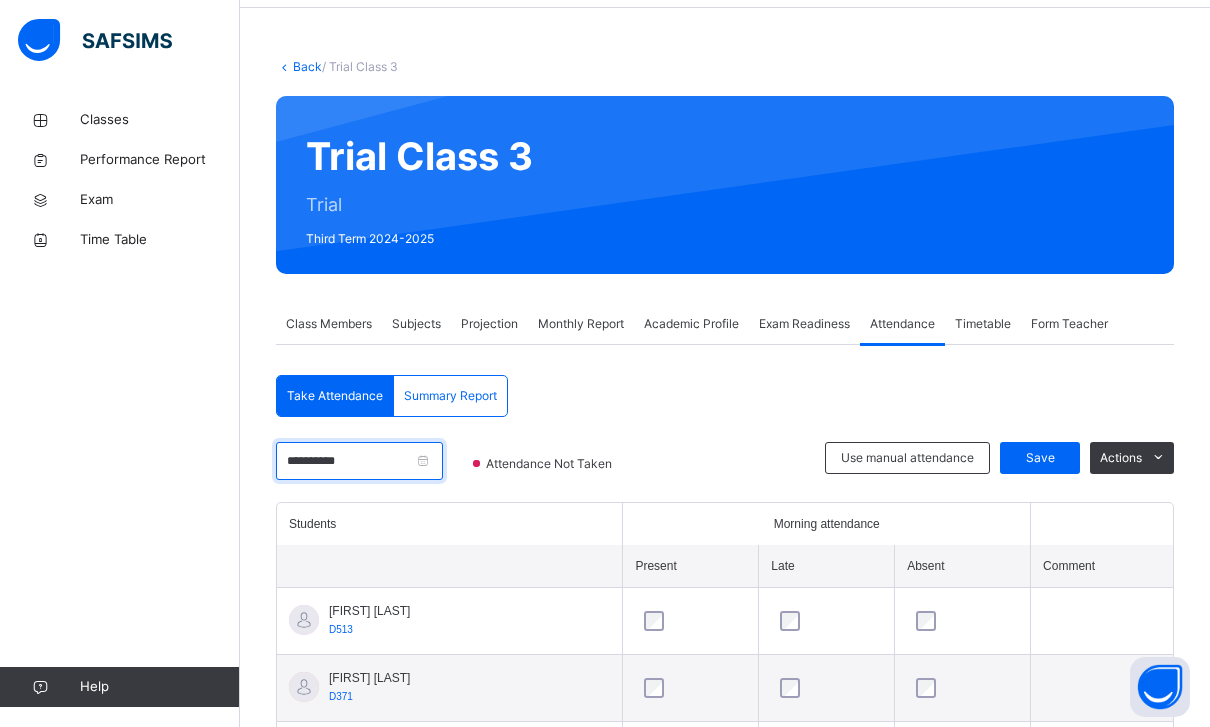 click on "**********" at bounding box center (359, 461) 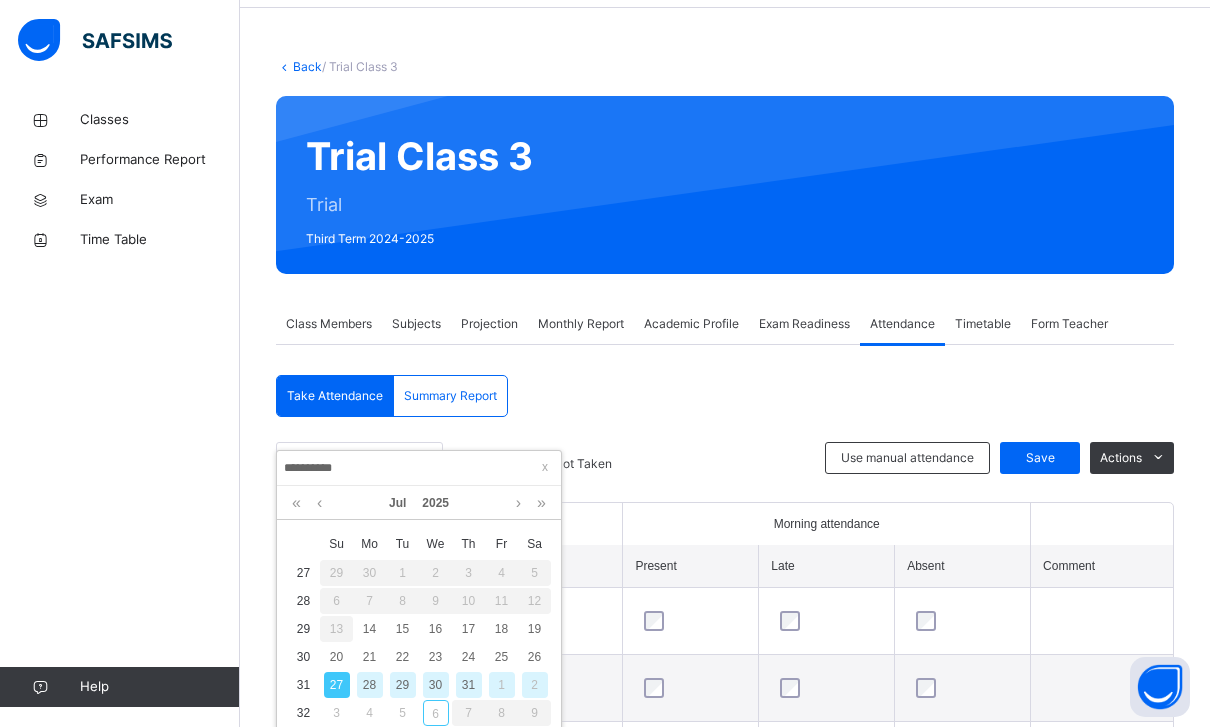 click on "30" at bounding box center (436, 685) 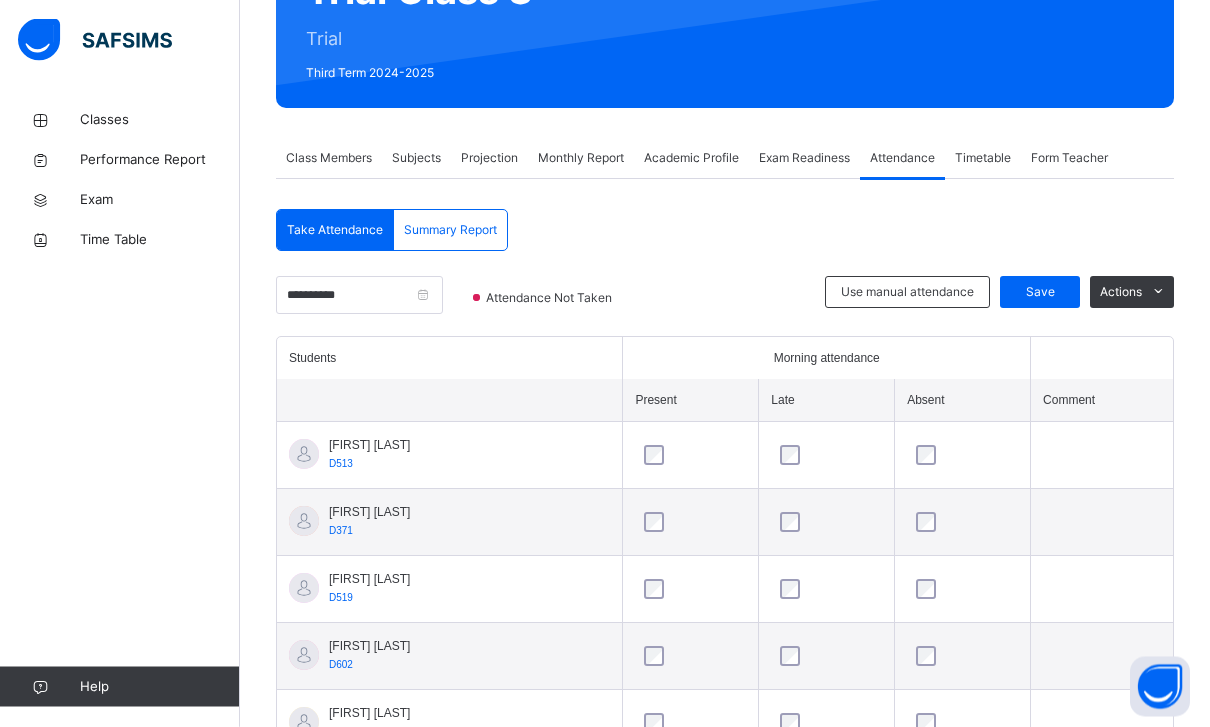 scroll, scrollTop: 238, scrollLeft: 0, axis: vertical 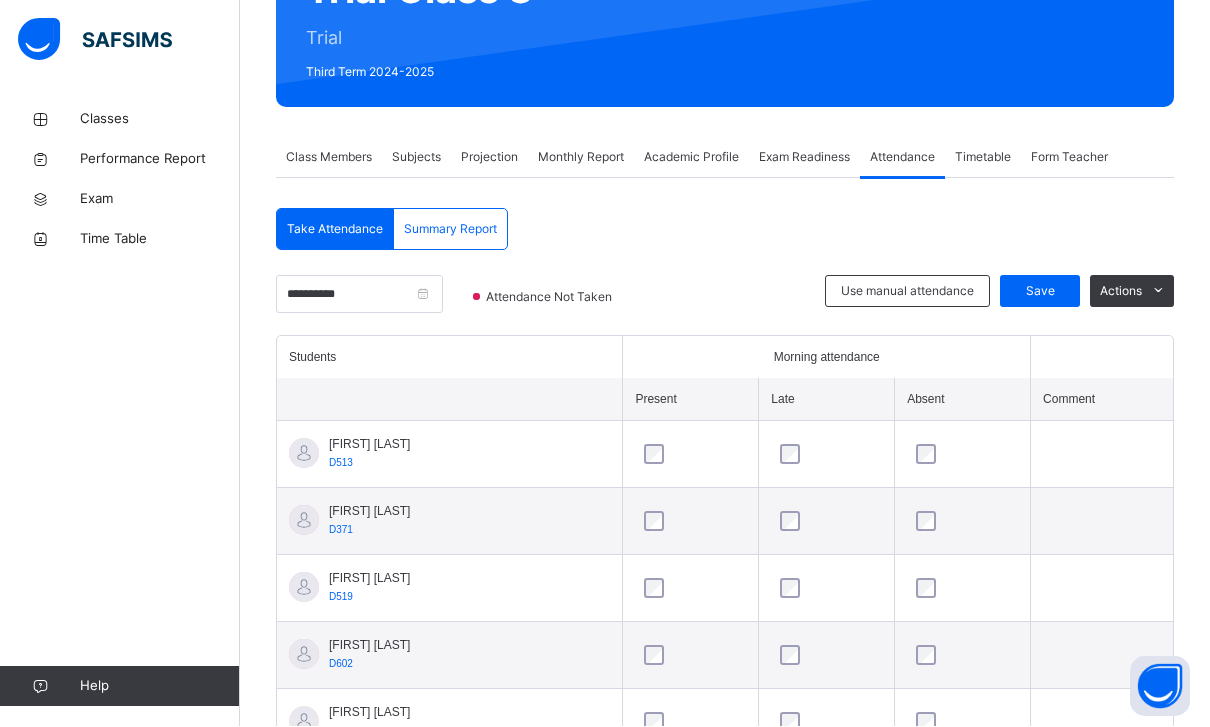 click on "Projection" at bounding box center [489, 158] 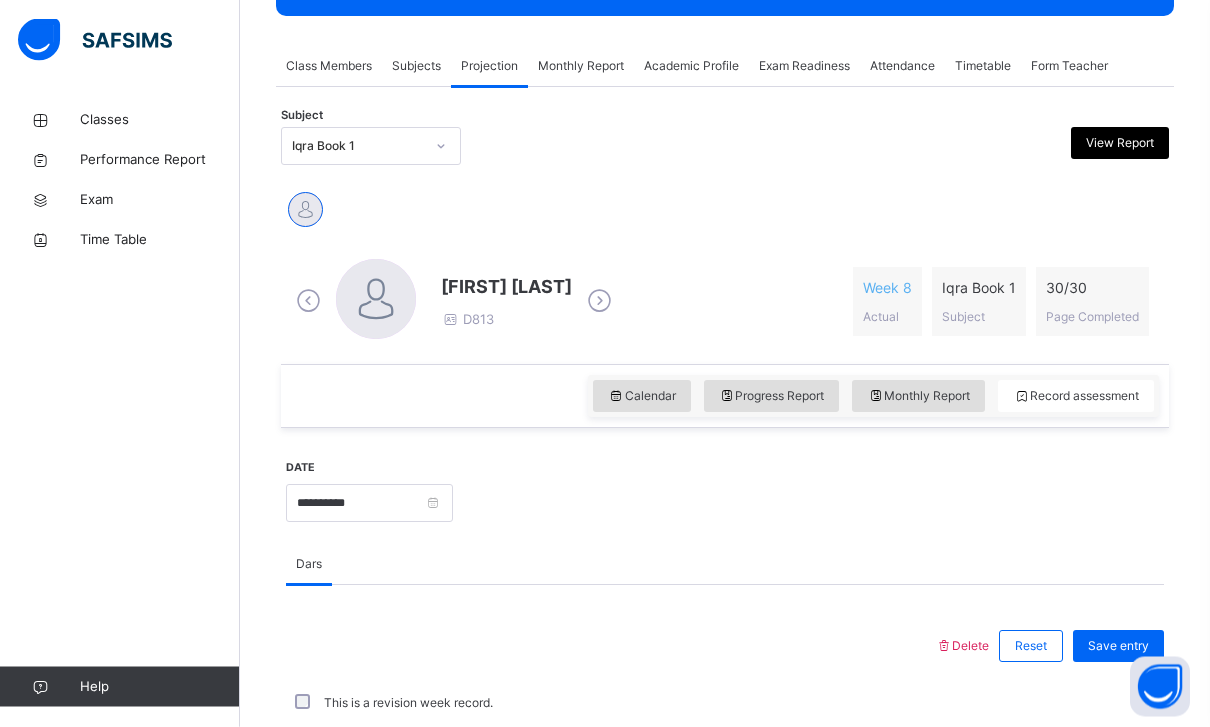 scroll, scrollTop: 347, scrollLeft: 0, axis: vertical 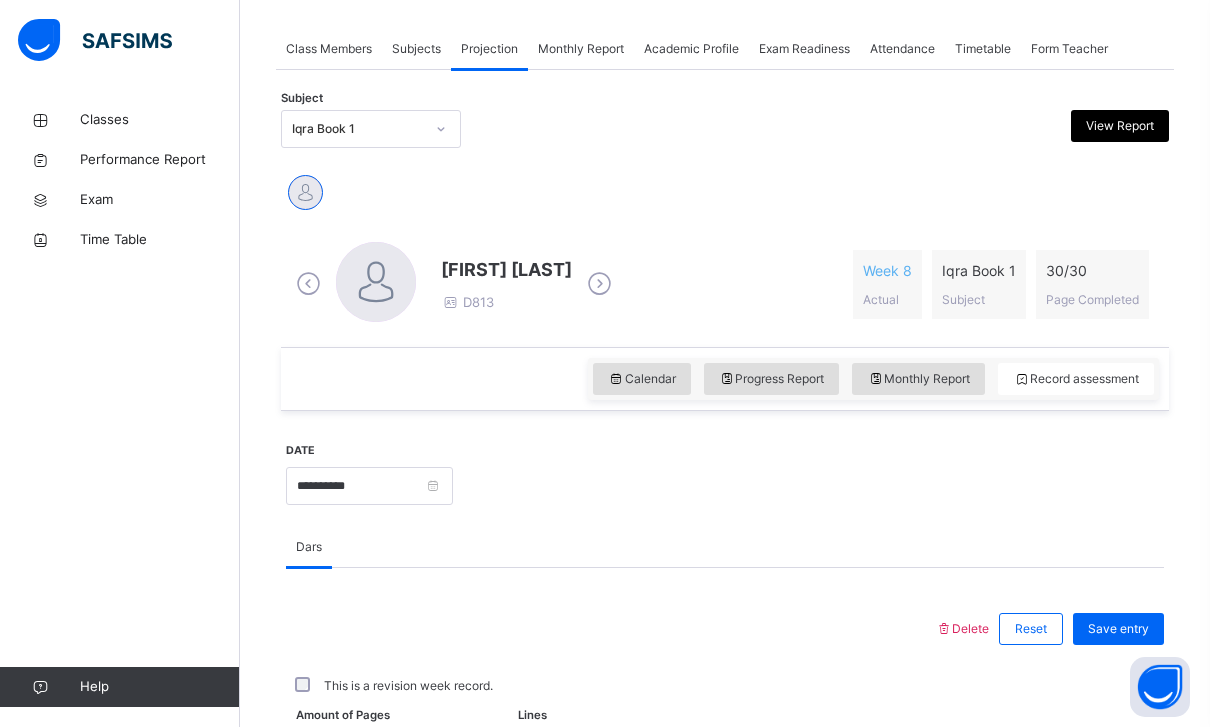 click on "Attendance" at bounding box center (902, 49) 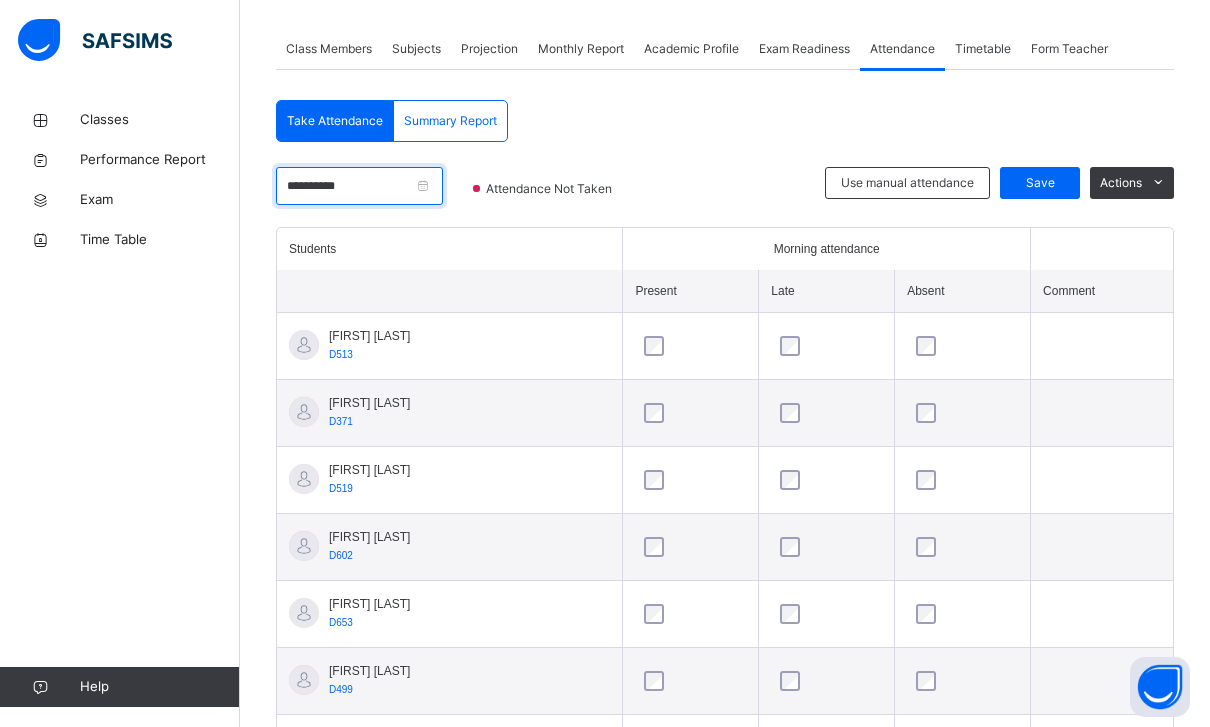 click on "**********" at bounding box center [359, 186] 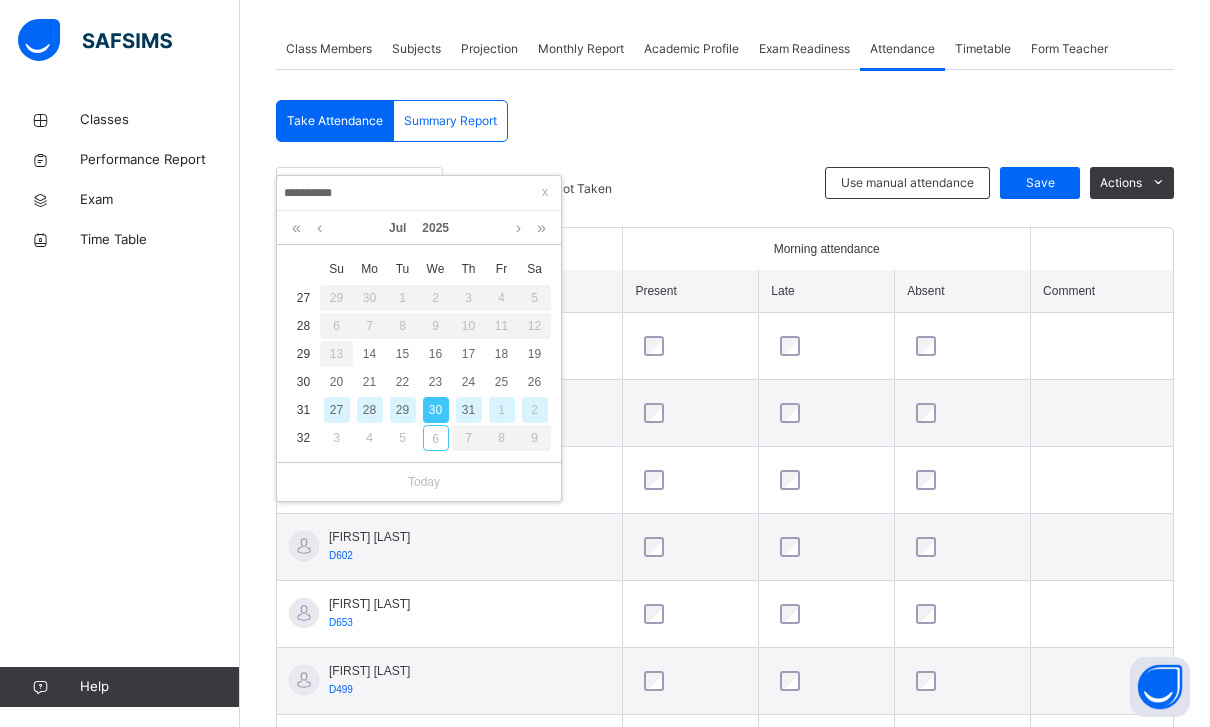 click on "28" at bounding box center [369, 410] 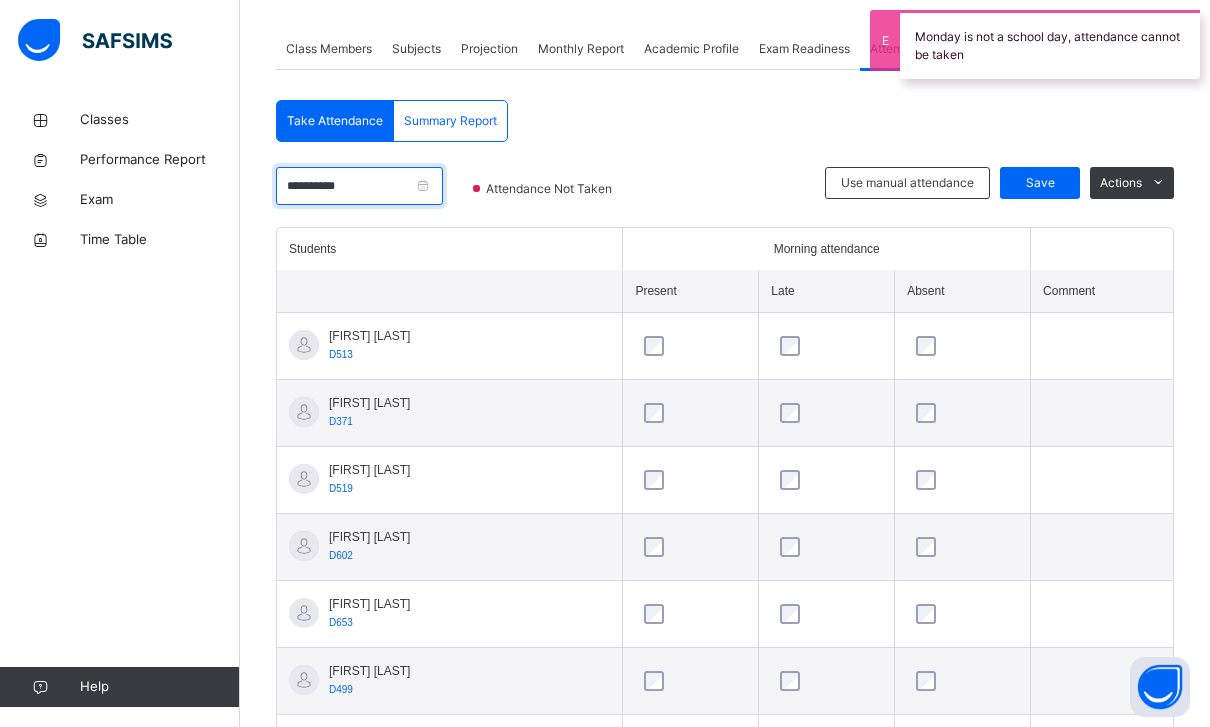 click on "**********" at bounding box center (359, 186) 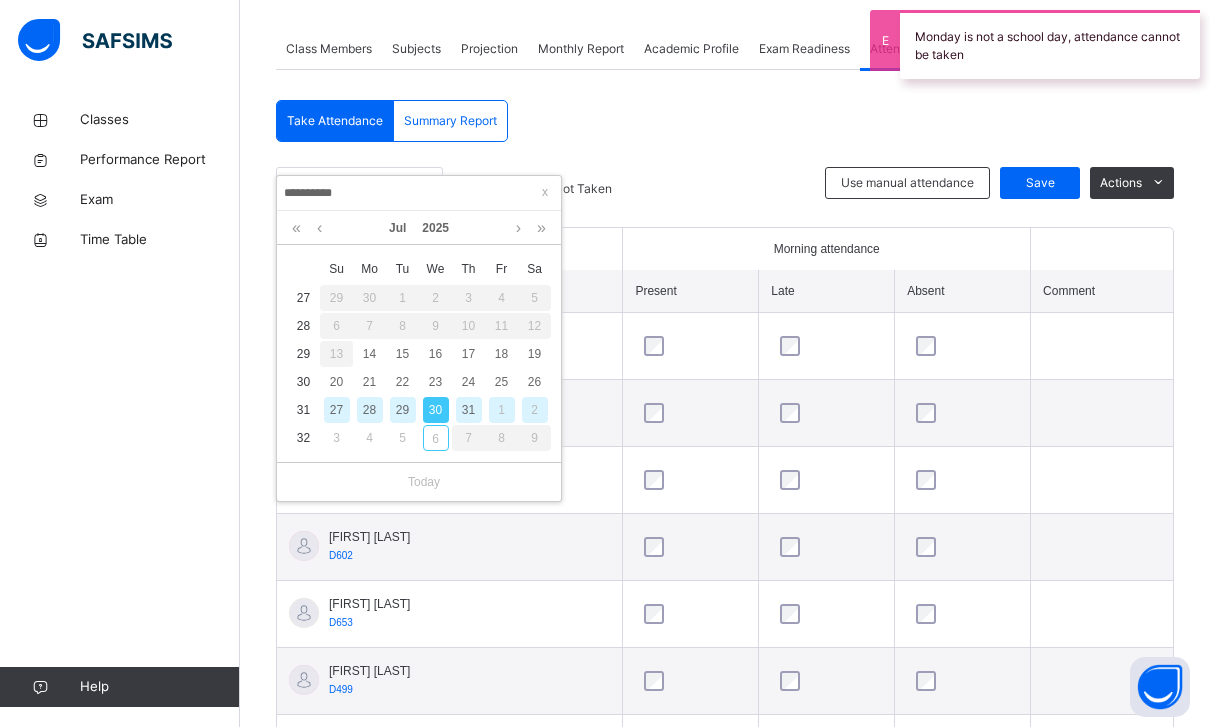 click on "27" at bounding box center [337, 410] 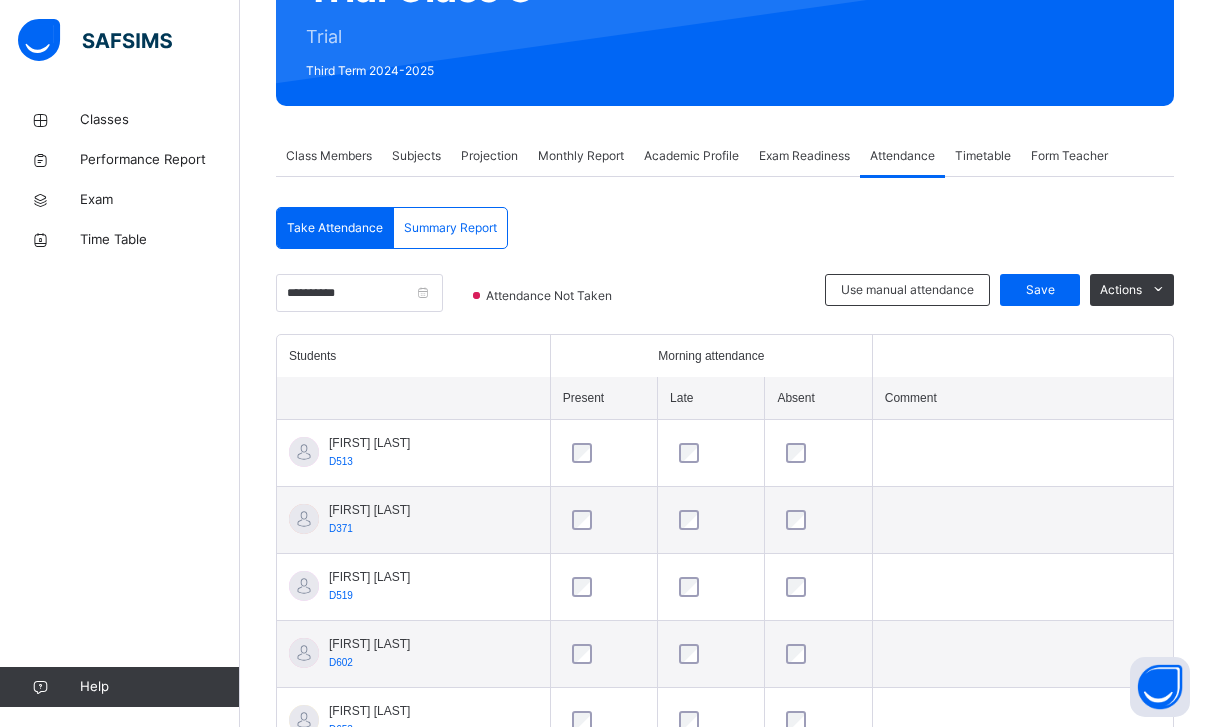 scroll, scrollTop: 238, scrollLeft: 0, axis: vertical 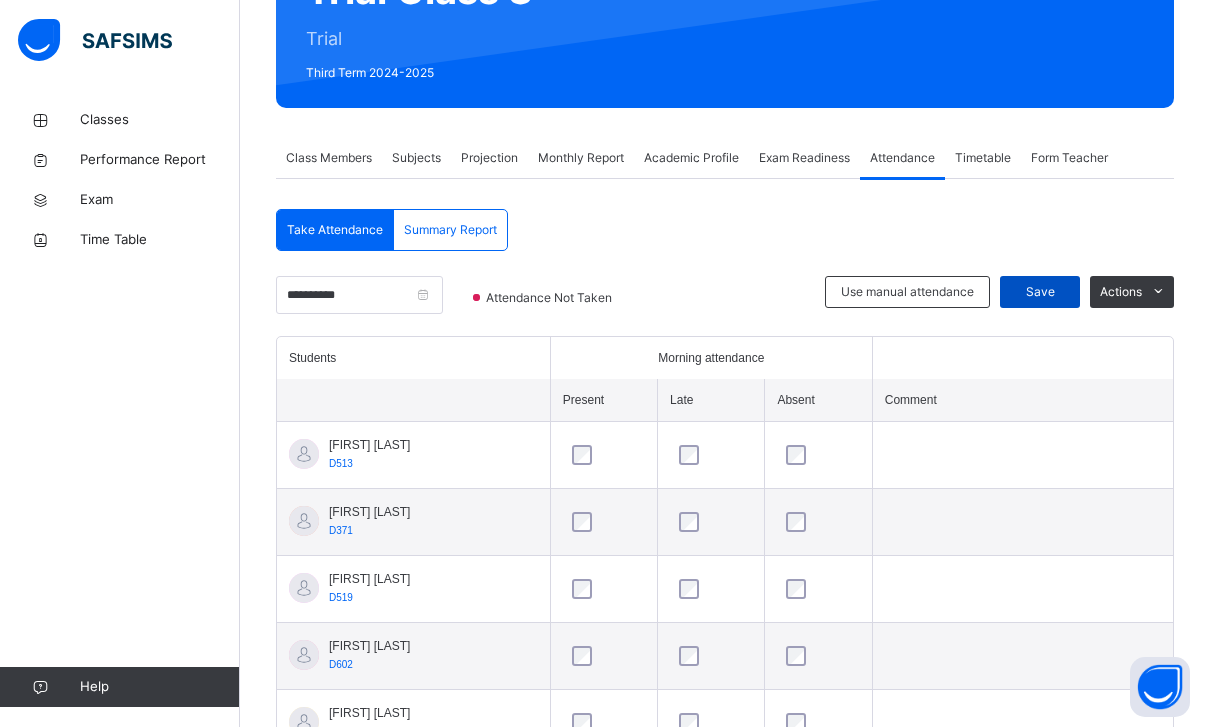 click on "Save" at bounding box center (1040, 292) 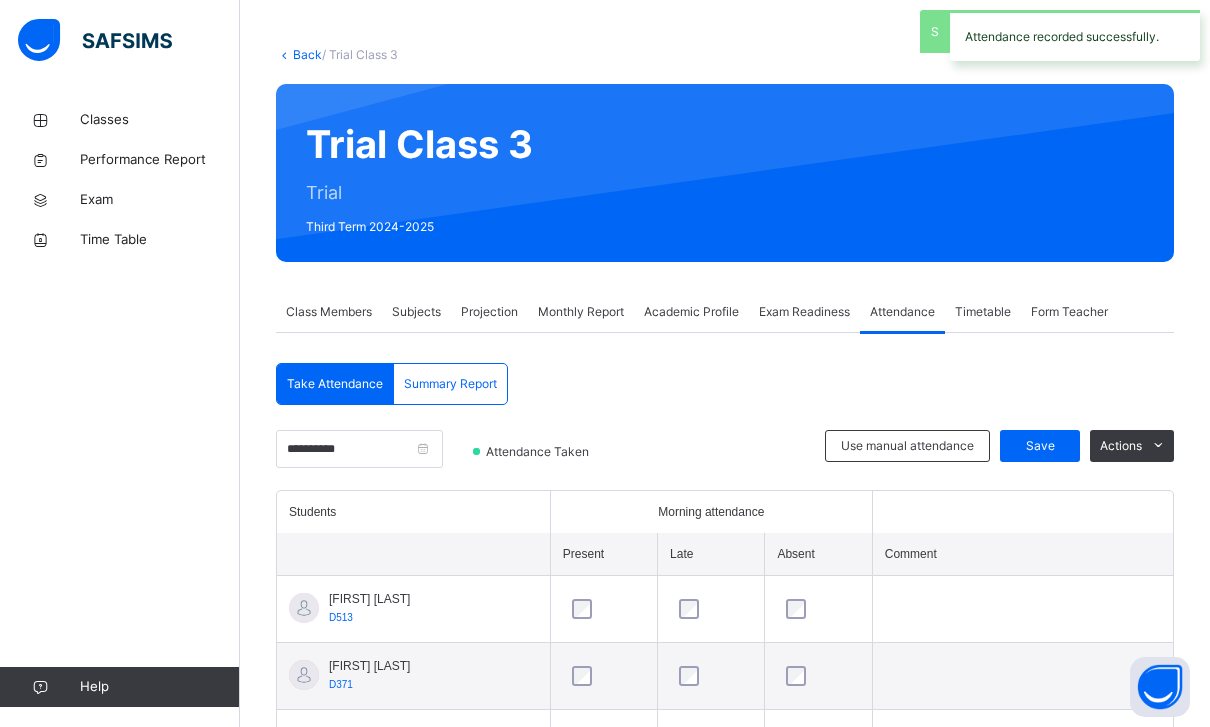 scroll, scrollTop: 106, scrollLeft: 0, axis: vertical 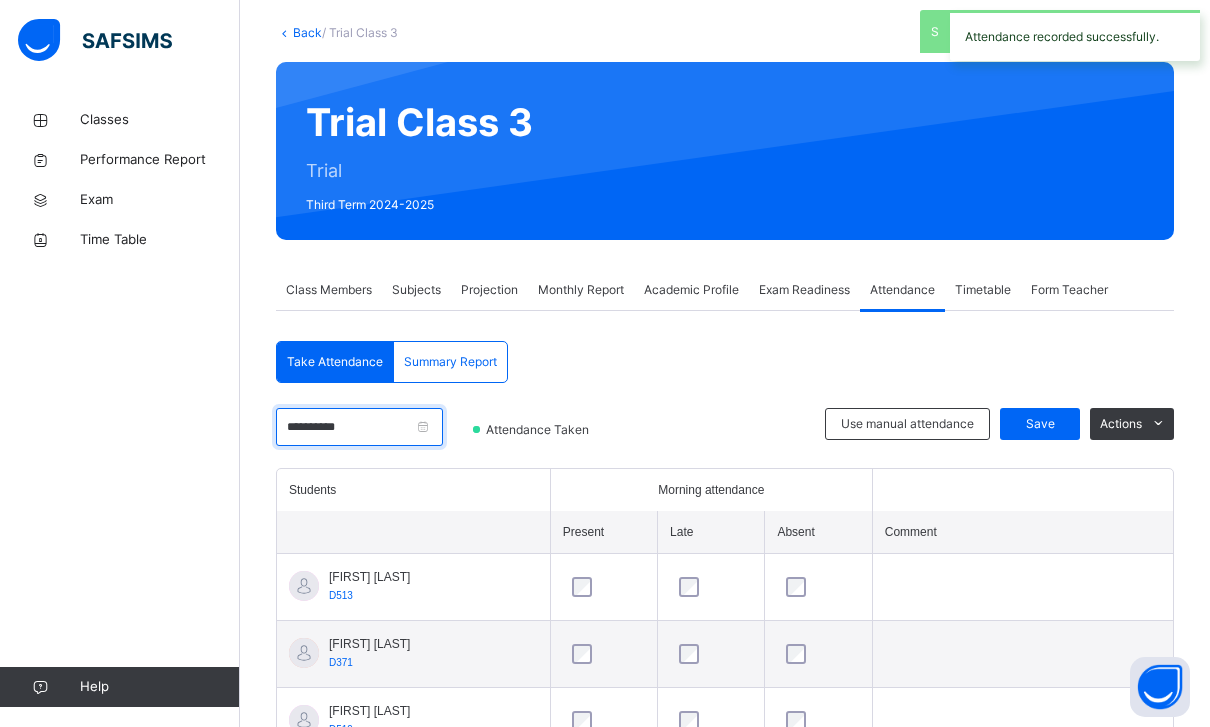 click on "**********" at bounding box center [359, 427] 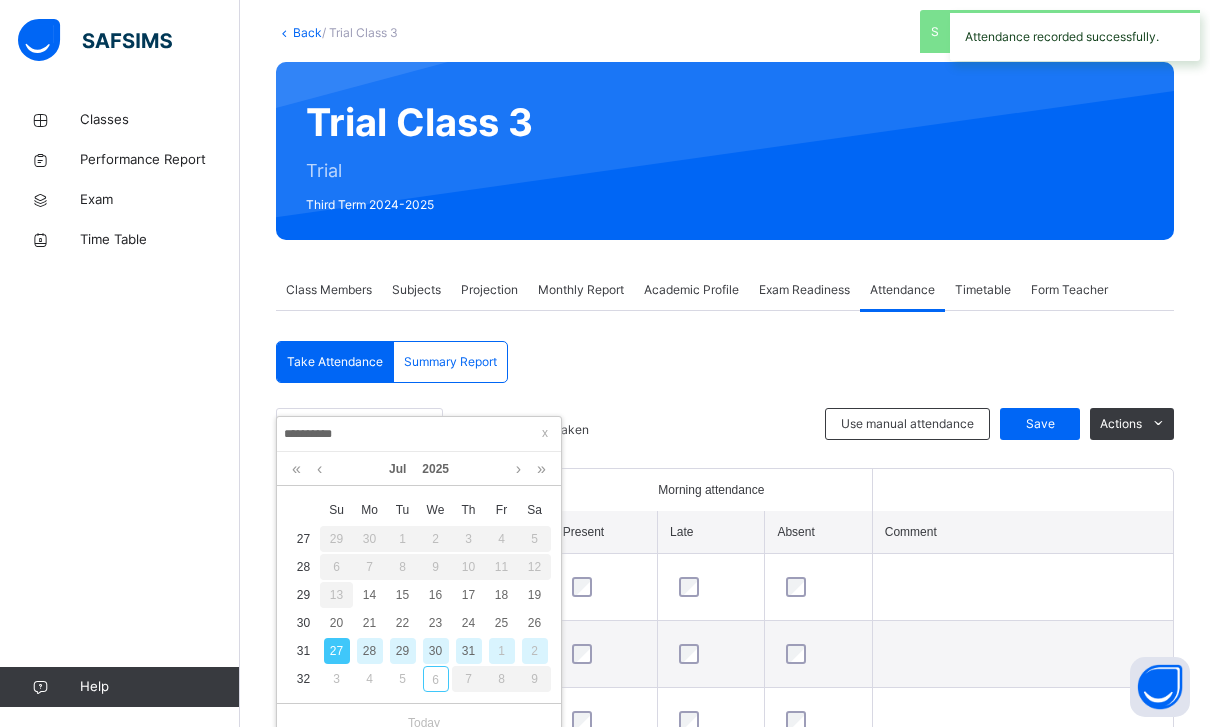 click on "30" at bounding box center (436, 651) 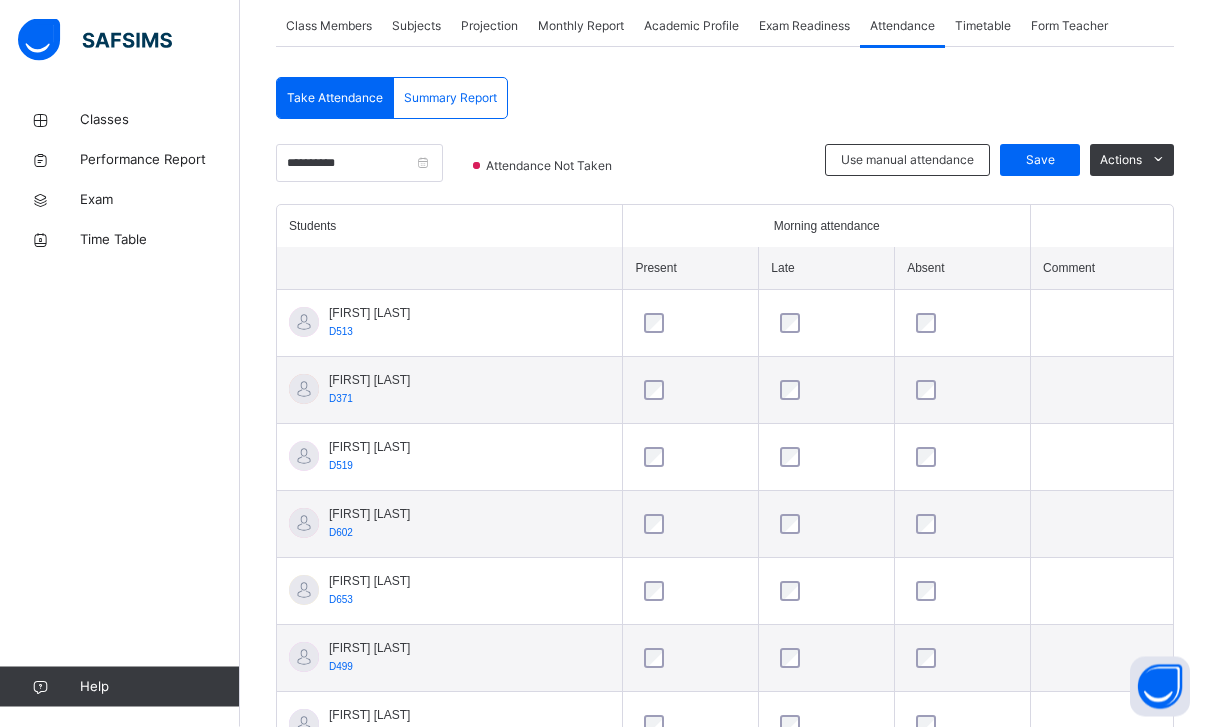 scroll, scrollTop: 370, scrollLeft: 0, axis: vertical 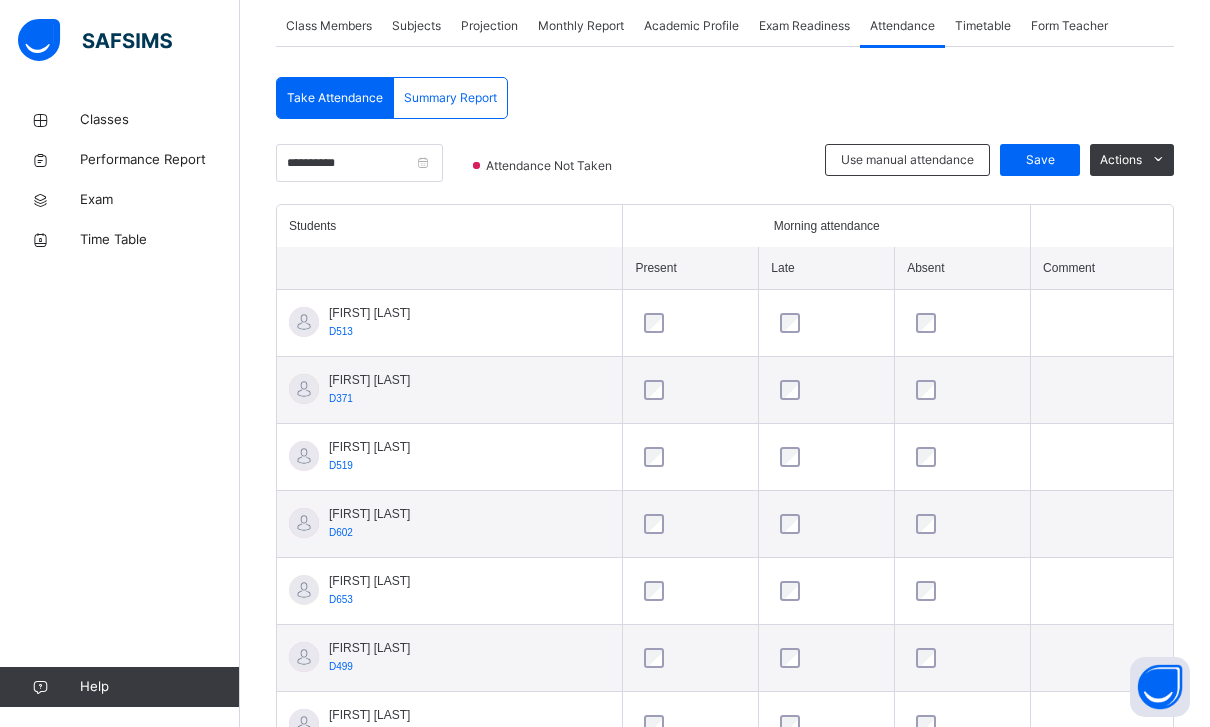 click at bounding box center (962, 323) 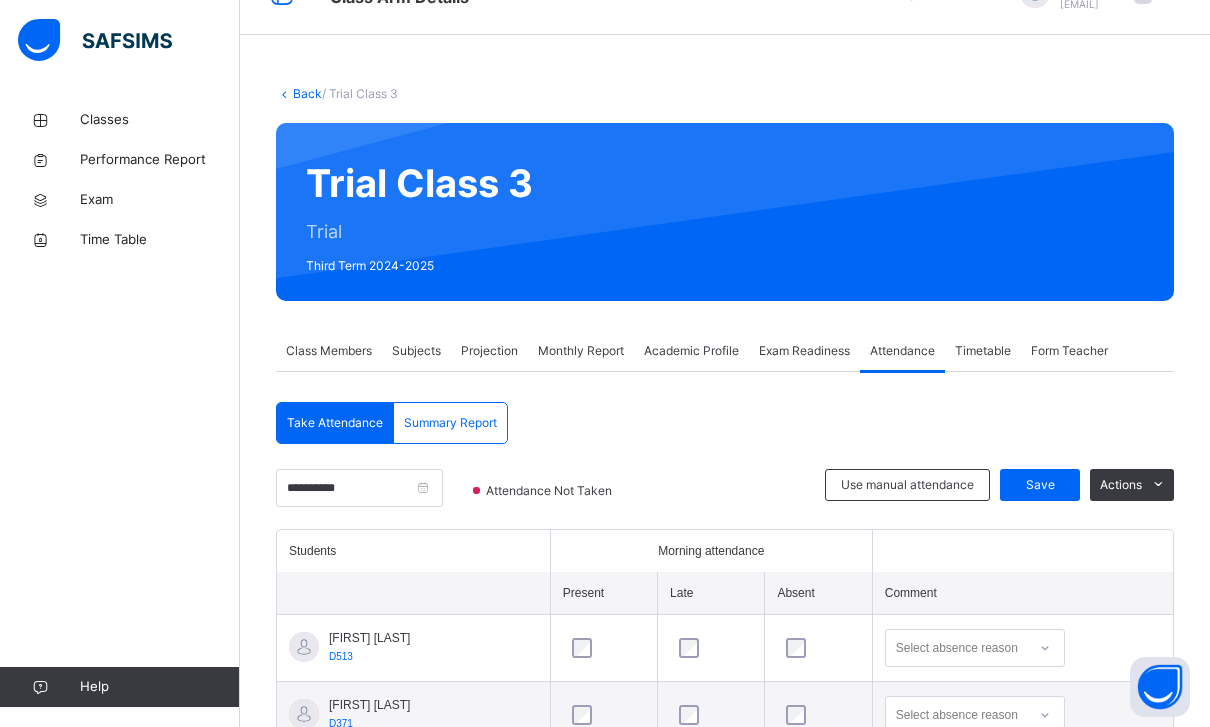 scroll, scrollTop: 55, scrollLeft: 0, axis: vertical 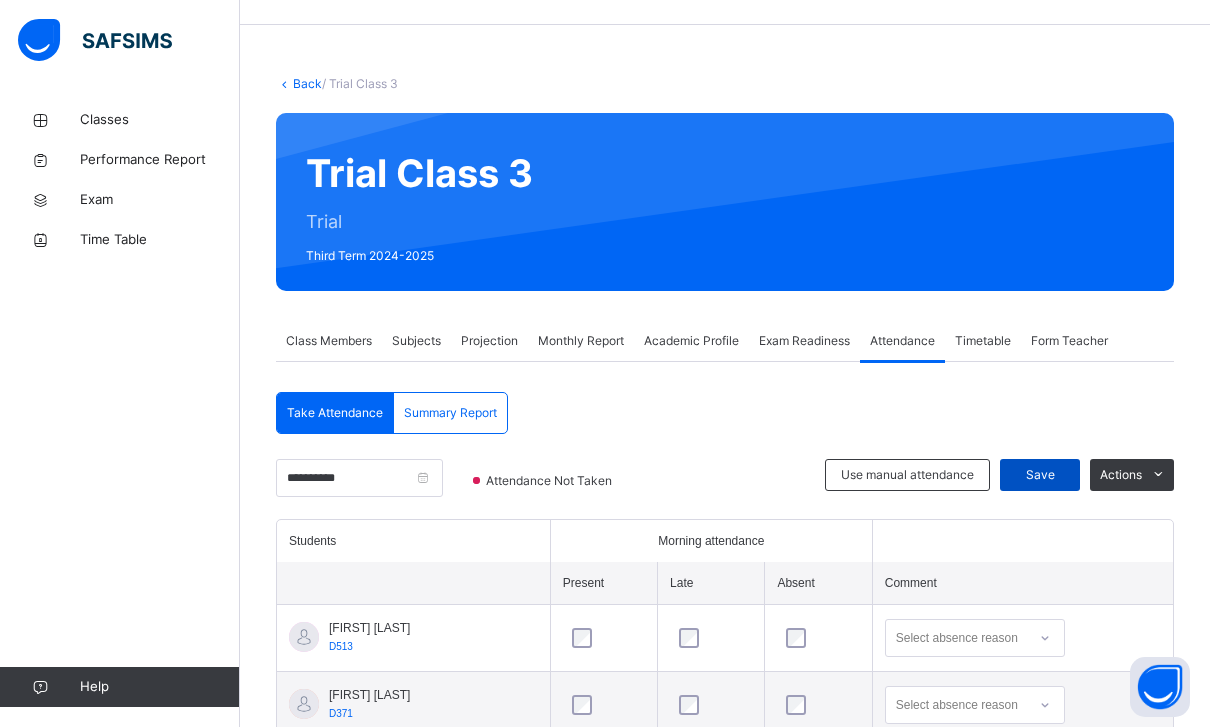 click on "Save" at bounding box center [1040, 475] 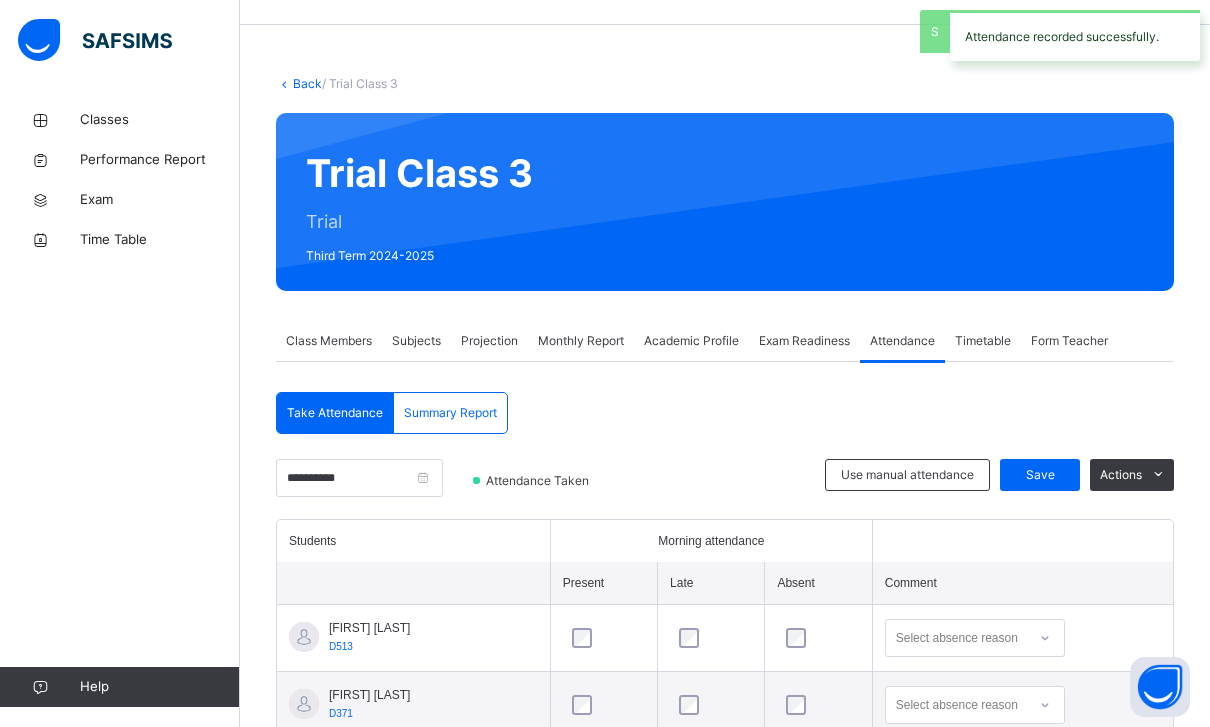 select on "****" 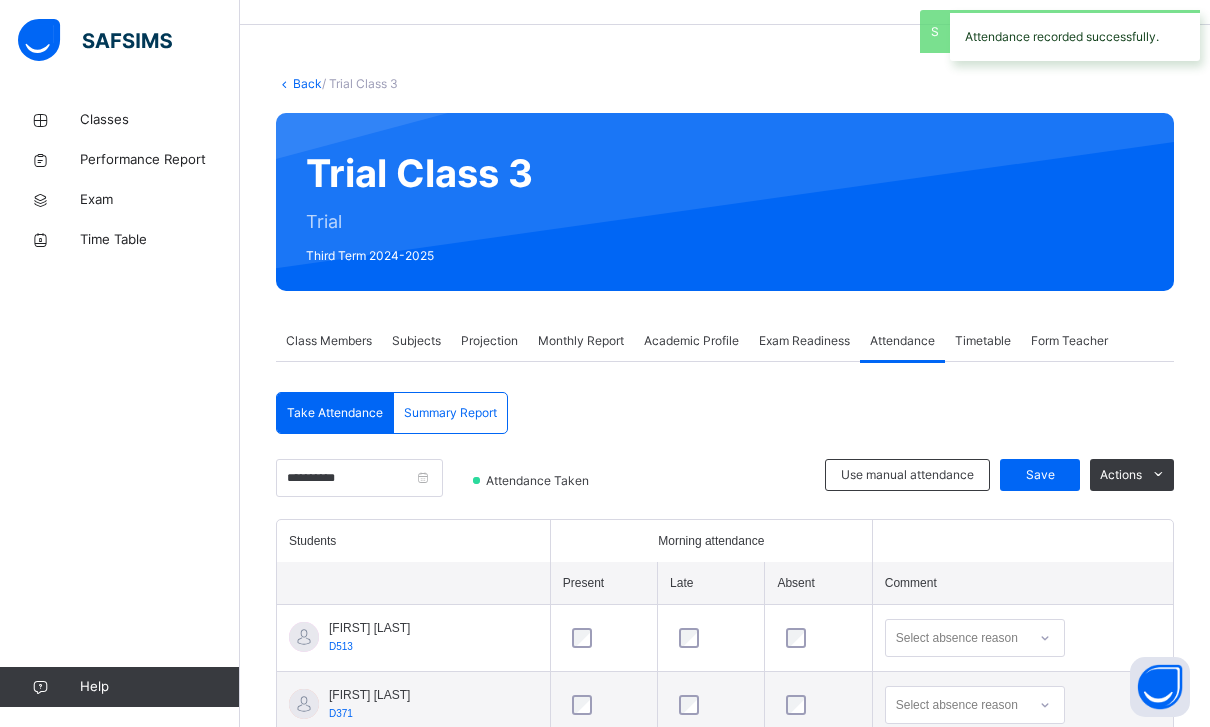 select on "*" 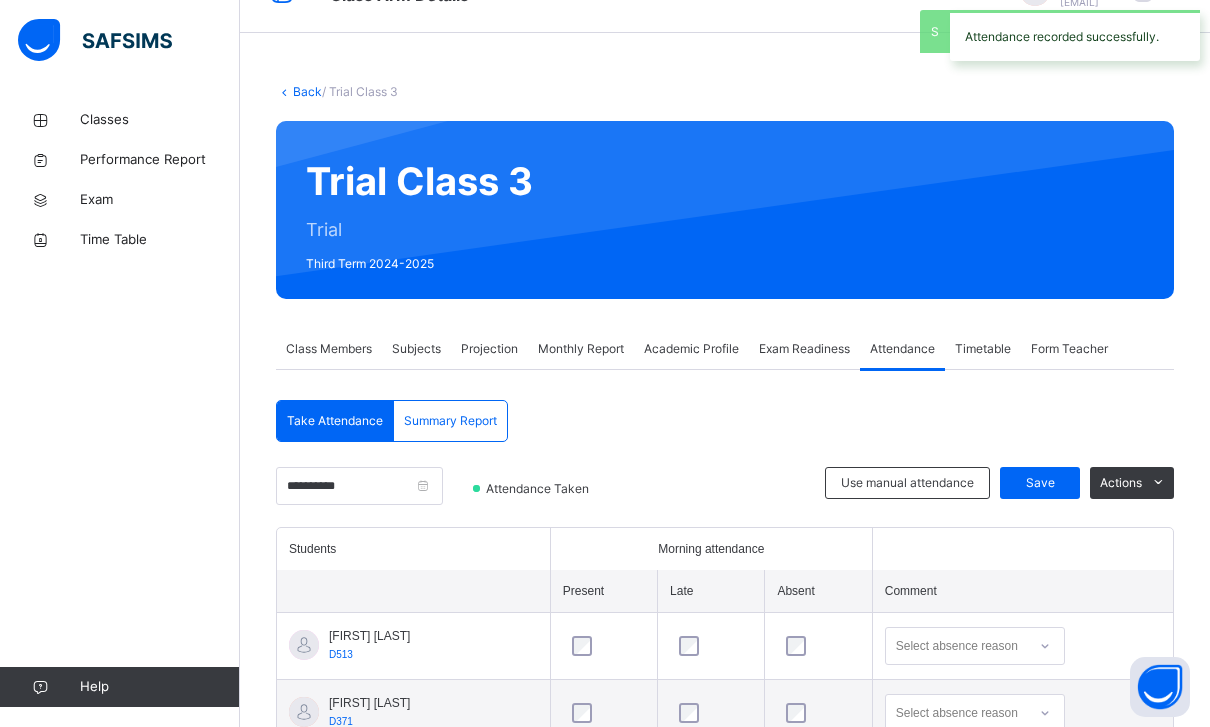 scroll, scrollTop: 45, scrollLeft: 0, axis: vertical 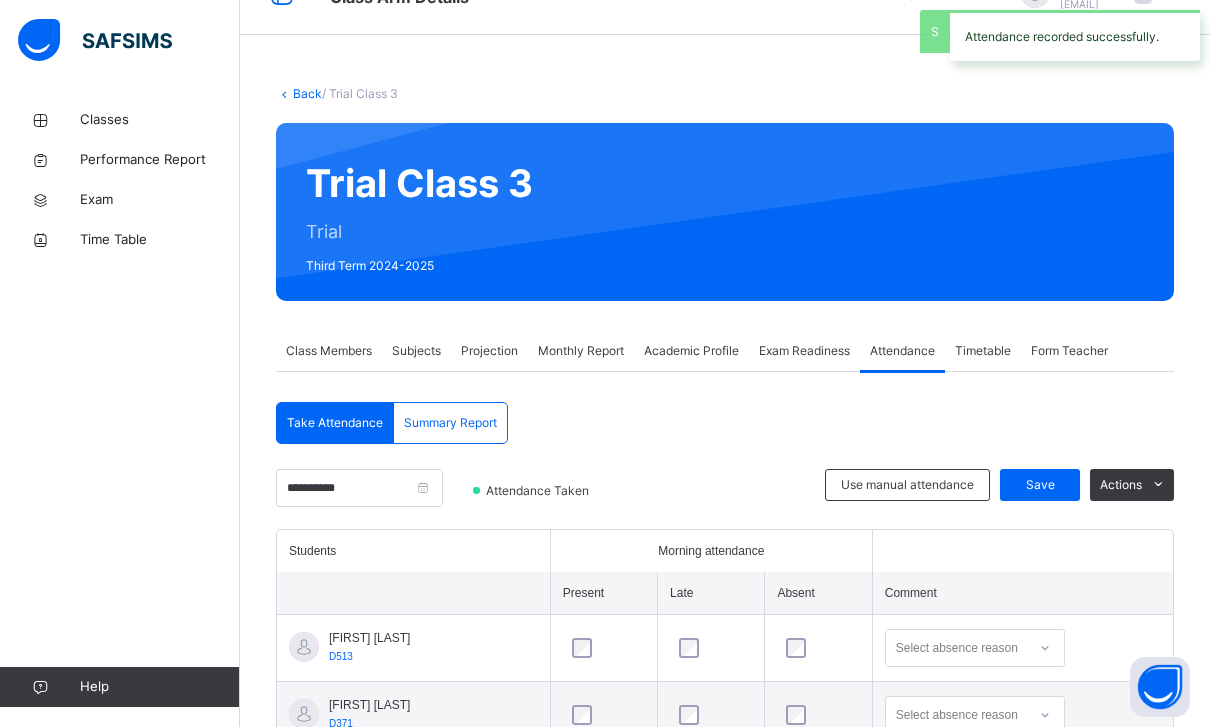 click on "Summary Report" at bounding box center [450, 423] 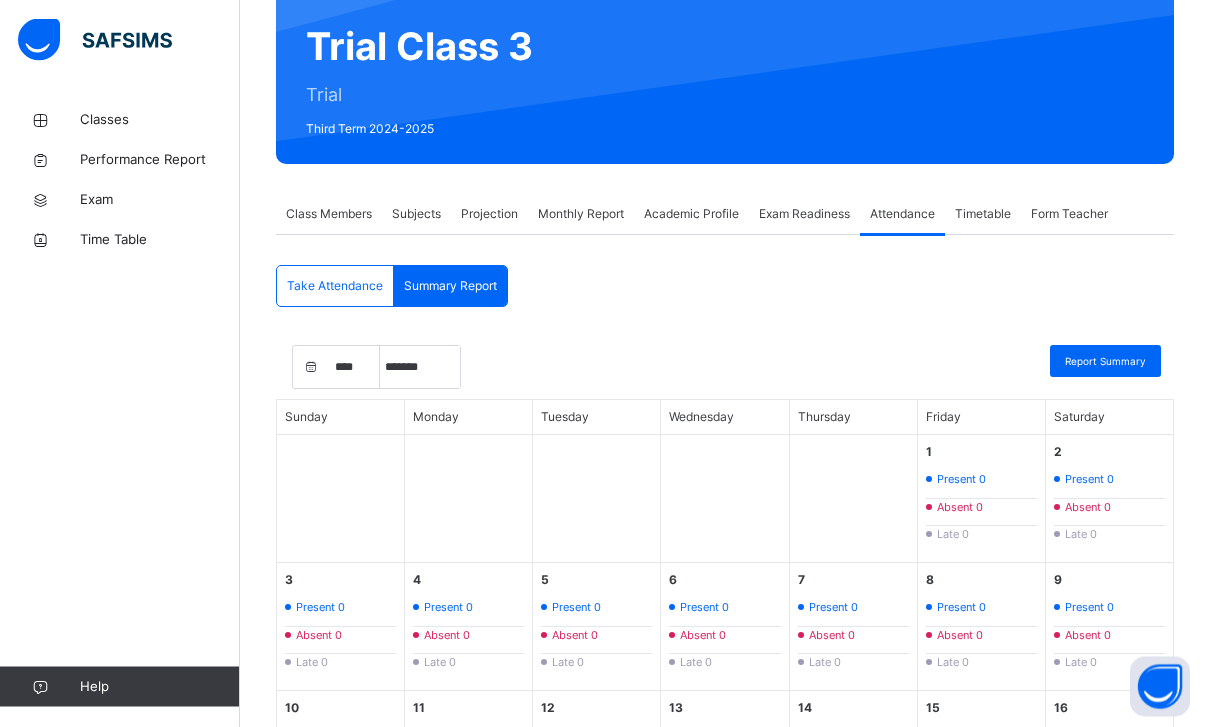 scroll, scrollTop: 168, scrollLeft: 0, axis: vertical 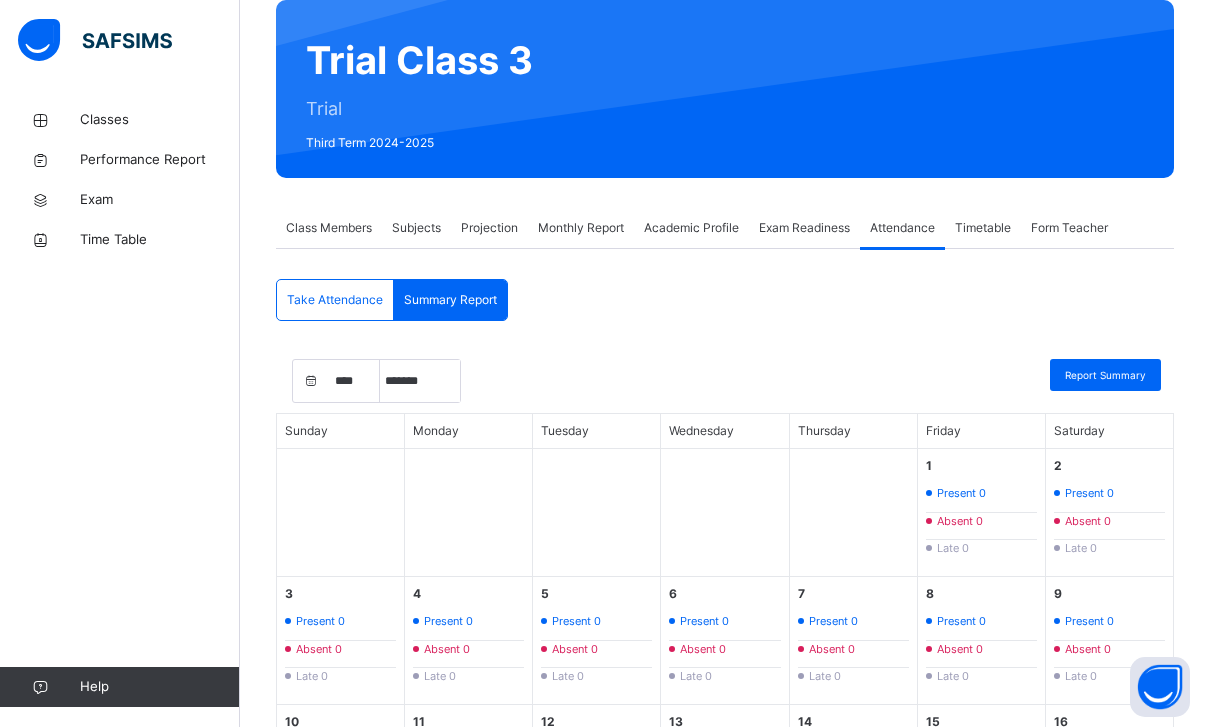 click on "Take Attendance" at bounding box center [335, 300] 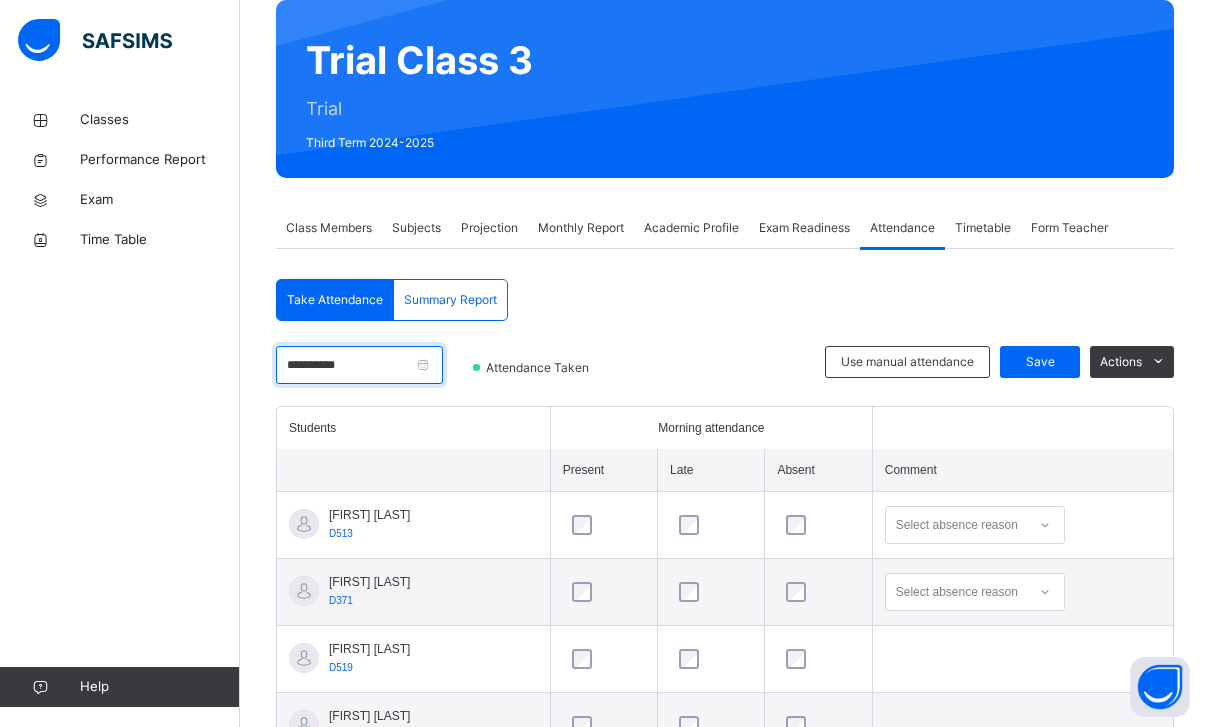 click on "**********" at bounding box center [359, 365] 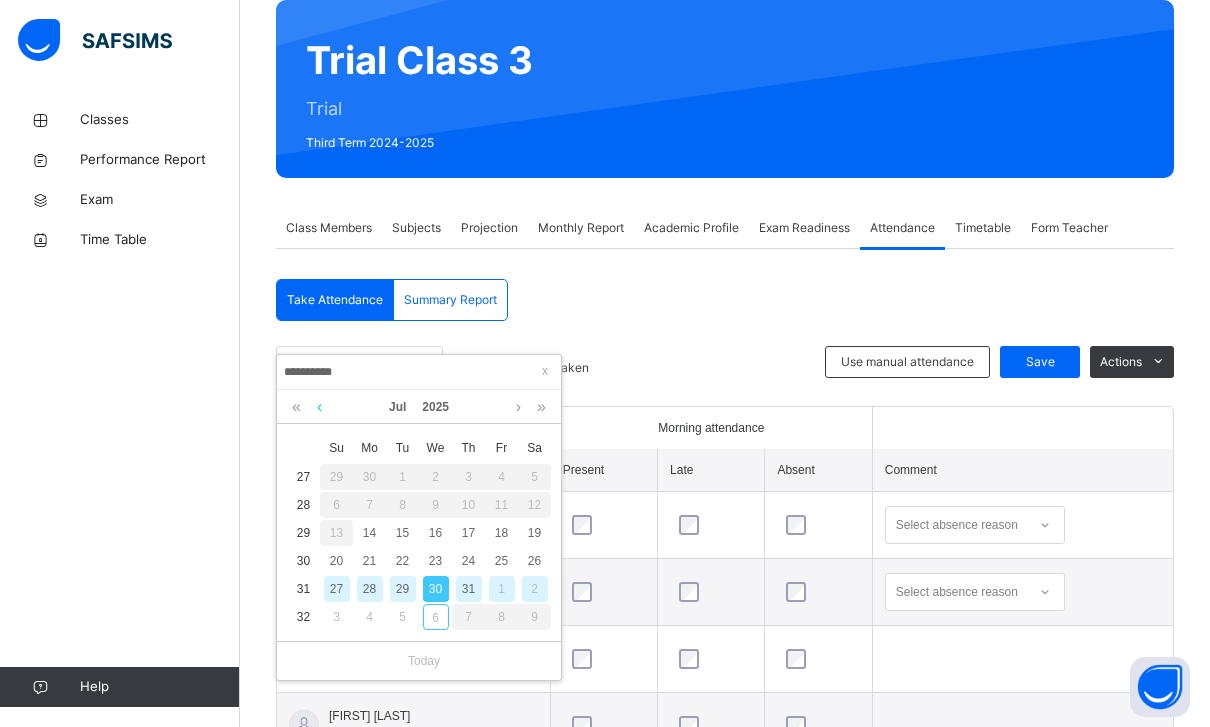 click at bounding box center [319, 407] 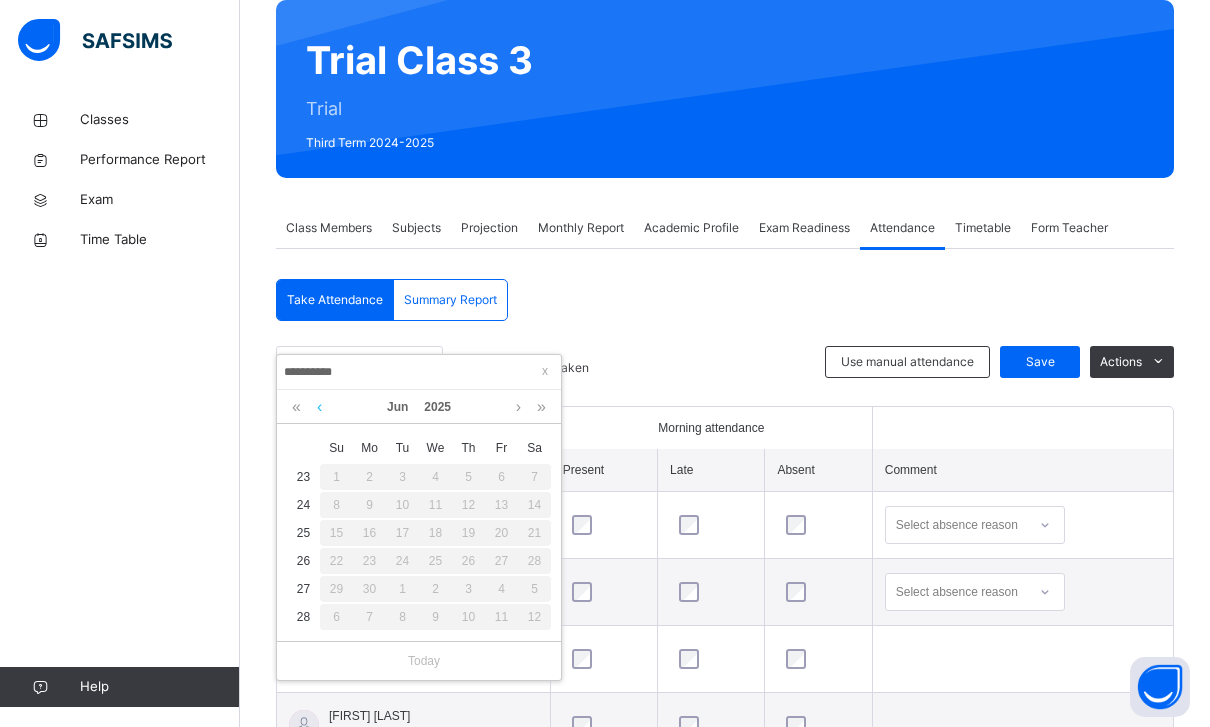 click at bounding box center [319, 407] 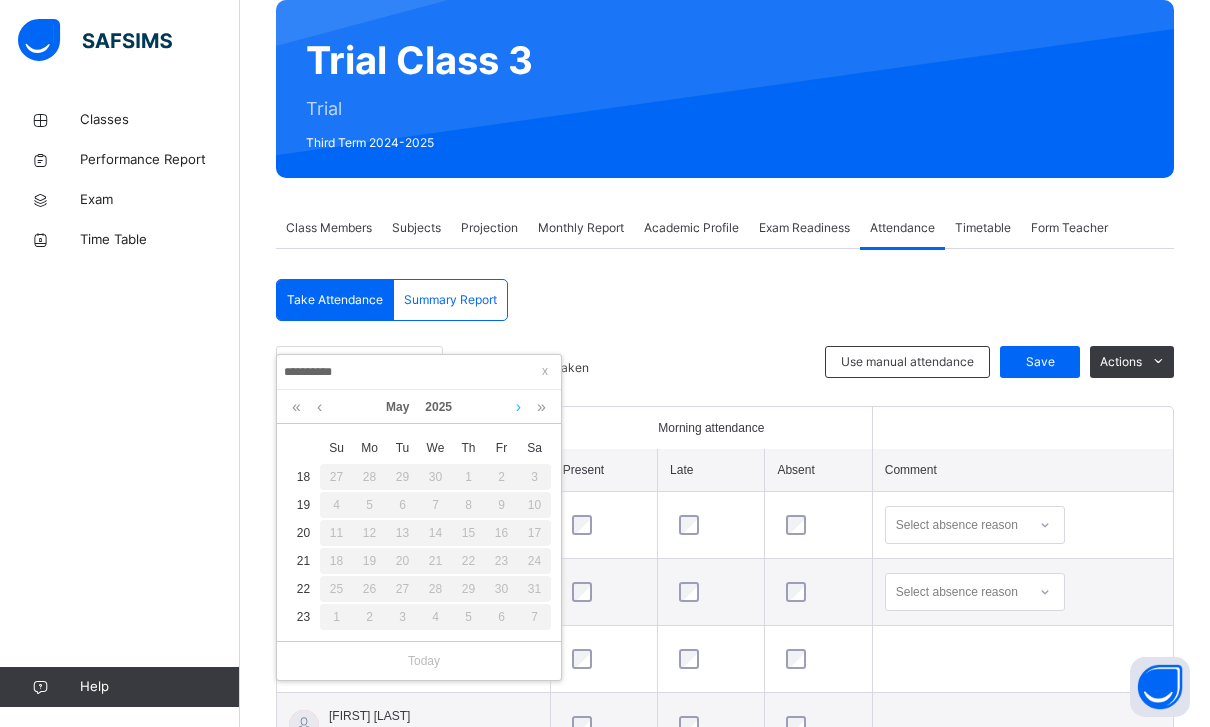 click at bounding box center (518, 407) 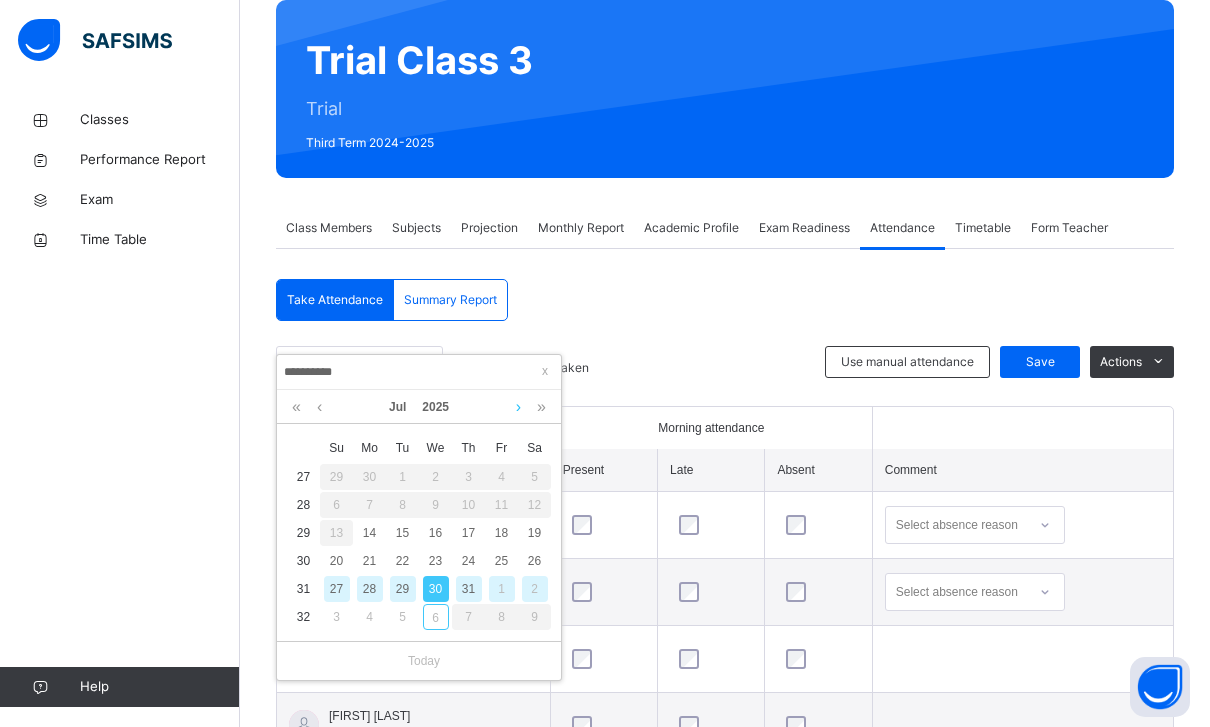 click at bounding box center (518, 407) 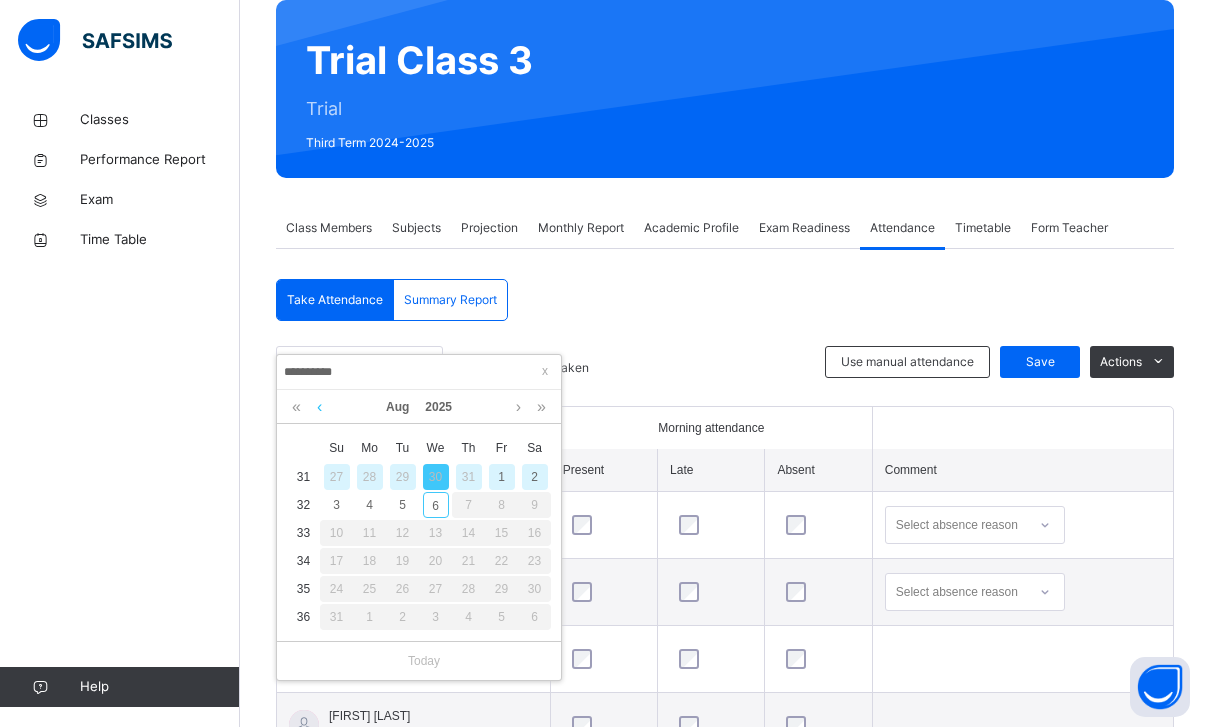 click at bounding box center (319, 407) 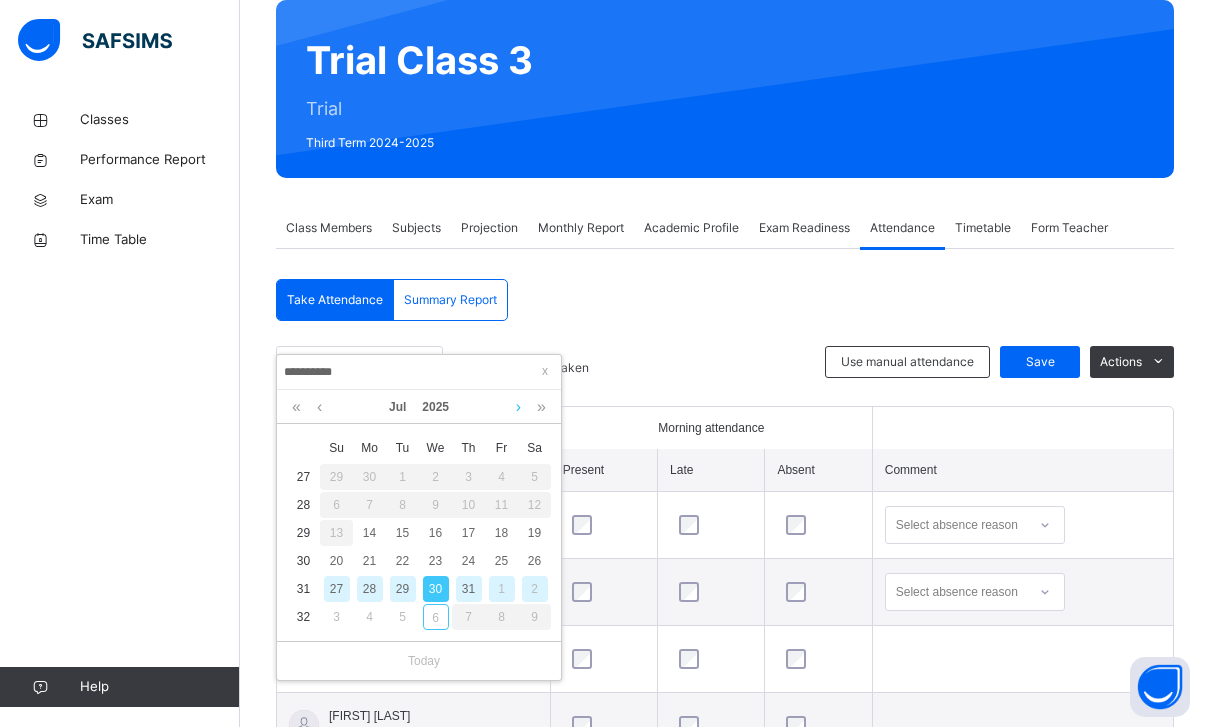 click at bounding box center (518, 407) 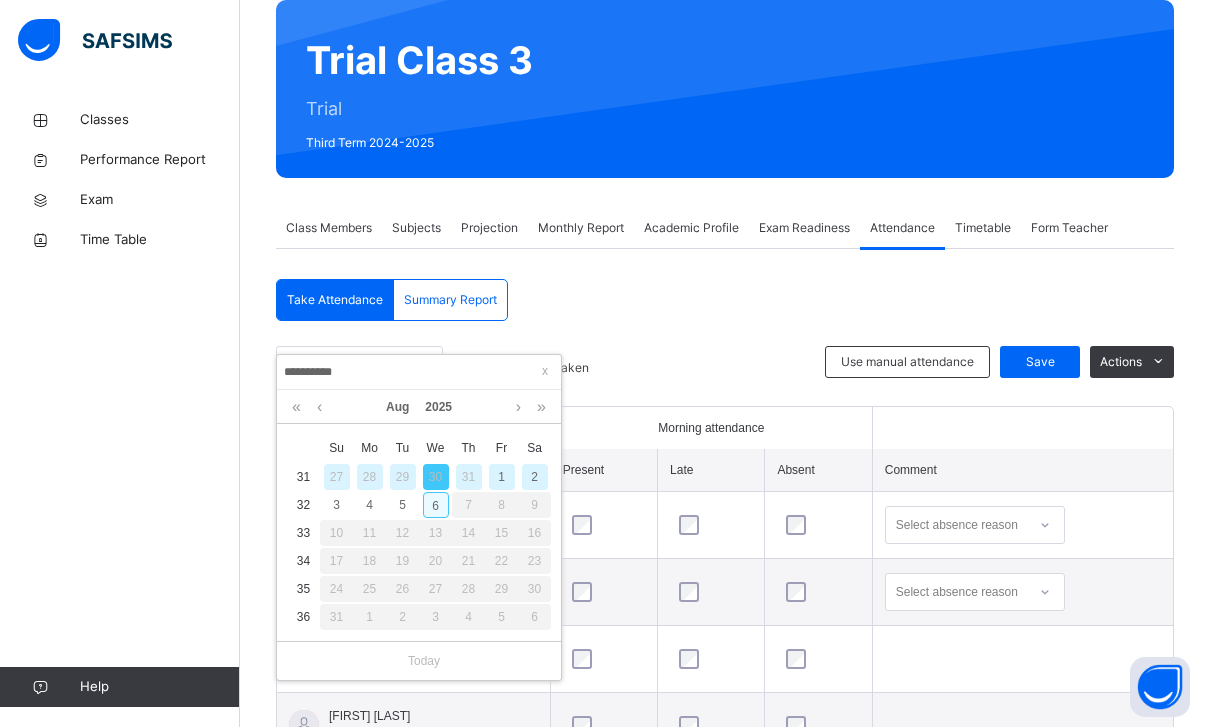 click on "6" at bounding box center (436, 505) 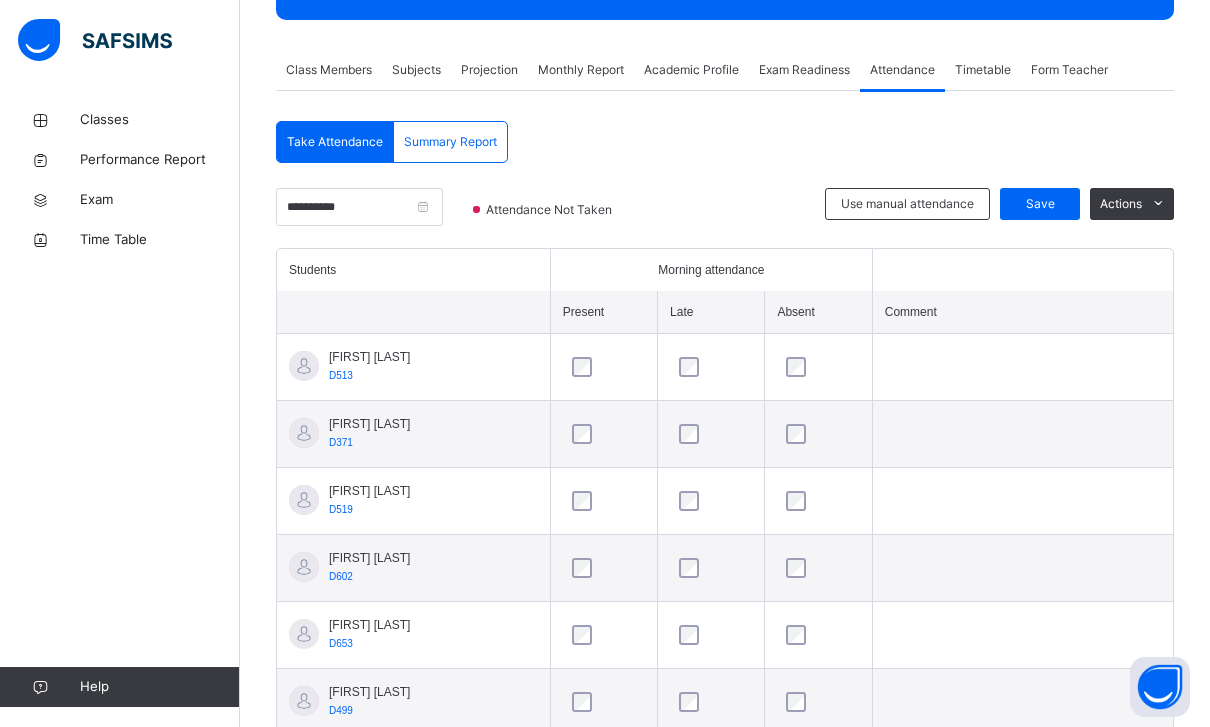scroll, scrollTop: 0, scrollLeft: 0, axis: both 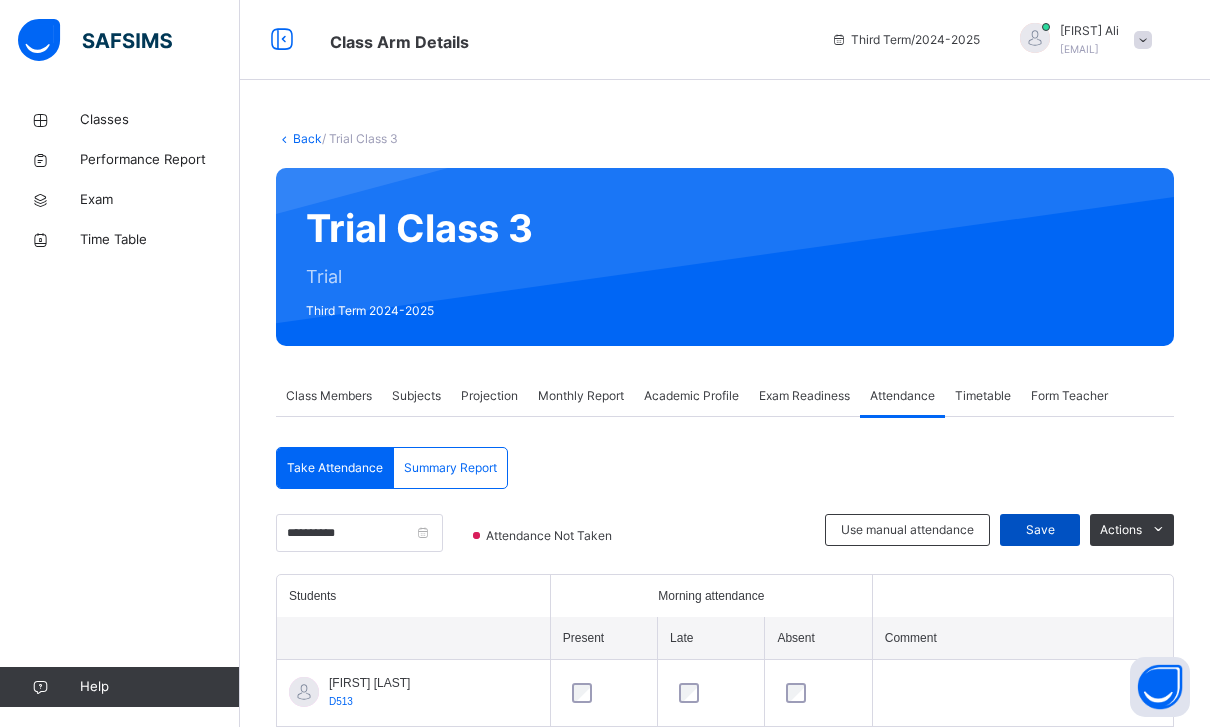 click on "Save" at bounding box center [1040, 530] 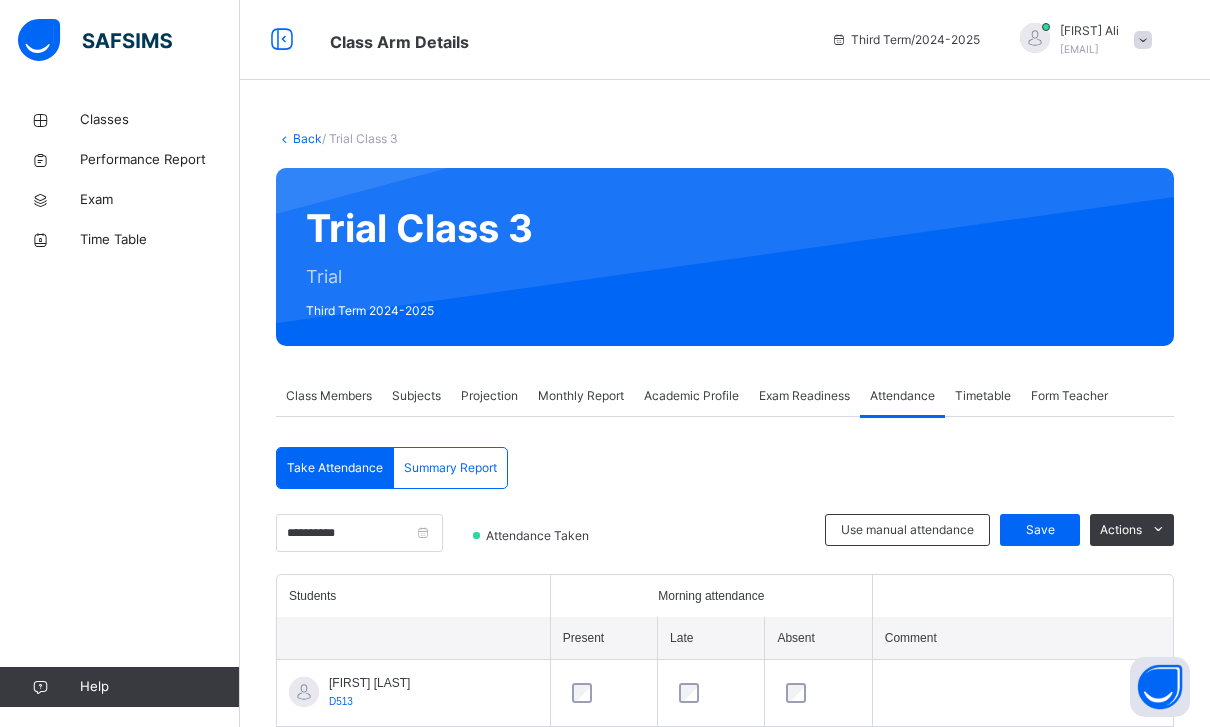 click on "Exam Readiness" at bounding box center [804, 396] 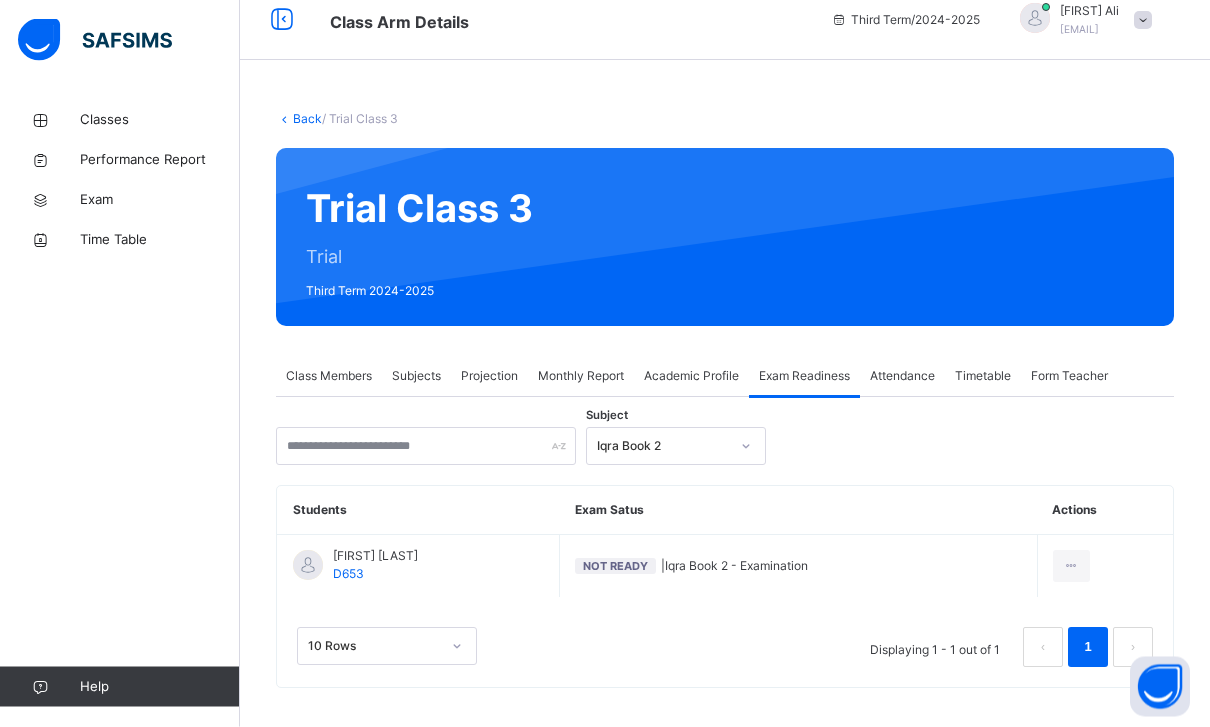 scroll, scrollTop: 64, scrollLeft: 0, axis: vertical 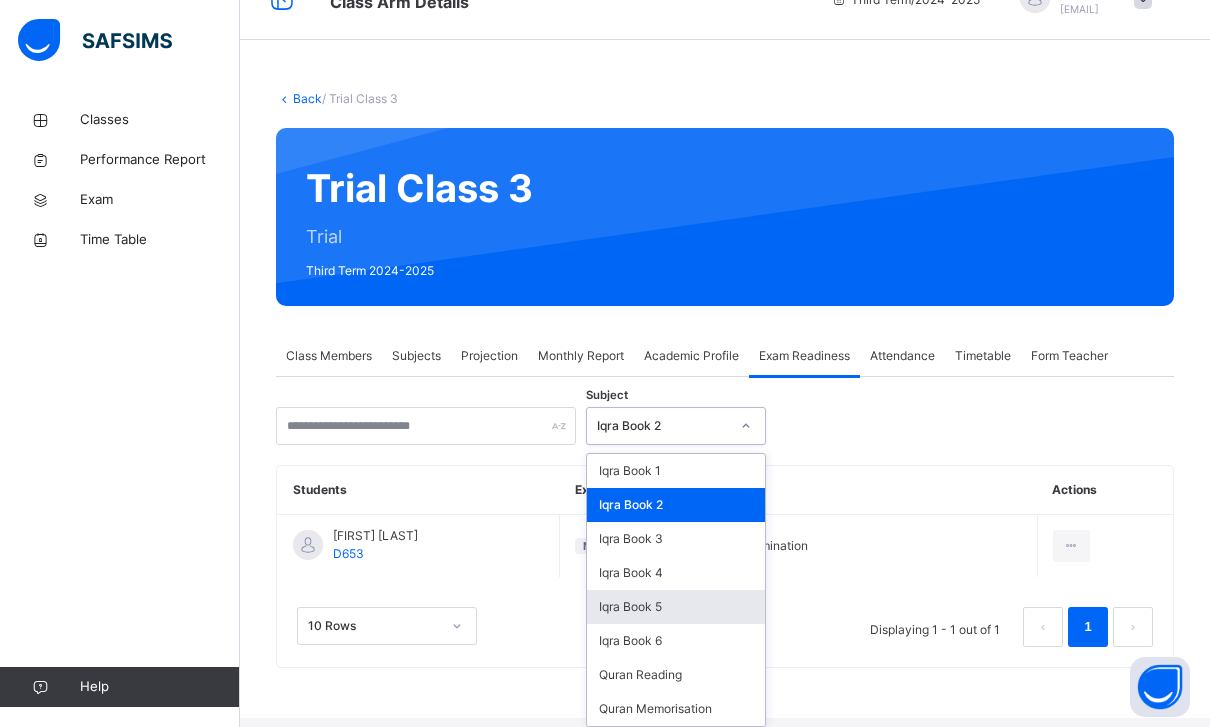 click on "Iqra Book 5" at bounding box center (676, 607) 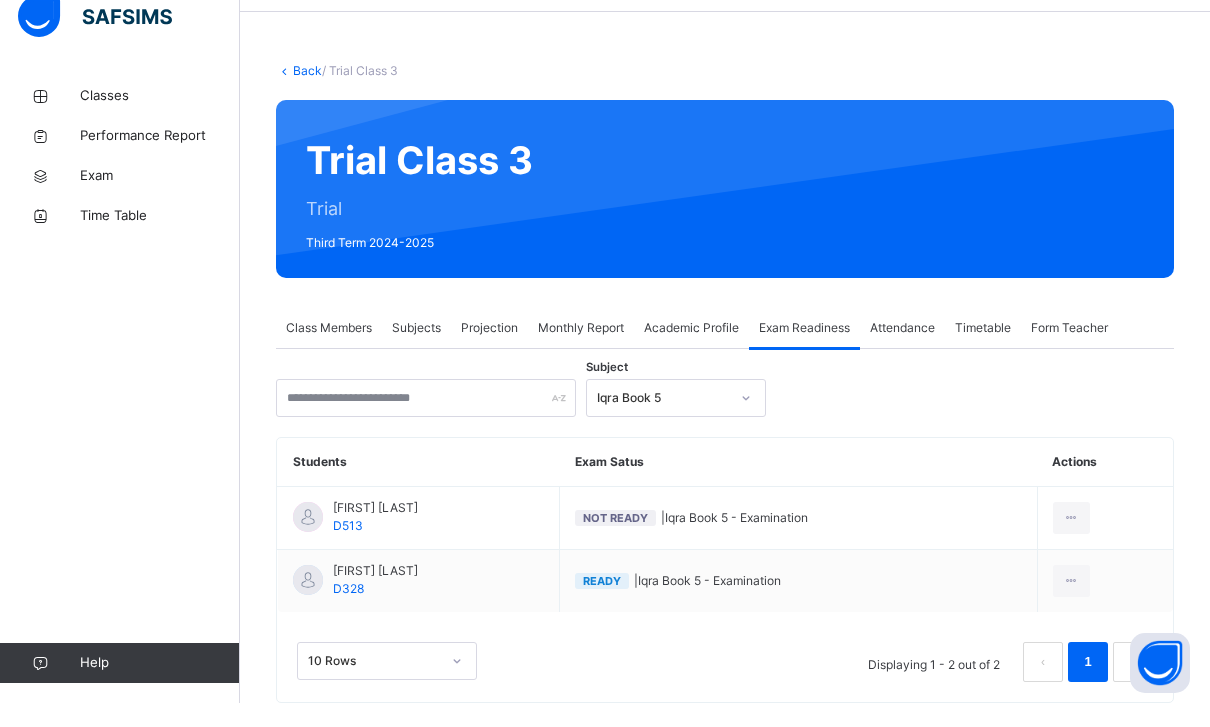 scroll, scrollTop: 30, scrollLeft: 0, axis: vertical 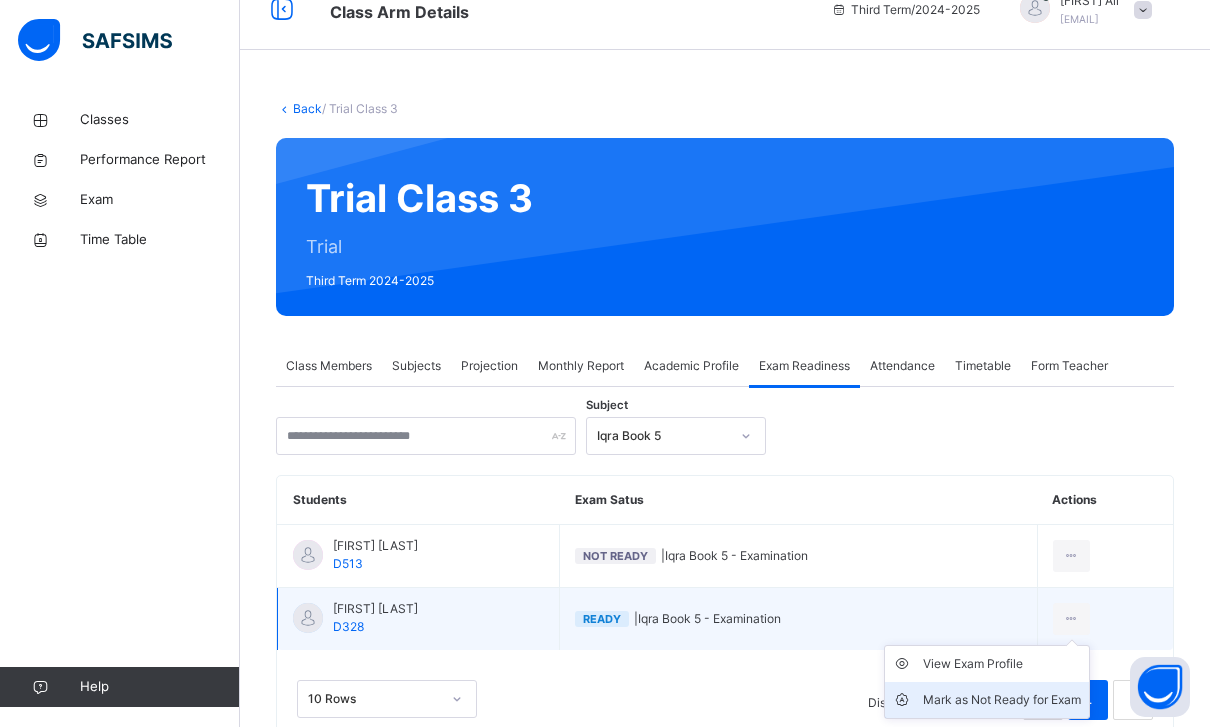 click on "Mark as Not Ready for Exam" at bounding box center [1002, 700] 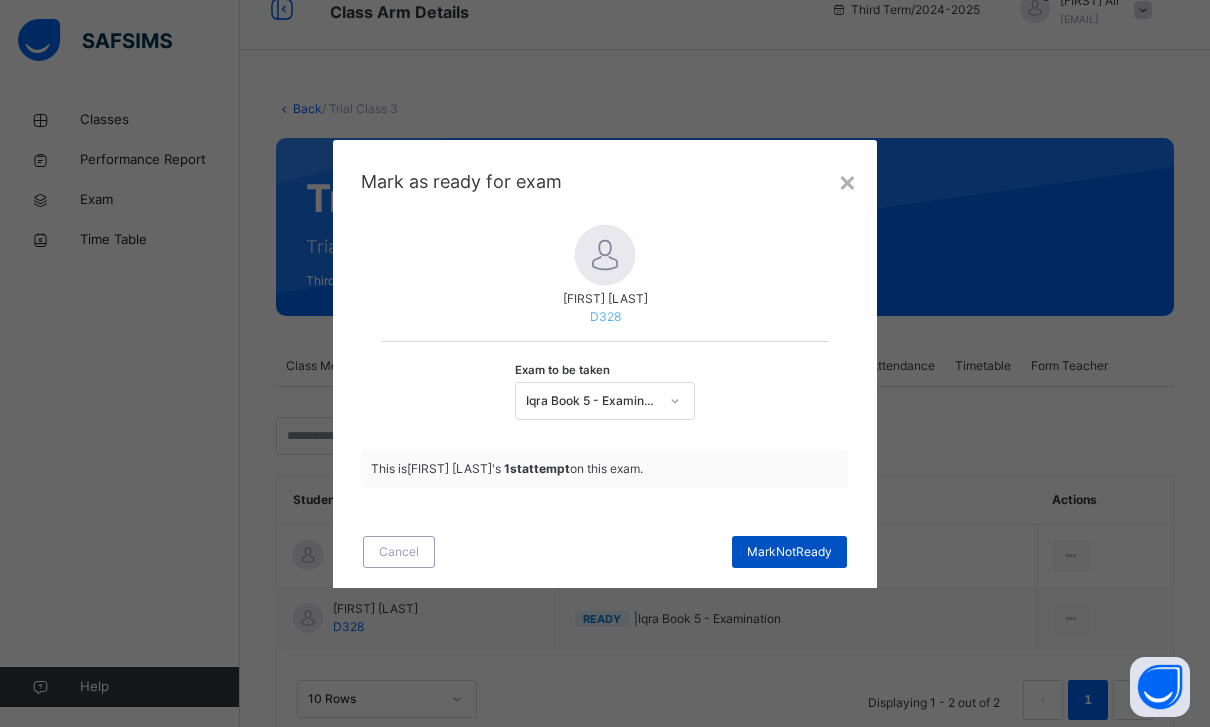 click on "Mark  Not  Ready" at bounding box center (789, 552) 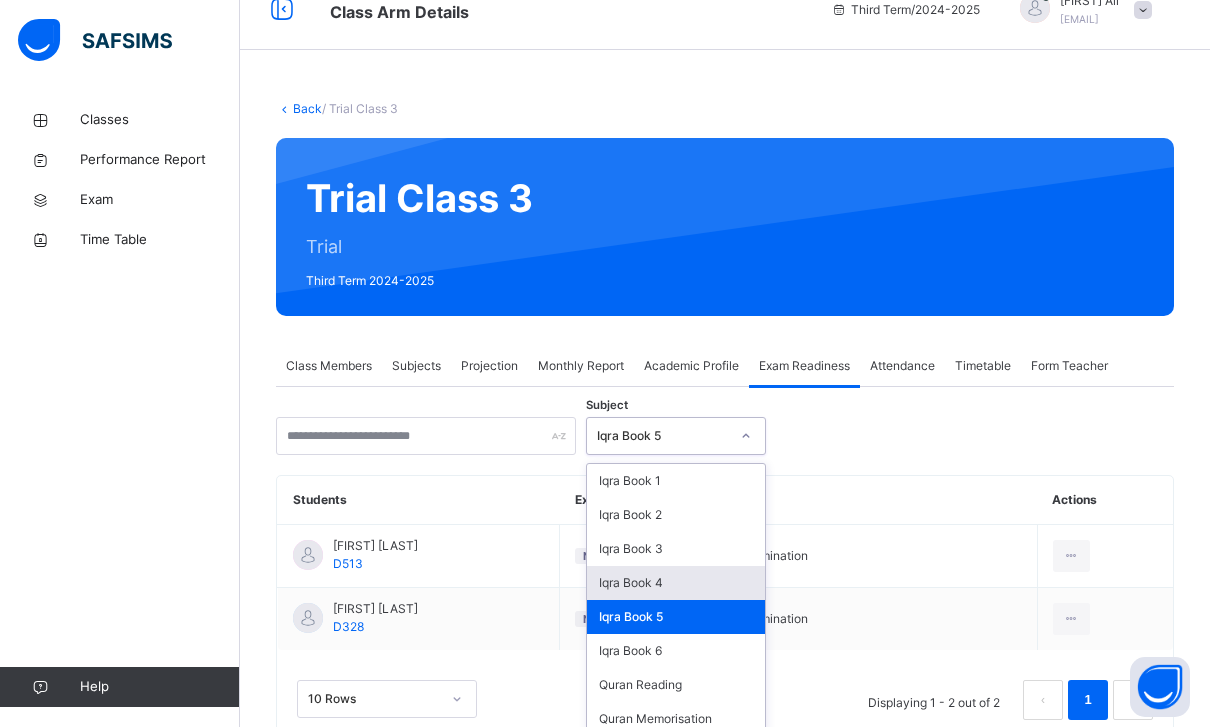 click on "Iqra Book 4" at bounding box center [676, 583] 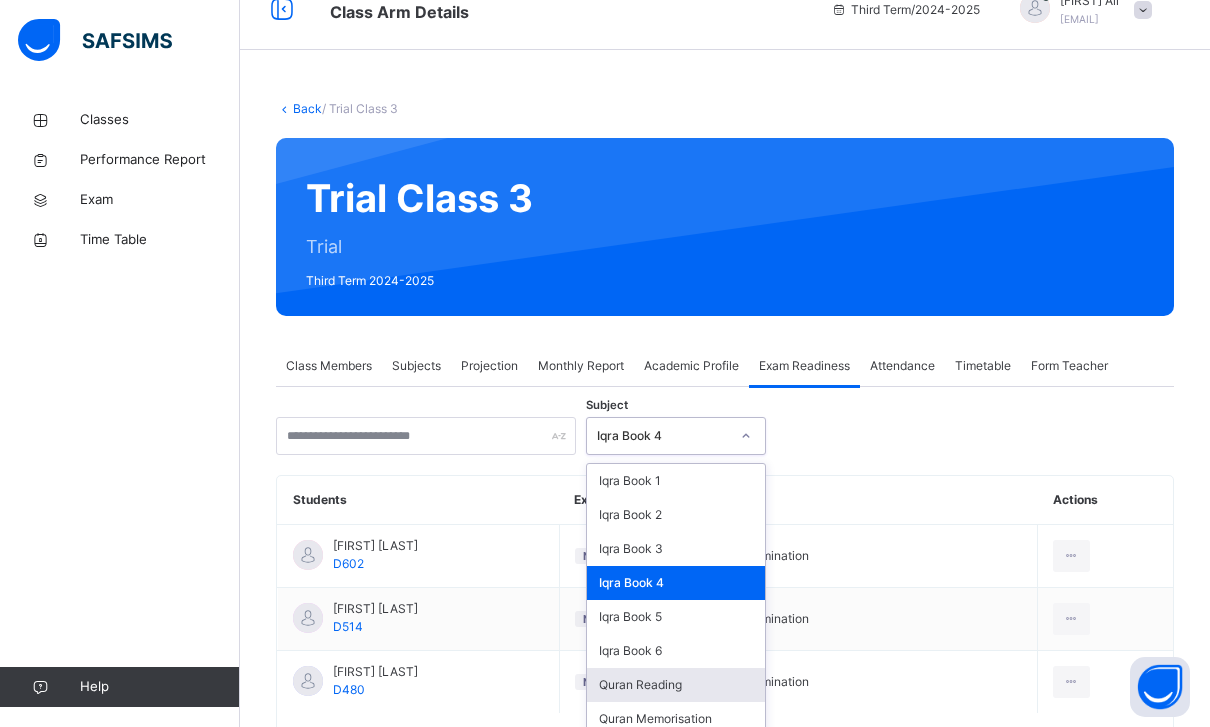 click on "Quran Reading" at bounding box center [676, 685] 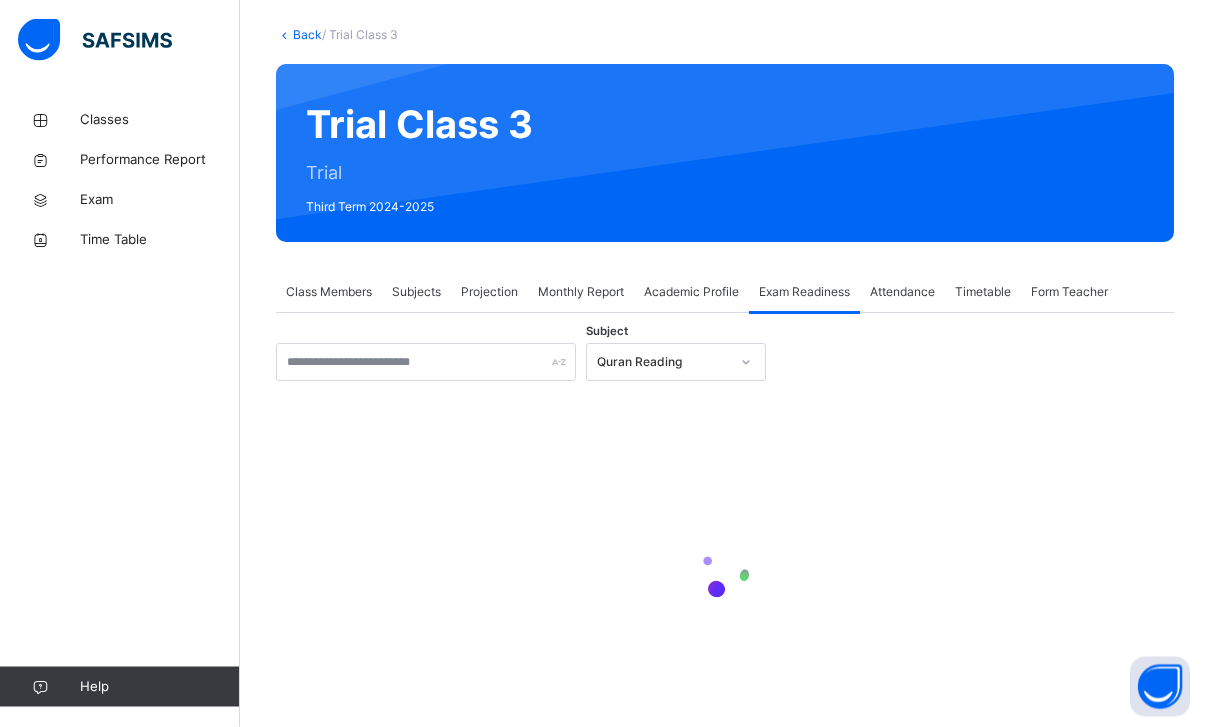 scroll, scrollTop: 93, scrollLeft: 0, axis: vertical 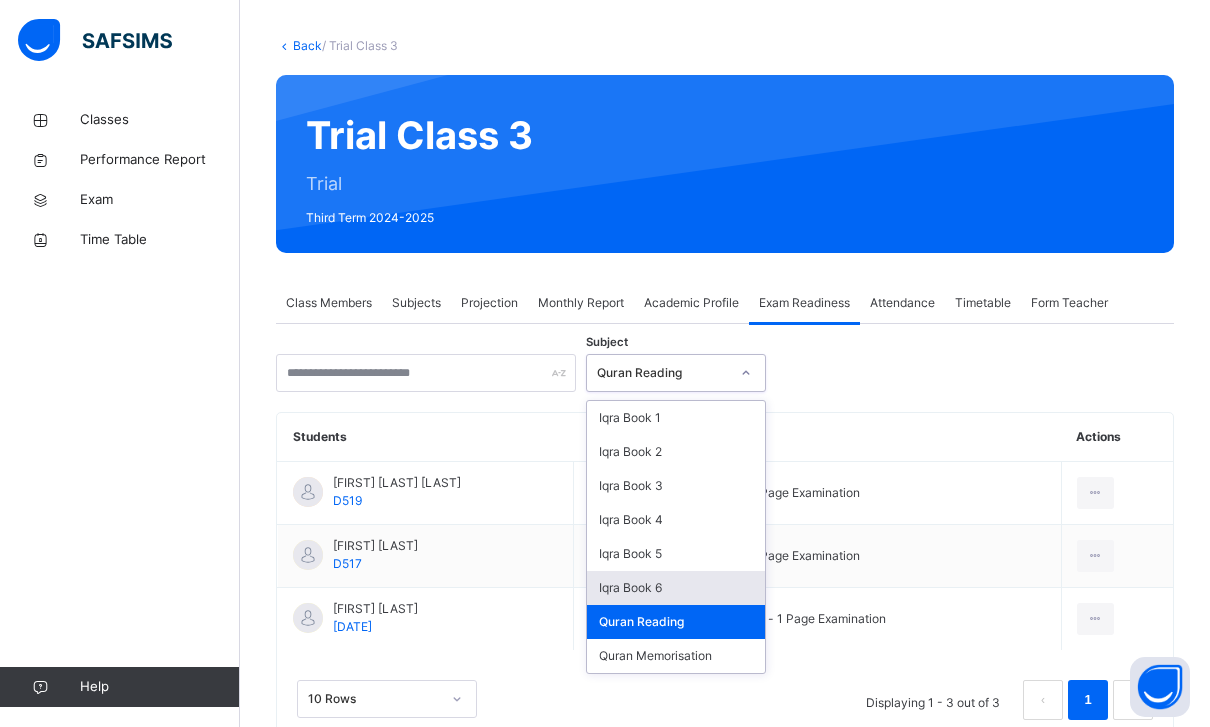 click on "Iqra Book 6" at bounding box center [676, 588] 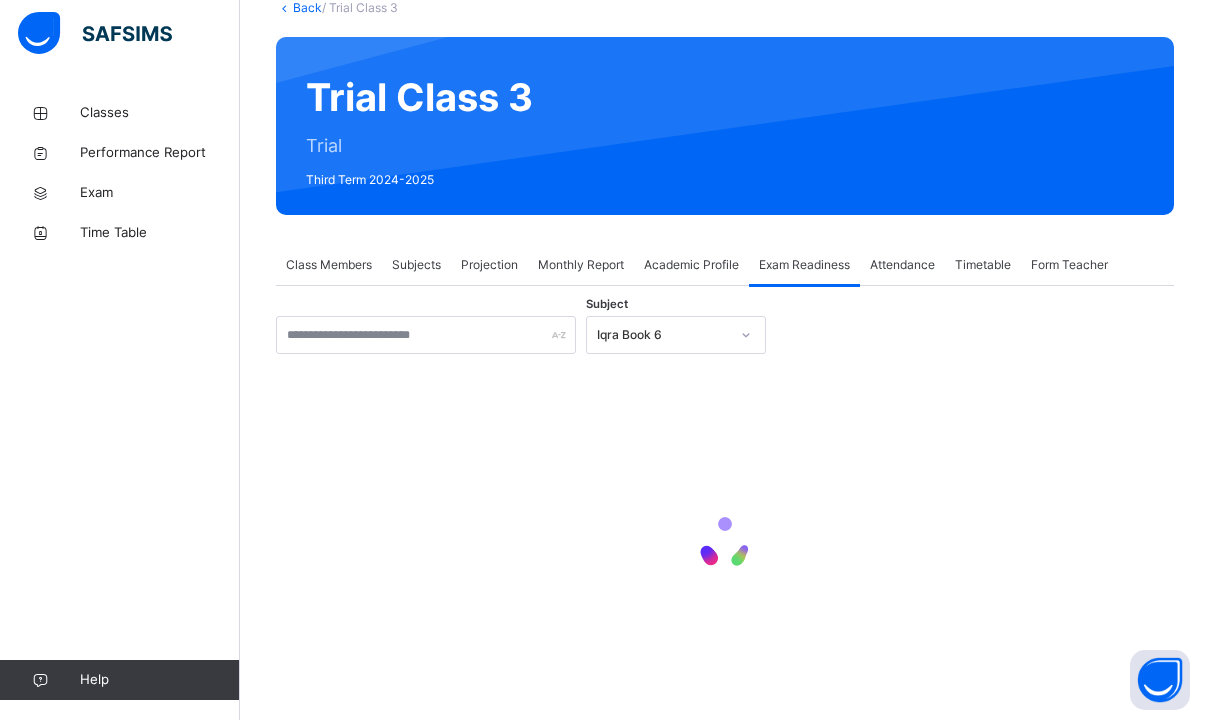 scroll, scrollTop: 156, scrollLeft: 0, axis: vertical 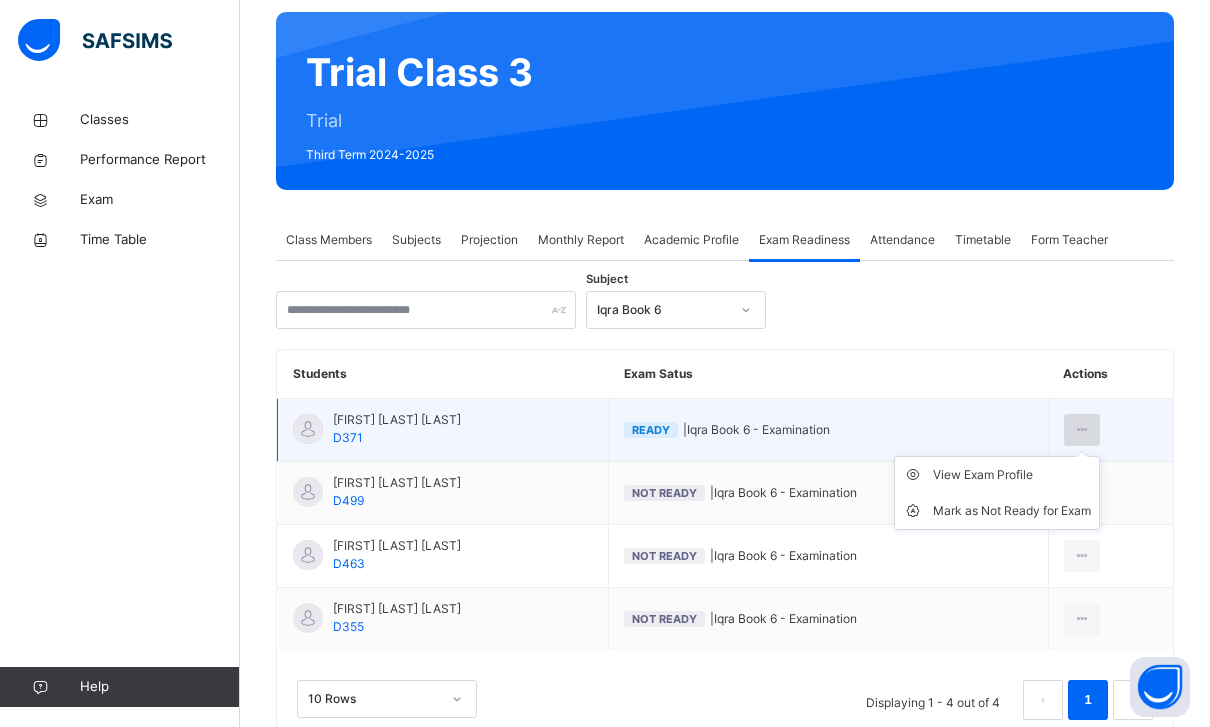 click at bounding box center [1082, 430] 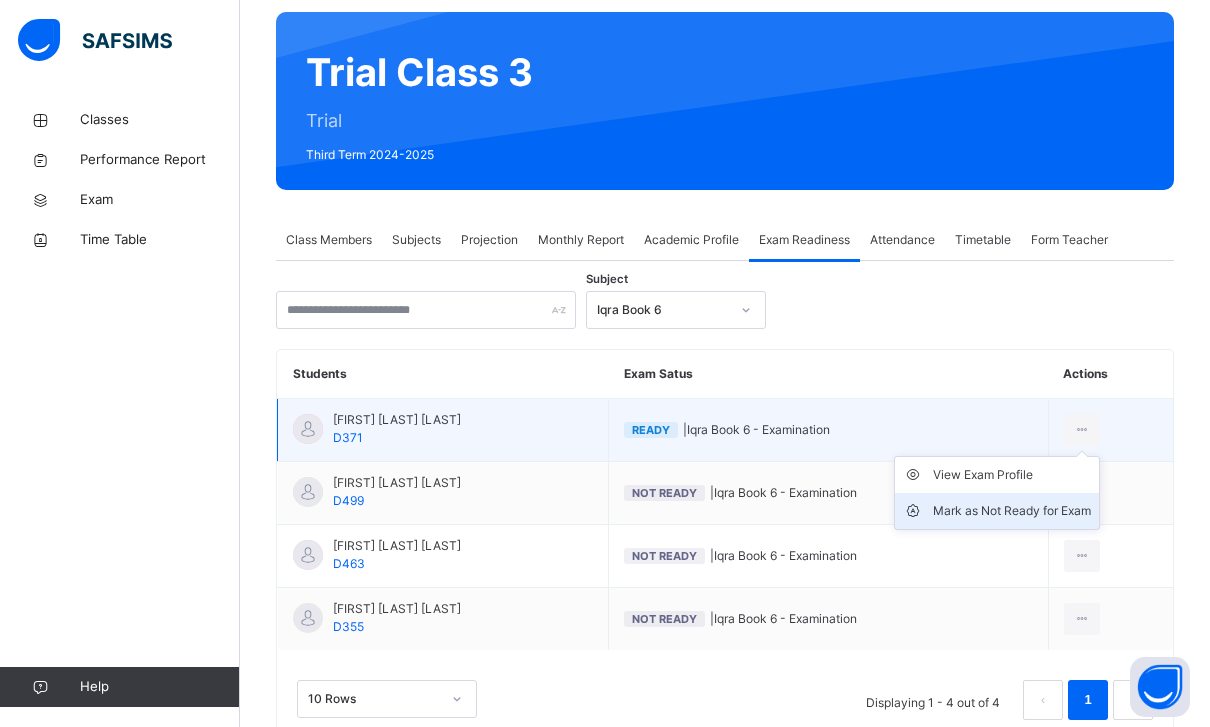 click on "Mark as Not Ready for Exam" at bounding box center [1012, 511] 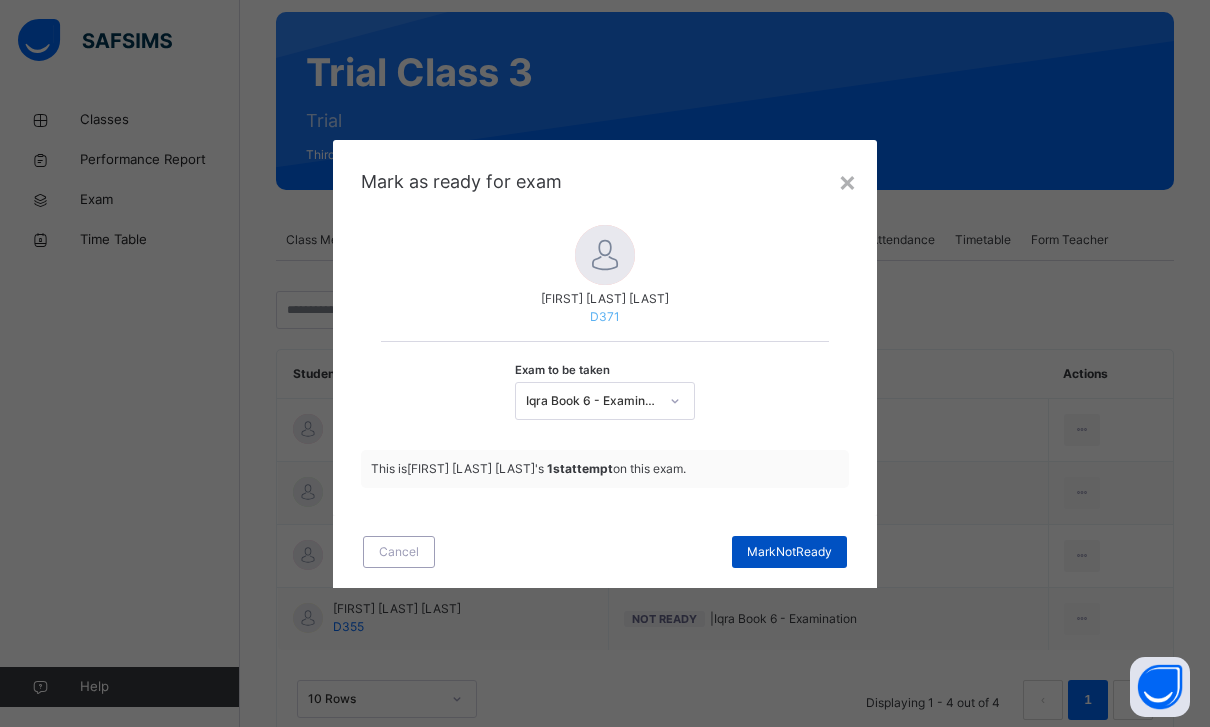 click on "Mark  Not  Ready" at bounding box center (789, 552) 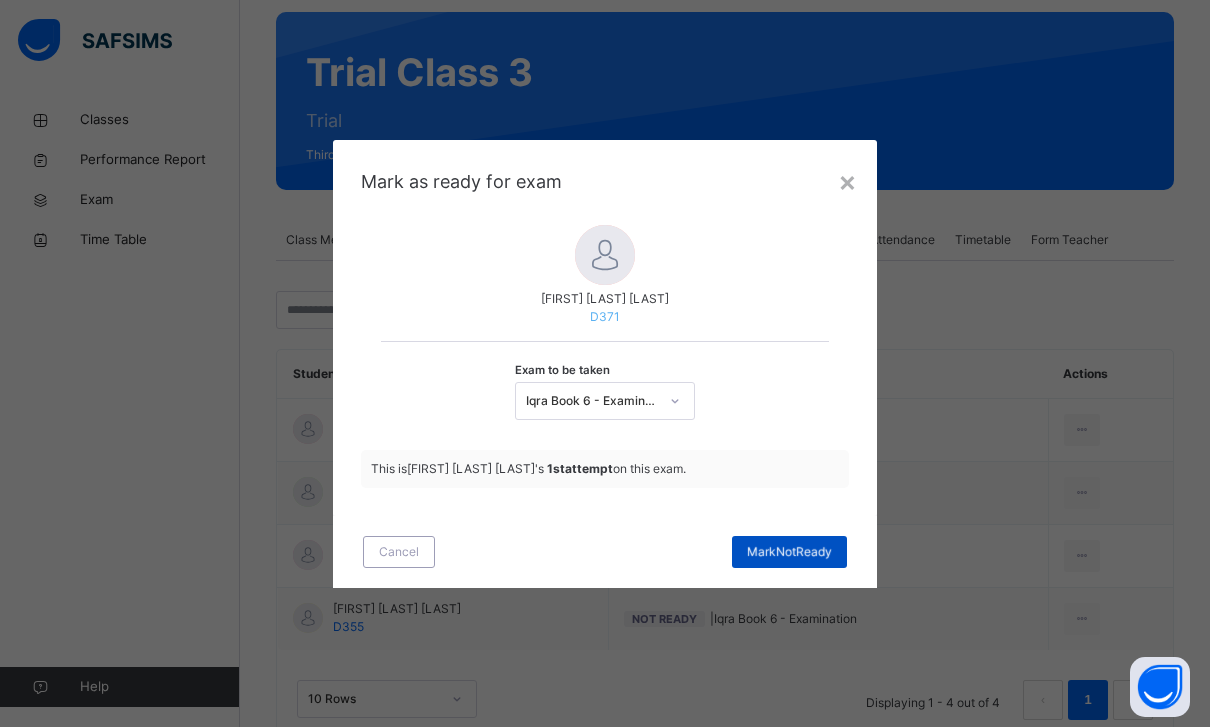 scroll, scrollTop: 124, scrollLeft: 0, axis: vertical 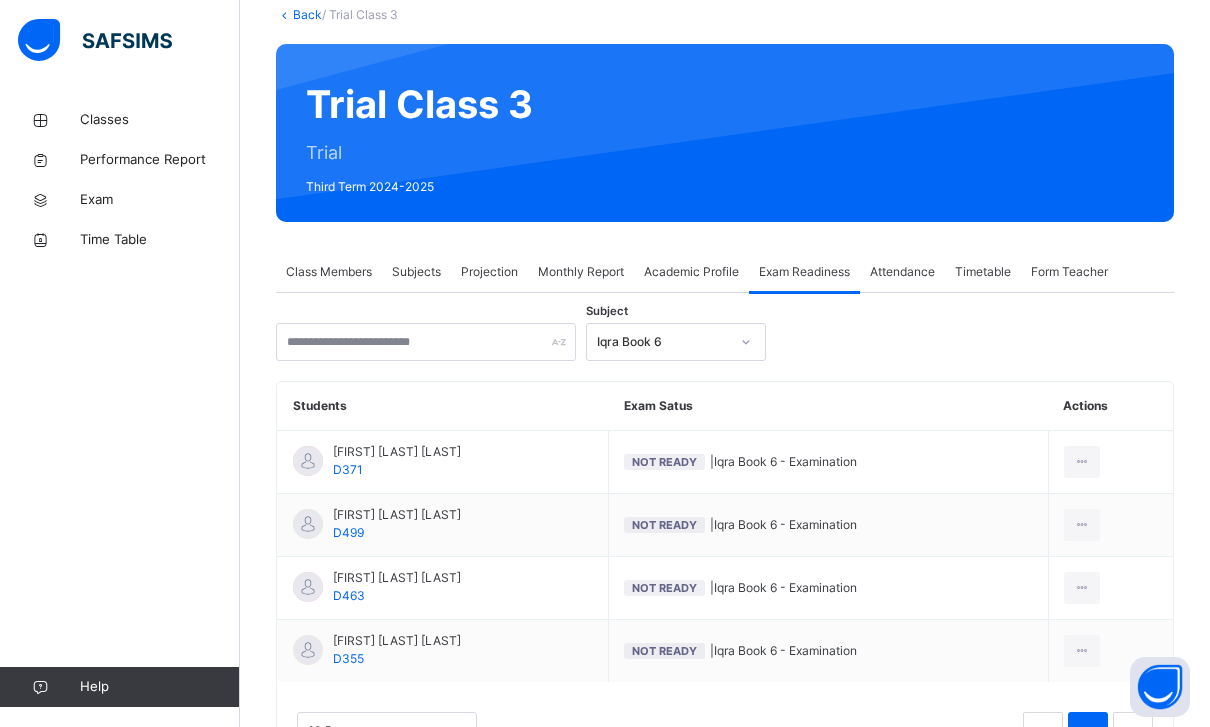 click on "Students" at bounding box center [443, 406] 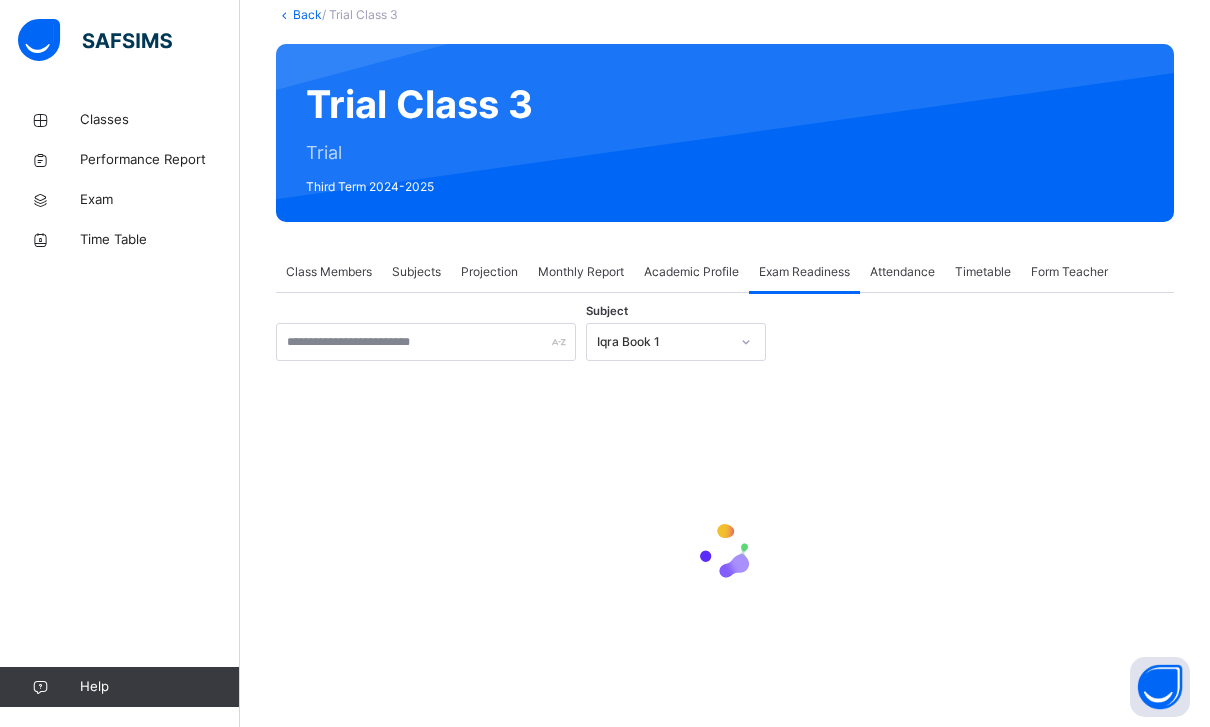 scroll, scrollTop: 0, scrollLeft: 0, axis: both 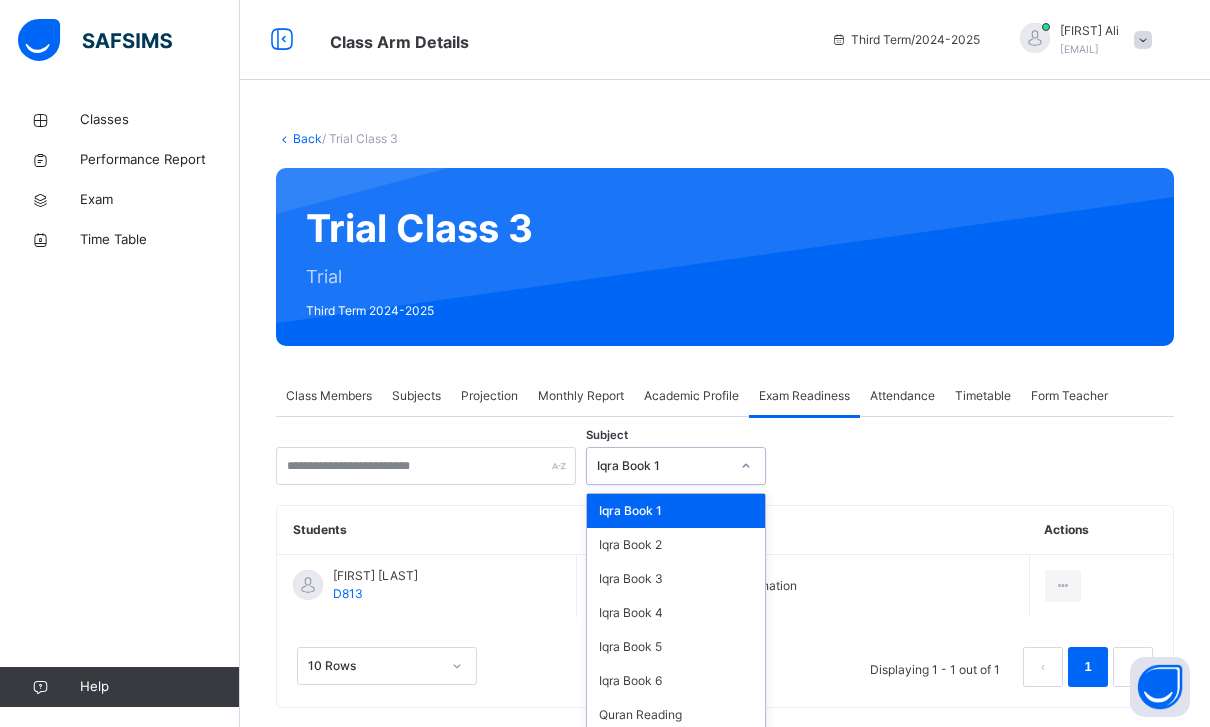 click on "Students Exam Satus Actions Muhammad Ibrahim    Safdar D813 Ready |  Iqra Book 1 - Examination View Exam Profile Mark as Not Ready for Exam 10 Rows Displaying 1 - 1 out of 1 1" at bounding box center (725, 606) 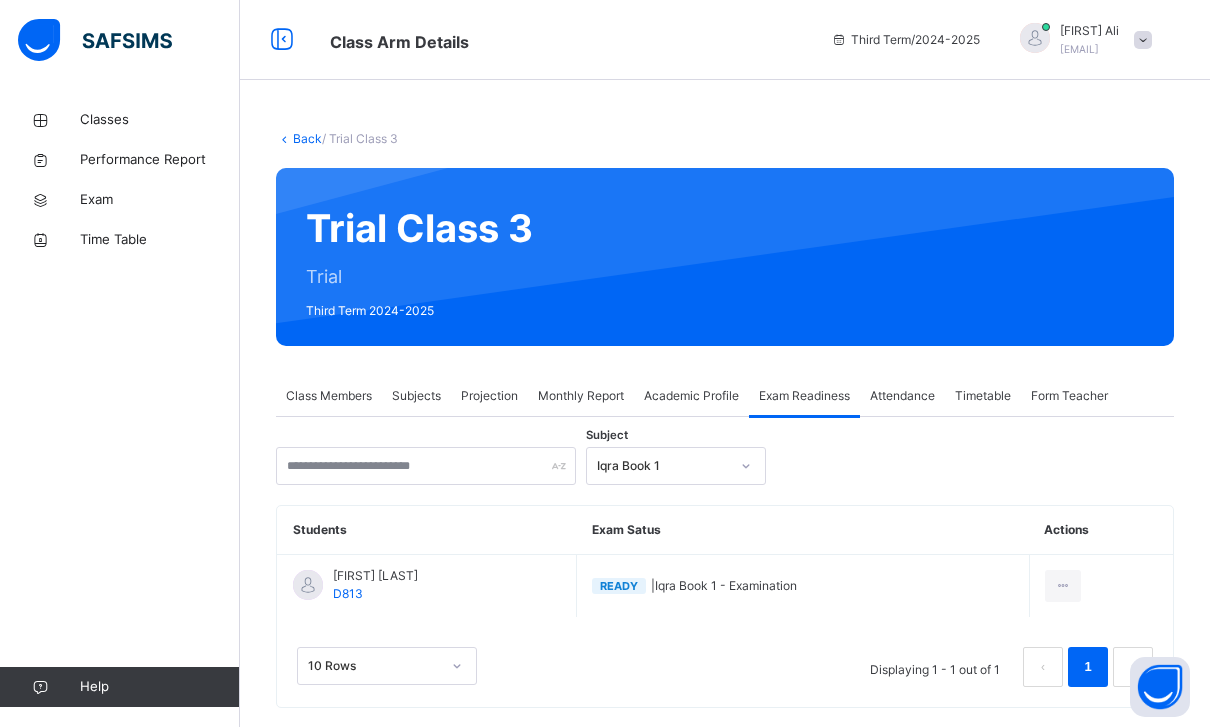 click on "Subject Iqra Book 1 Students Exam Satus Actions Muhammad Ibrahim    Safdar D813 Ready |  Iqra Book 1 - Examination View Exam Profile Mark as Not Ready for Exam 10 Rows Displaying 1 - 1 out of 1 1 × Mark as ready for exam Exam to be taken This is  's   1st  attempt  on this exam.   Cancel Mark  Not  Ready" at bounding box center (725, 562) 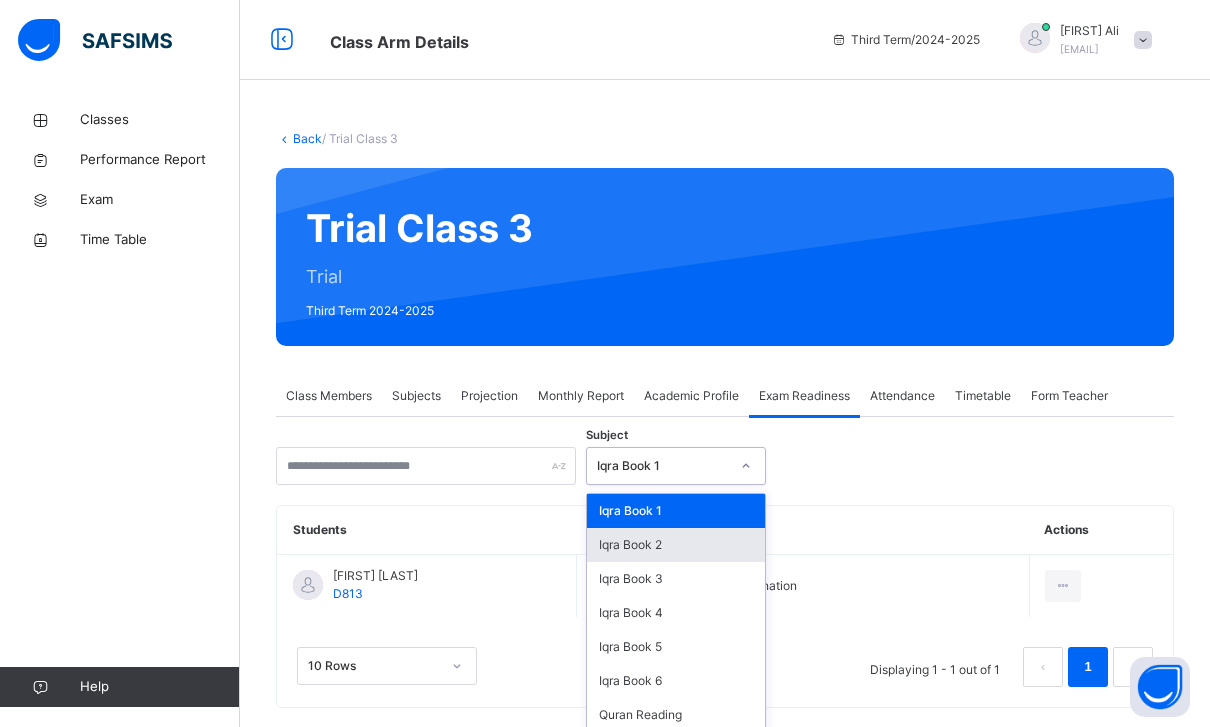 click on "Iqra Book 2" at bounding box center [676, 545] 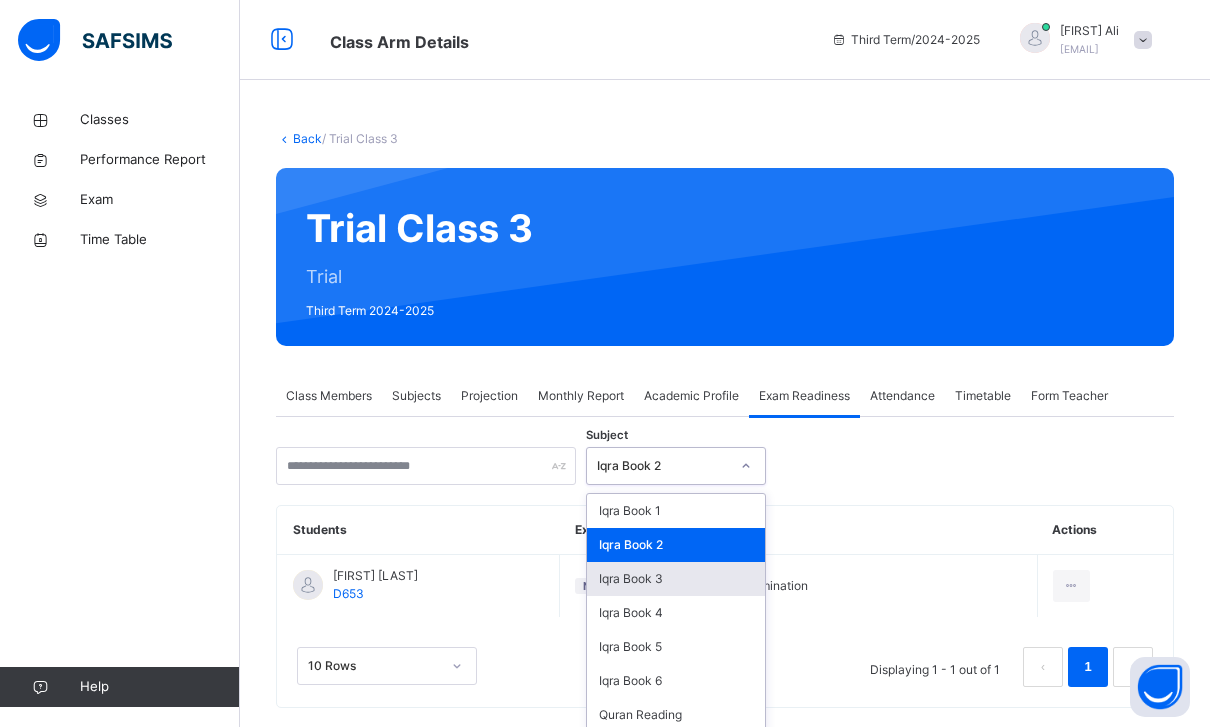 click on "Iqra Book 3" at bounding box center (676, 579) 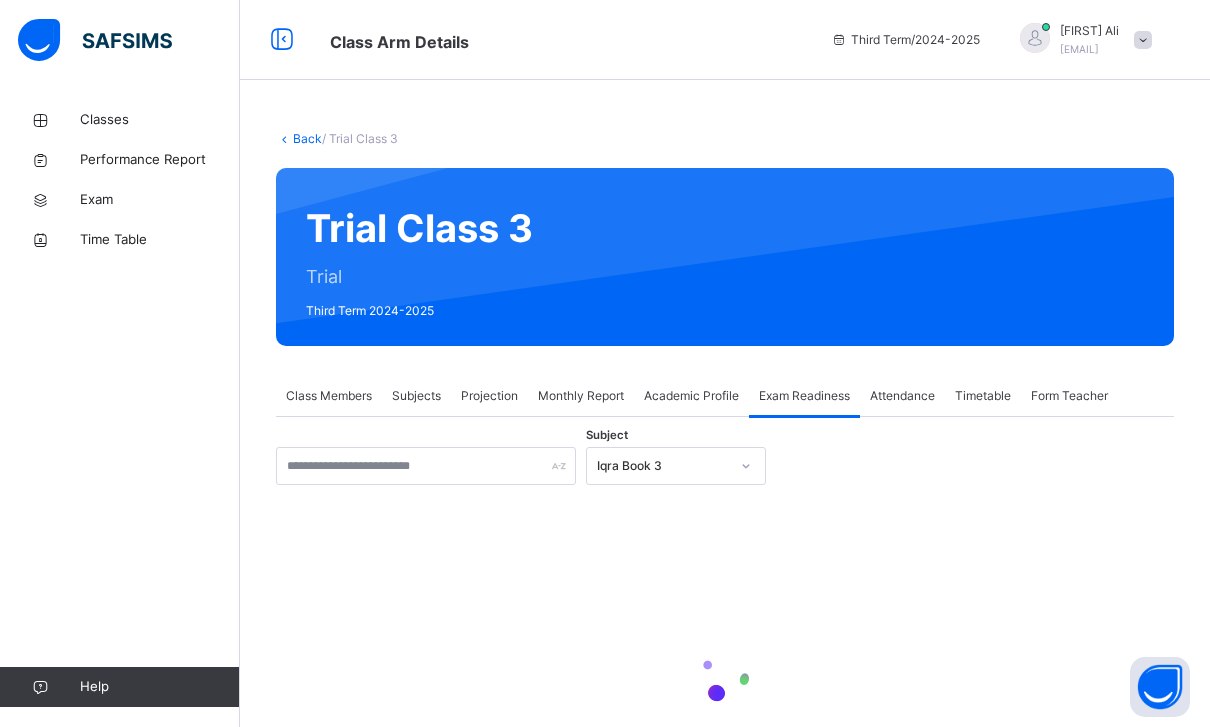 scroll, scrollTop: 0, scrollLeft: 0, axis: both 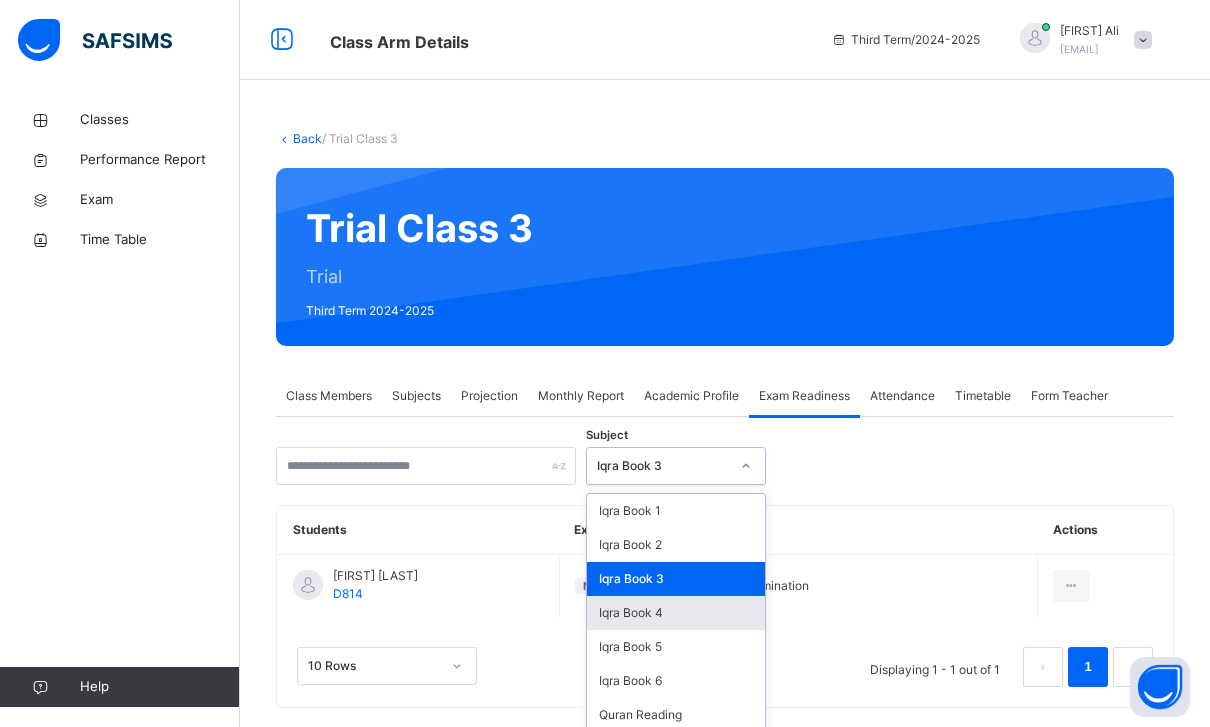 click on "Iqra Book 4" at bounding box center (676, 613) 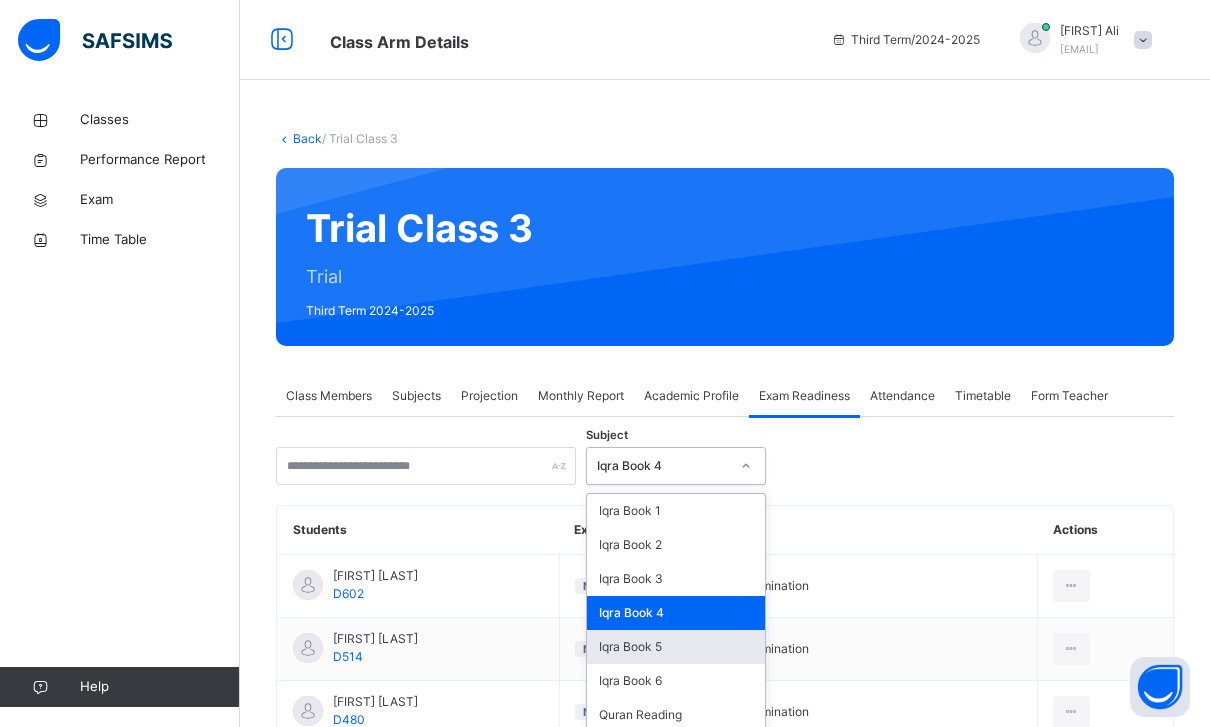 click on "Iqra Book 5" at bounding box center (676, 647) 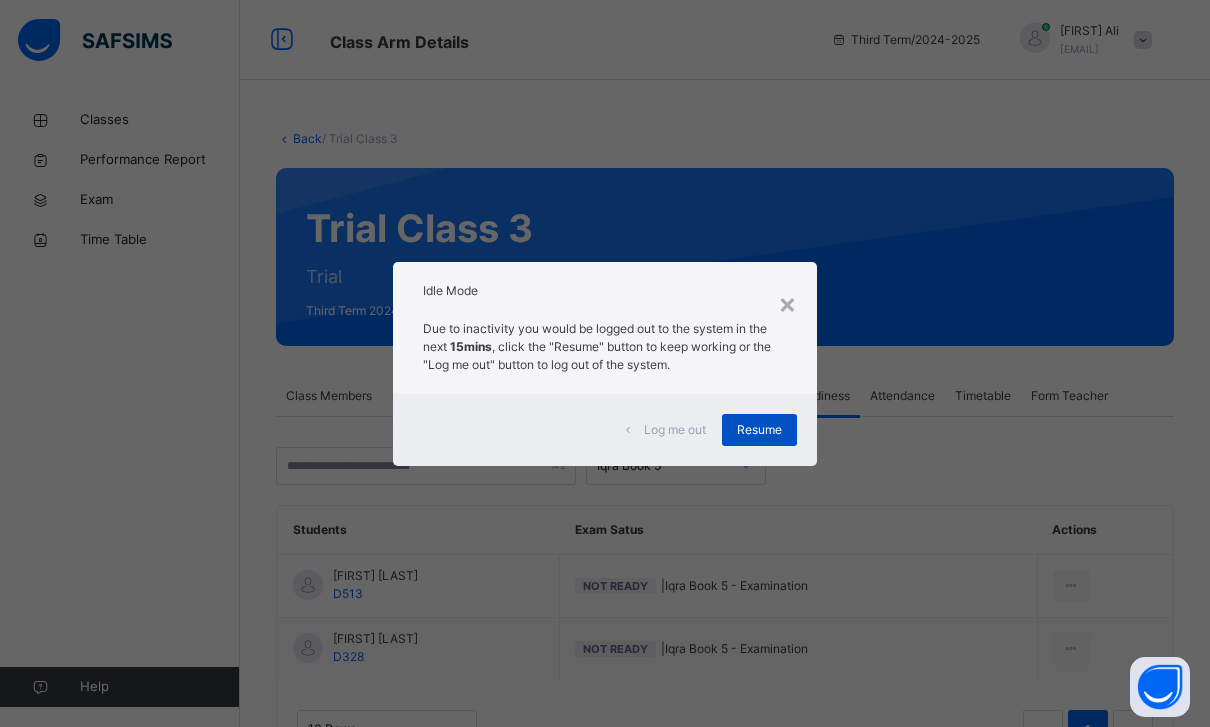 click on "Resume" at bounding box center [759, 430] 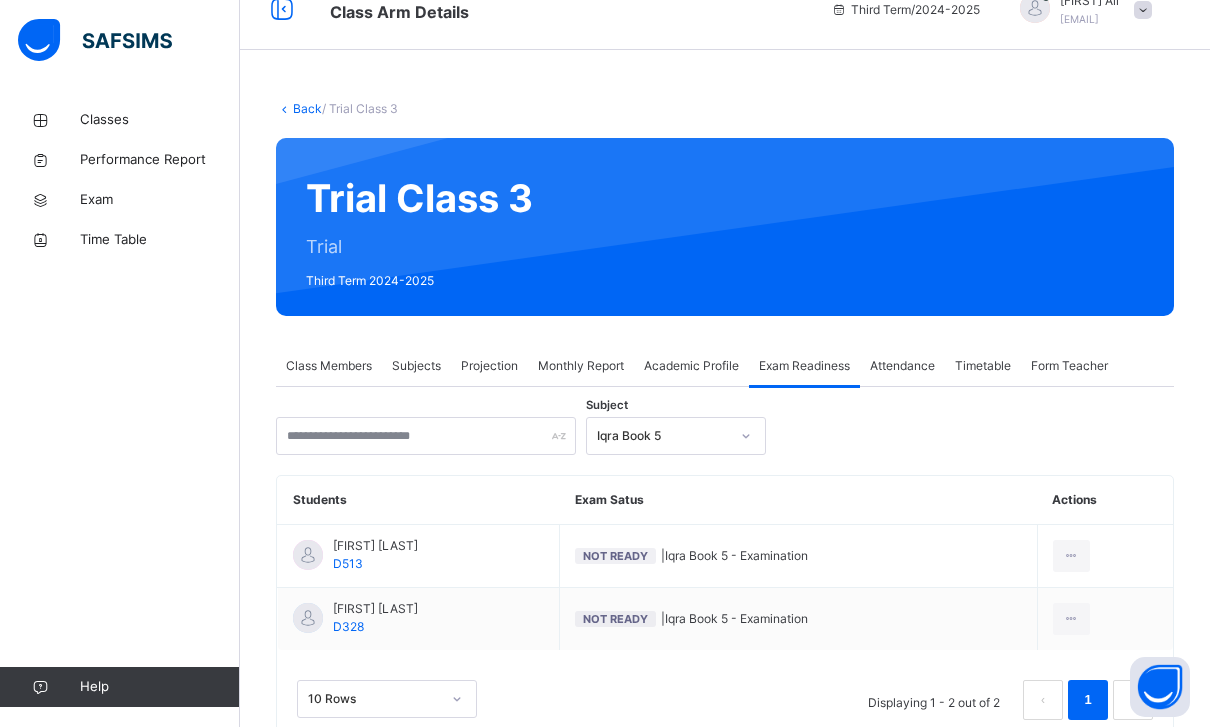 scroll, scrollTop: 29, scrollLeft: 0, axis: vertical 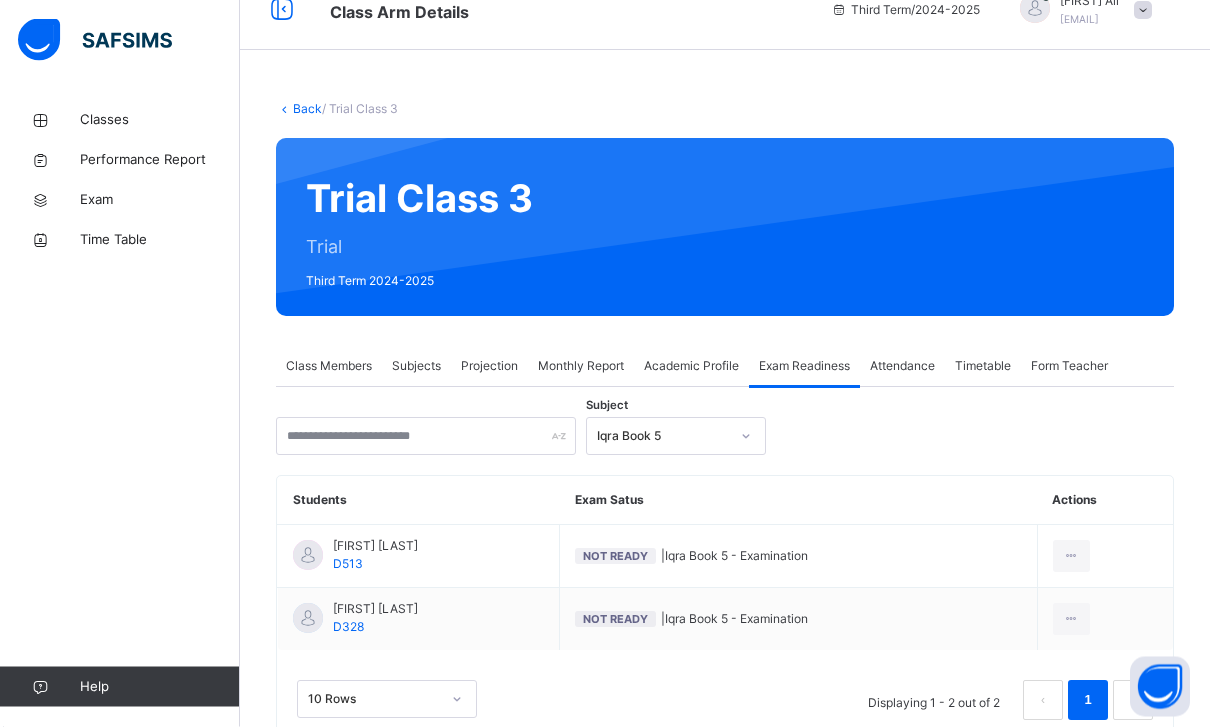 click on "Class Members" at bounding box center [329, 367] 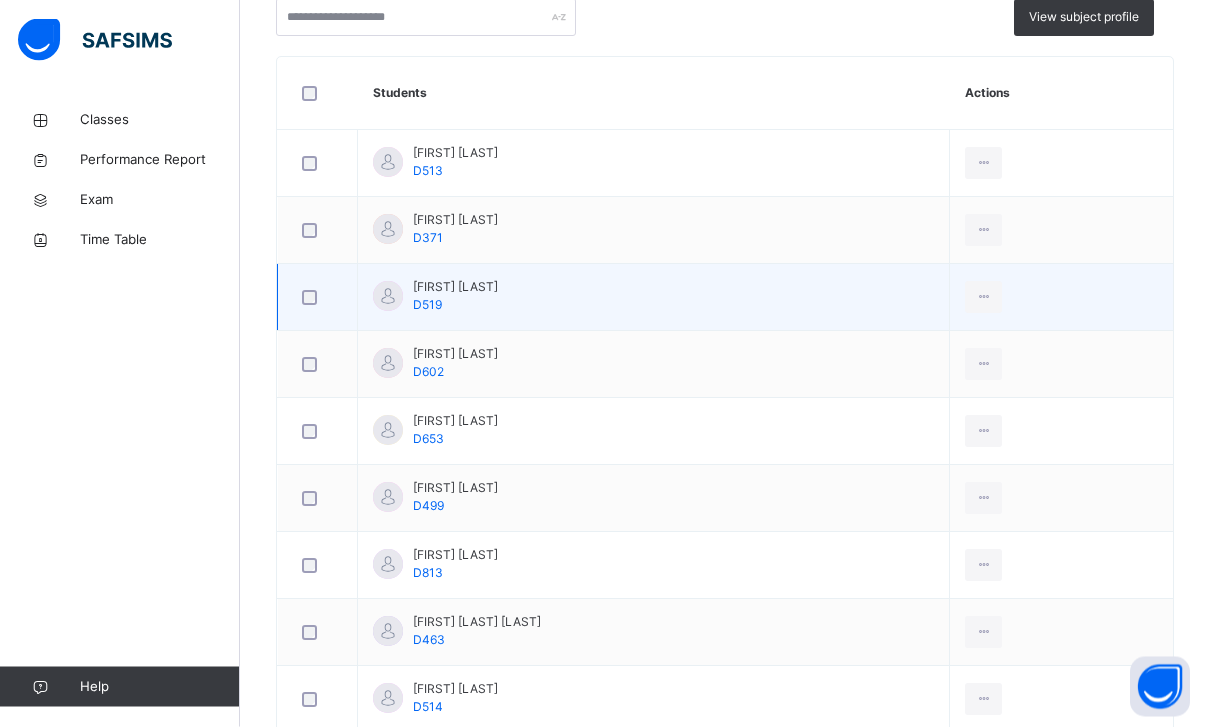 scroll, scrollTop: 531, scrollLeft: 0, axis: vertical 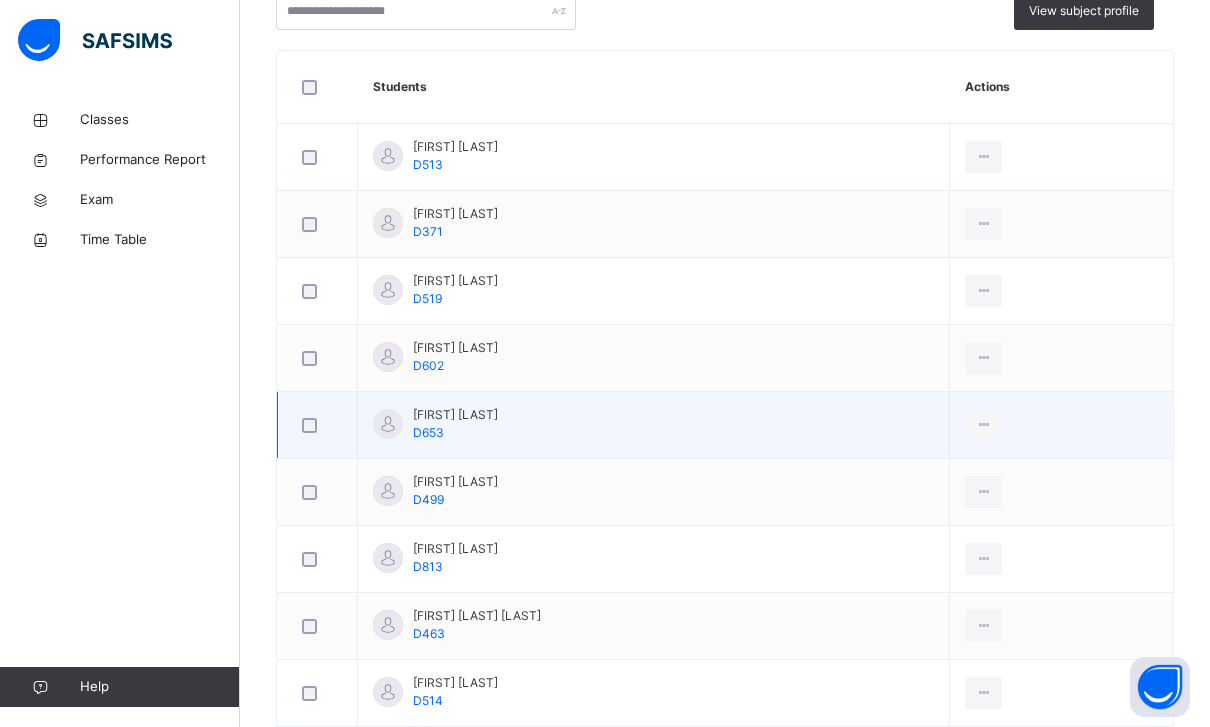 drag, startPoint x: 414, startPoint y: 414, endPoint x: 586, endPoint y: 414, distance: 172 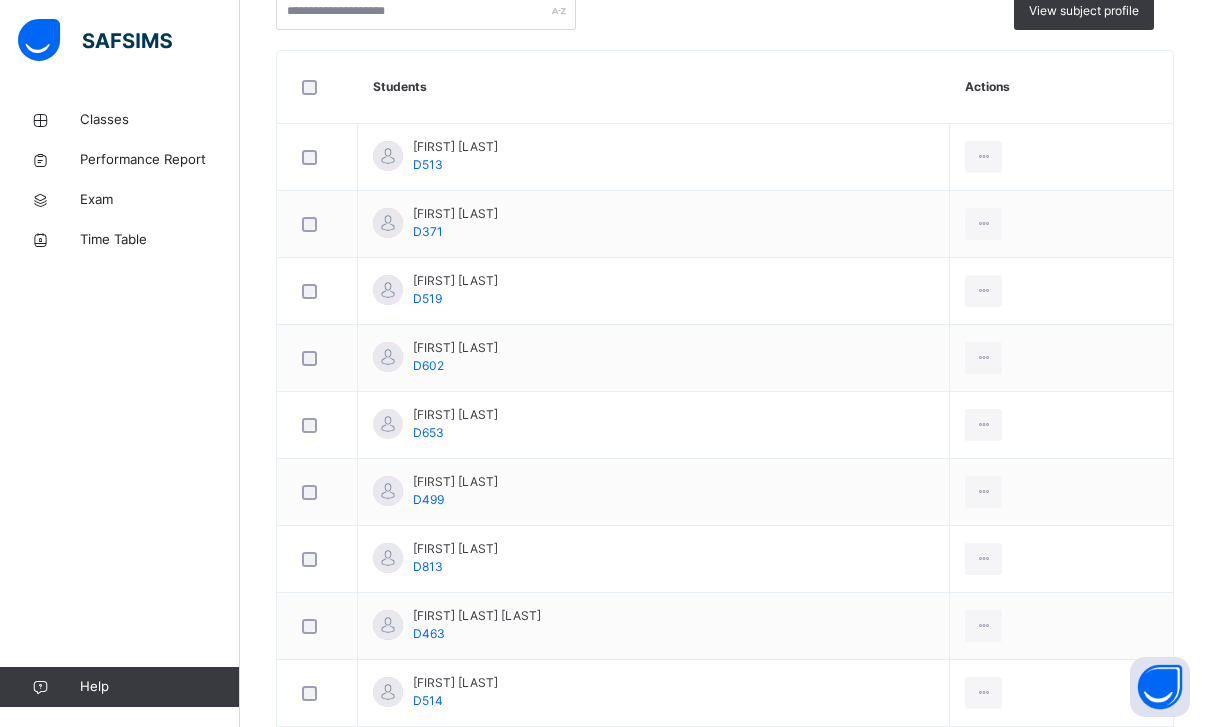 click on "Classes Performance Report Exam Time Table   Help" at bounding box center (120, 403) 